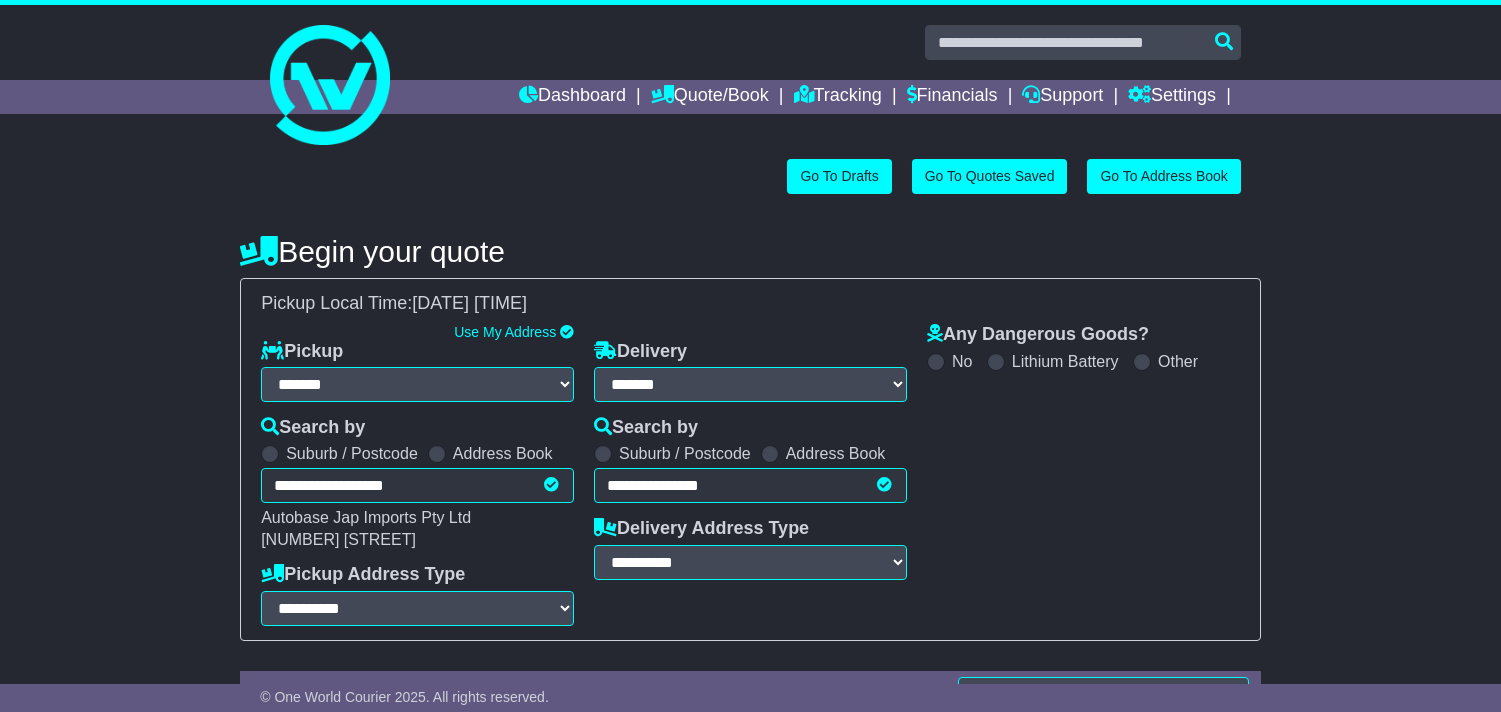 select on "**" 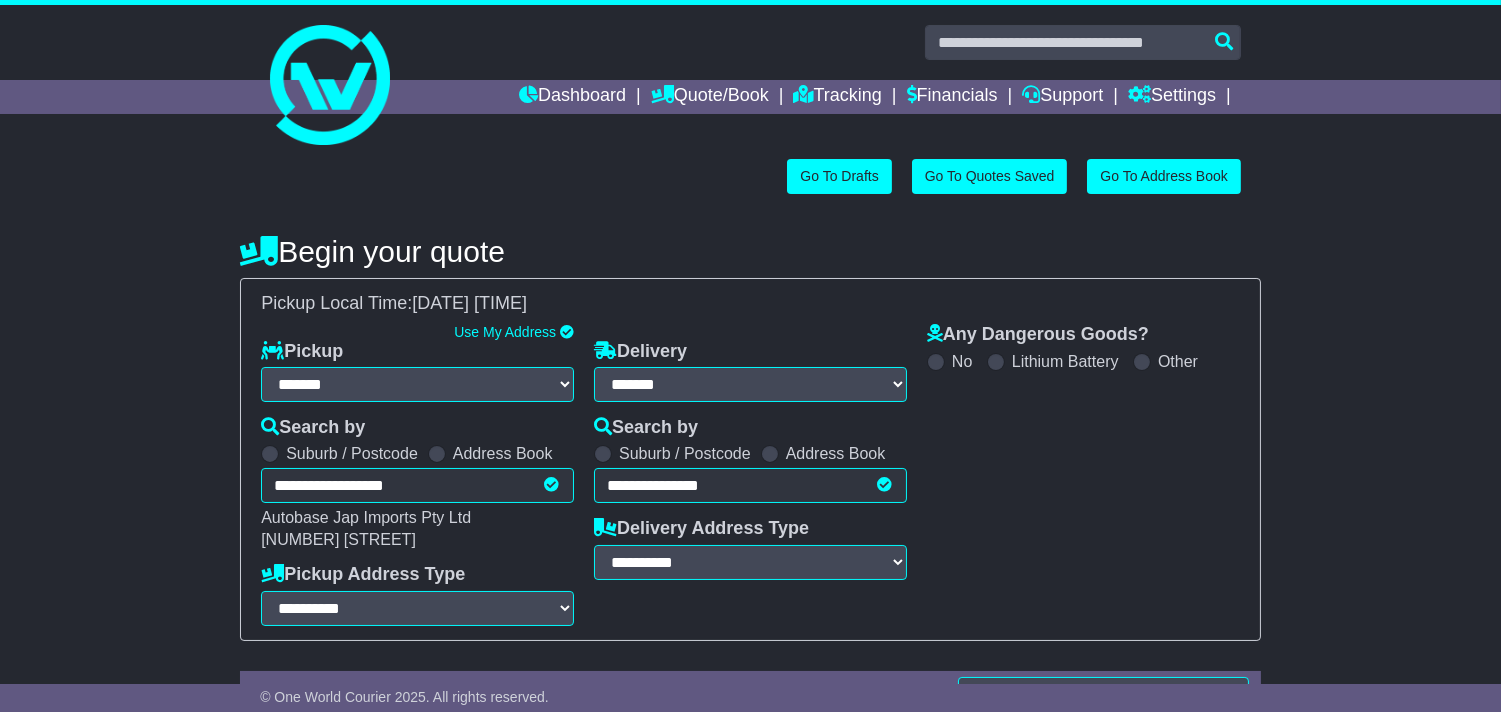 scroll, scrollTop: 0, scrollLeft: 0, axis: both 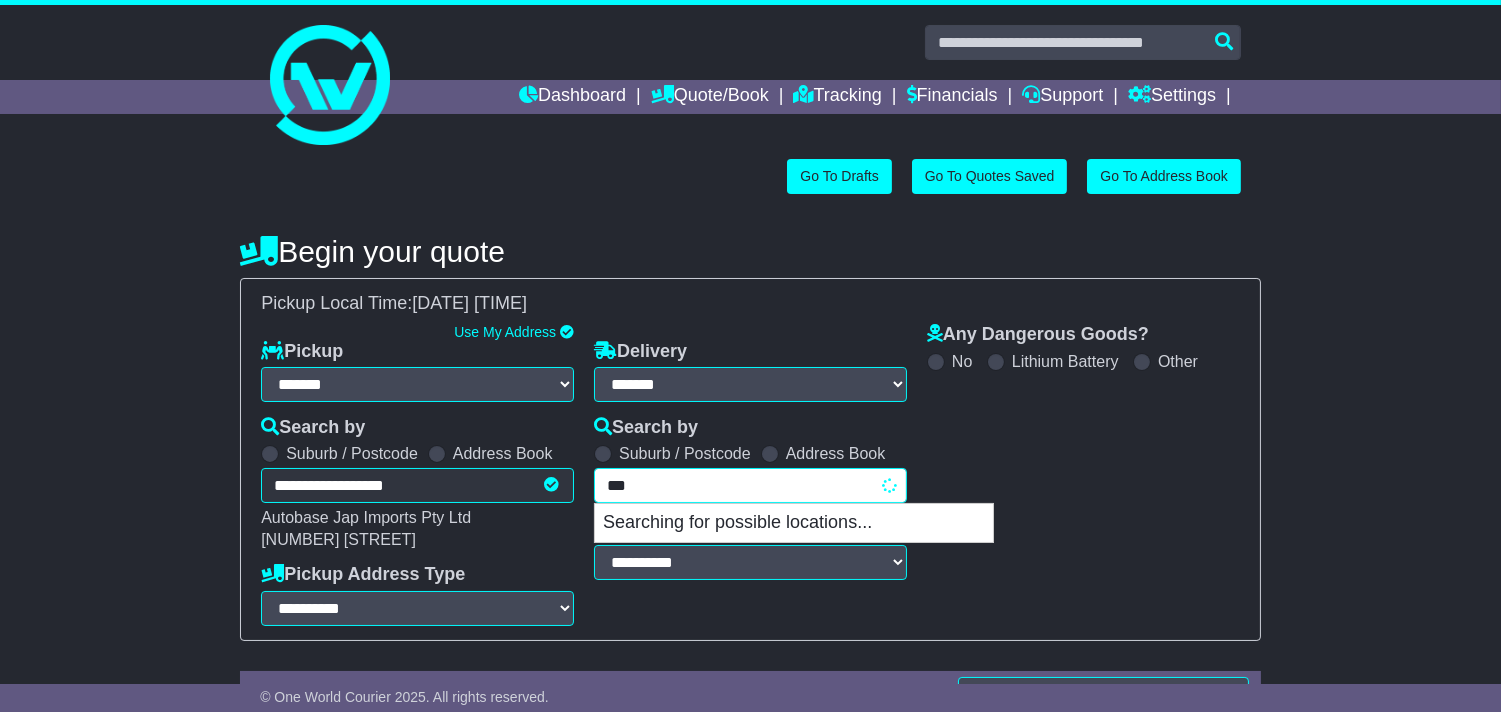 type on "****" 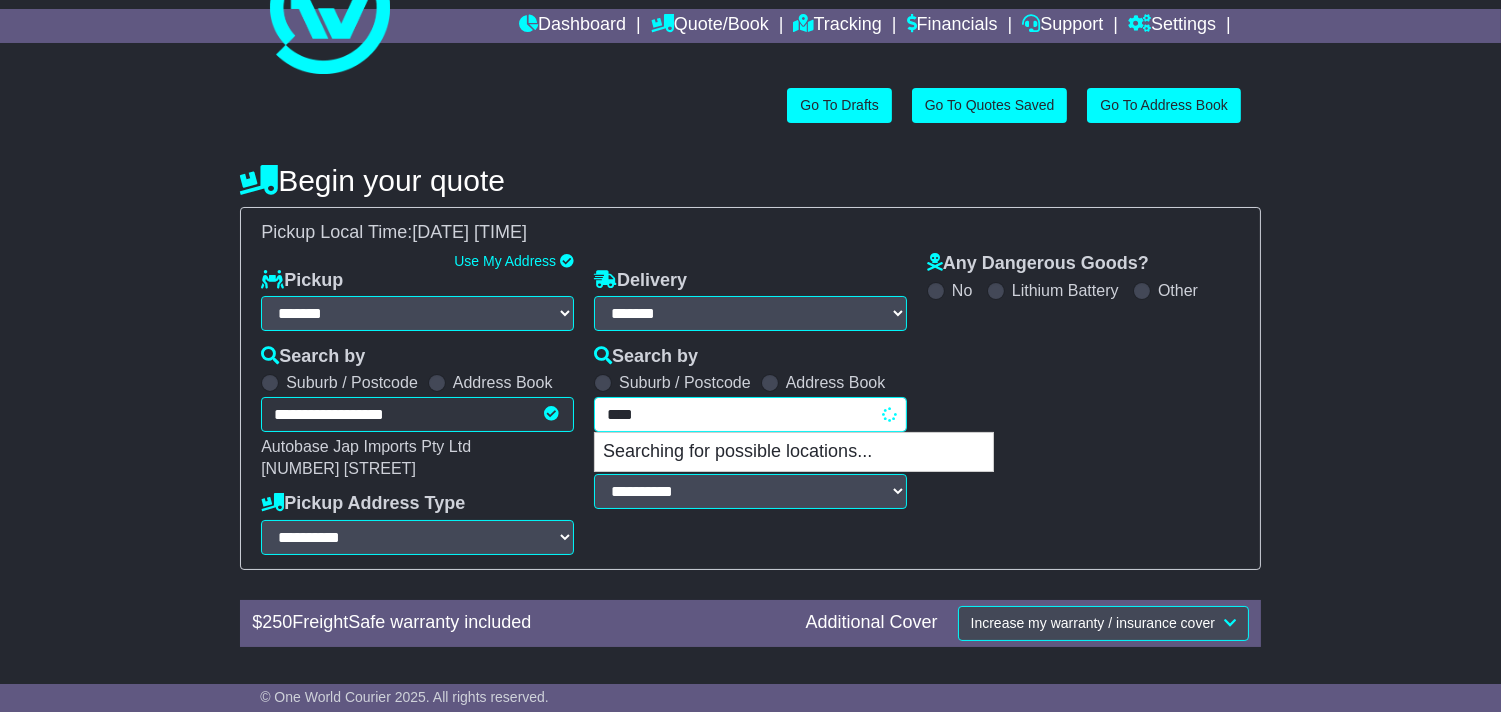 scroll, scrollTop: 111, scrollLeft: 0, axis: vertical 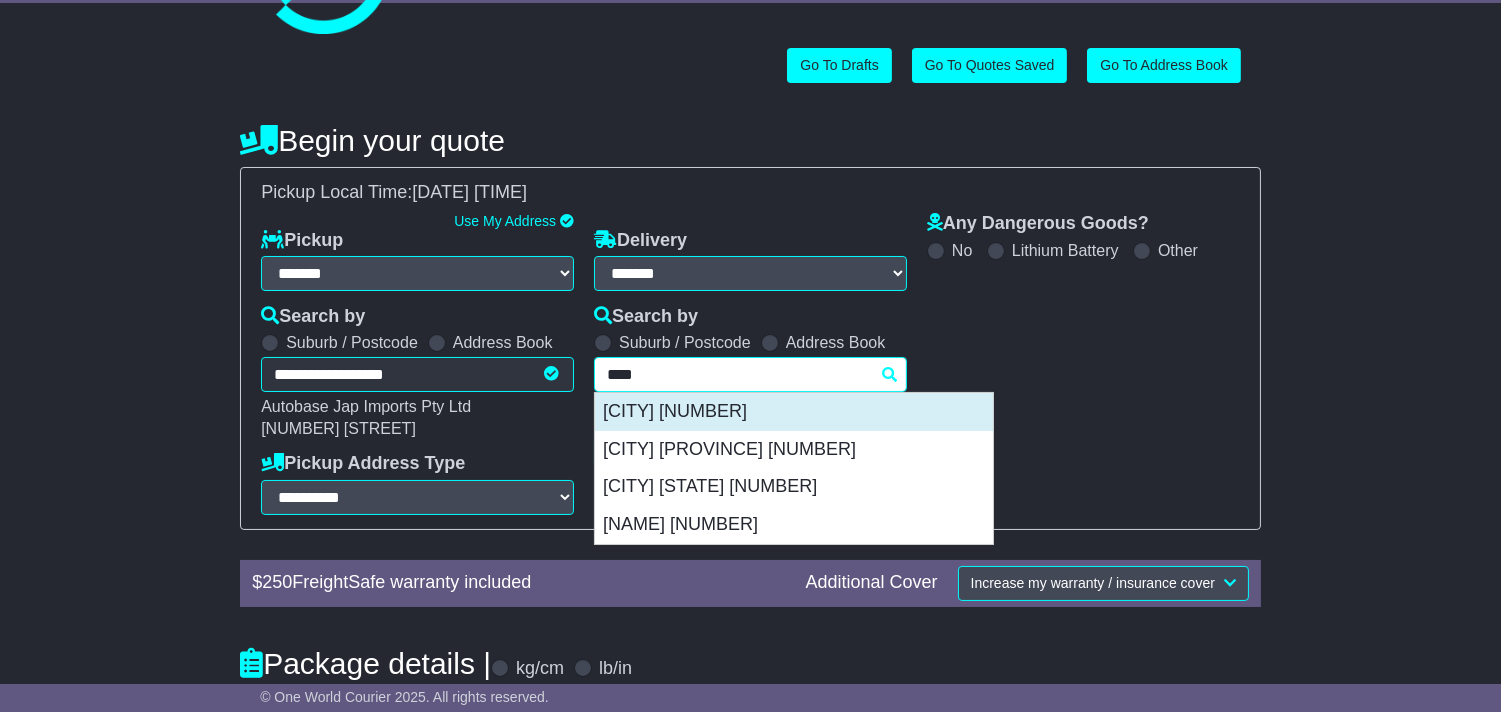 click on "CAPALABA 4157" at bounding box center (794, 412) 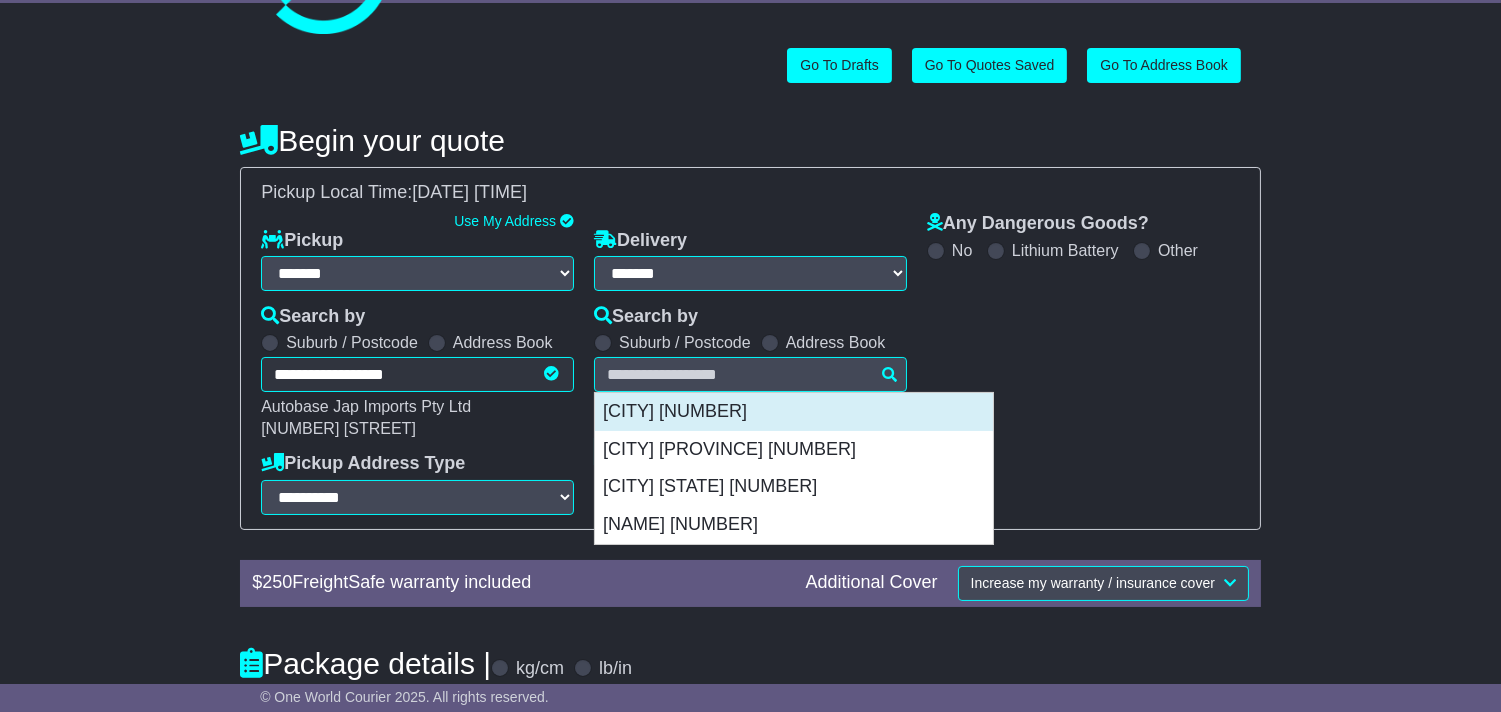 type on "**********" 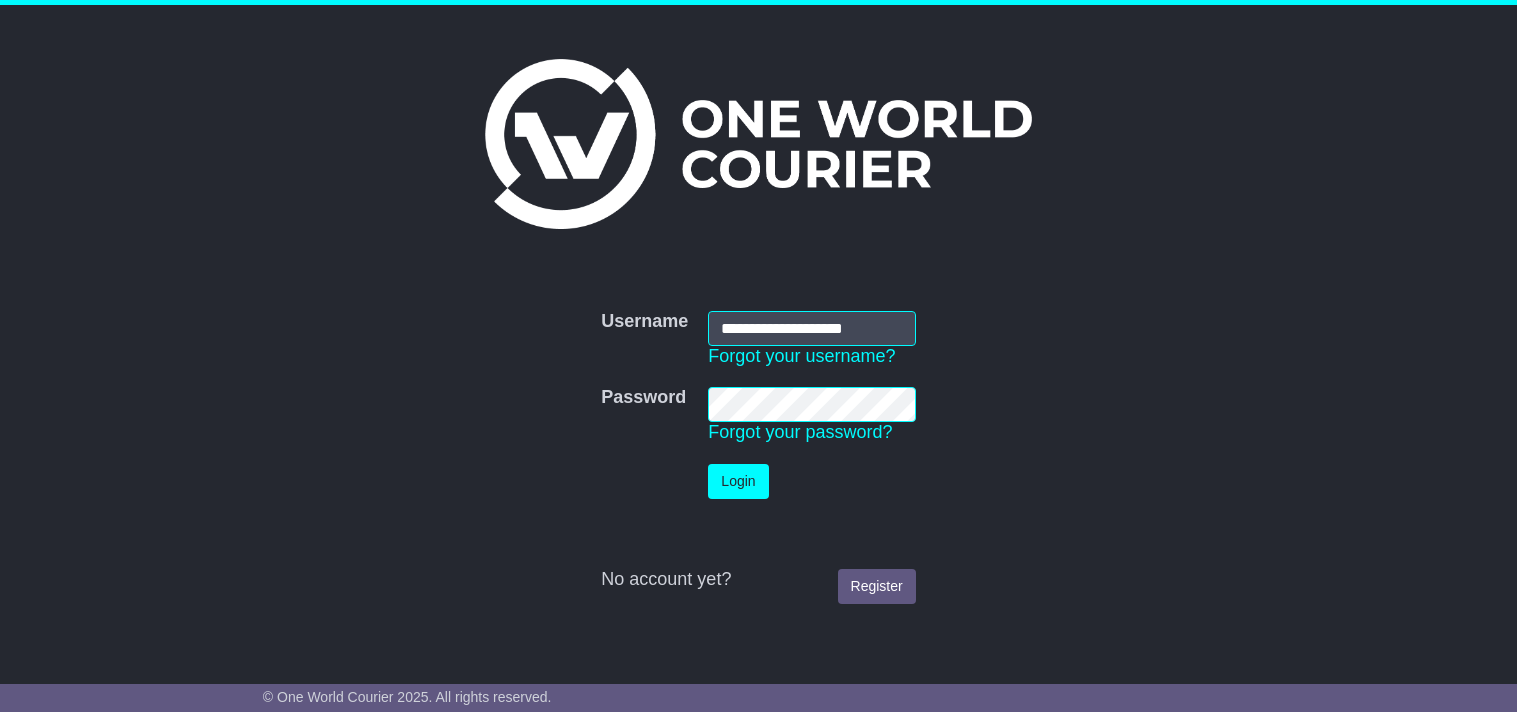 scroll, scrollTop: 0, scrollLeft: 0, axis: both 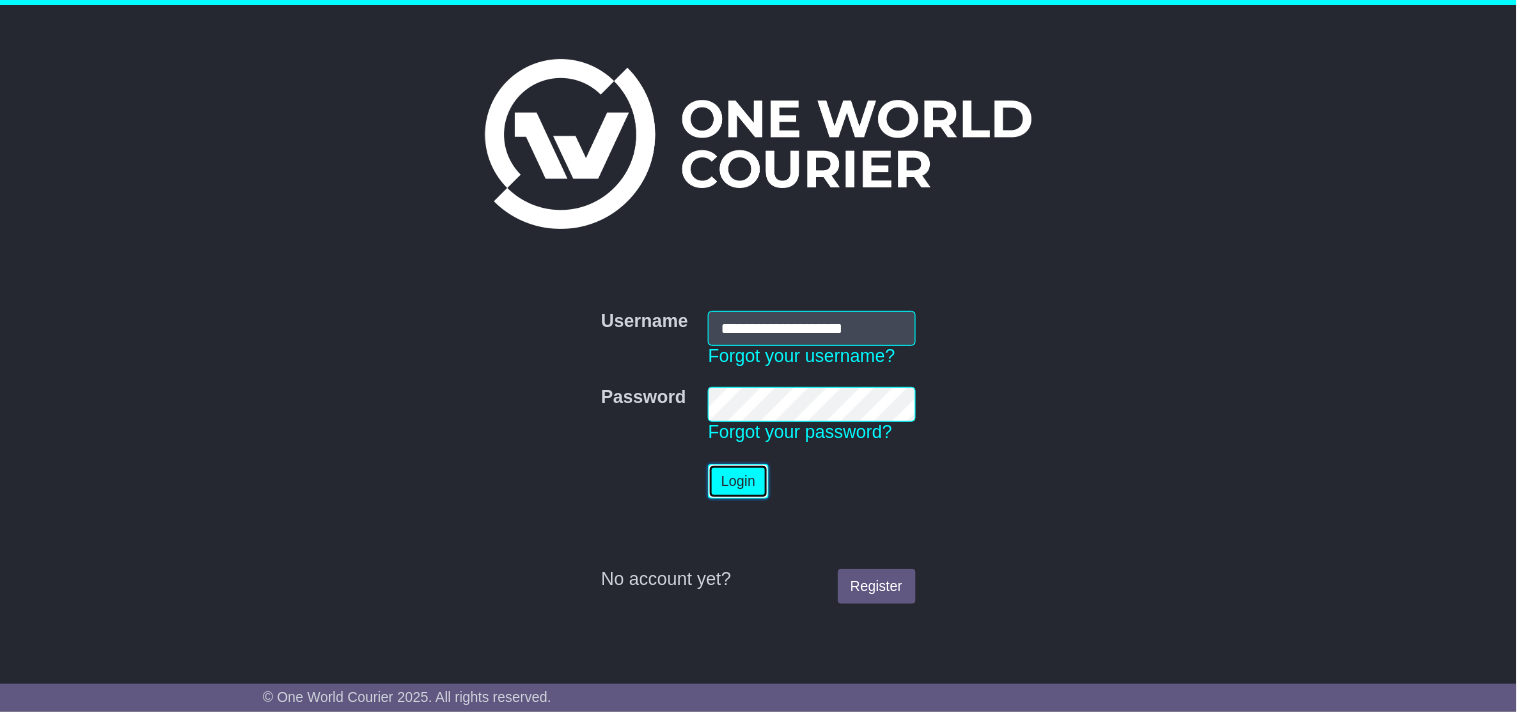 click on "Login" at bounding box center [738, 481] 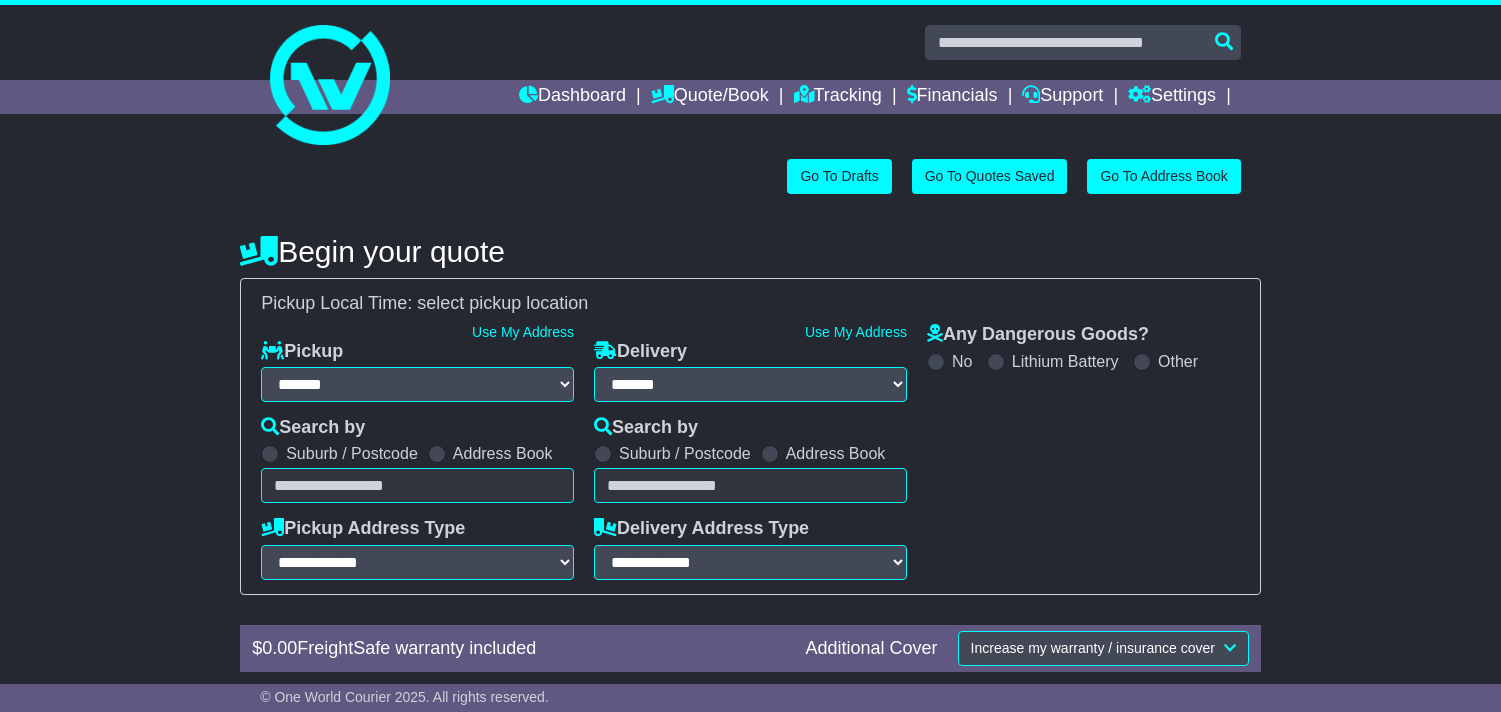 select on "**" 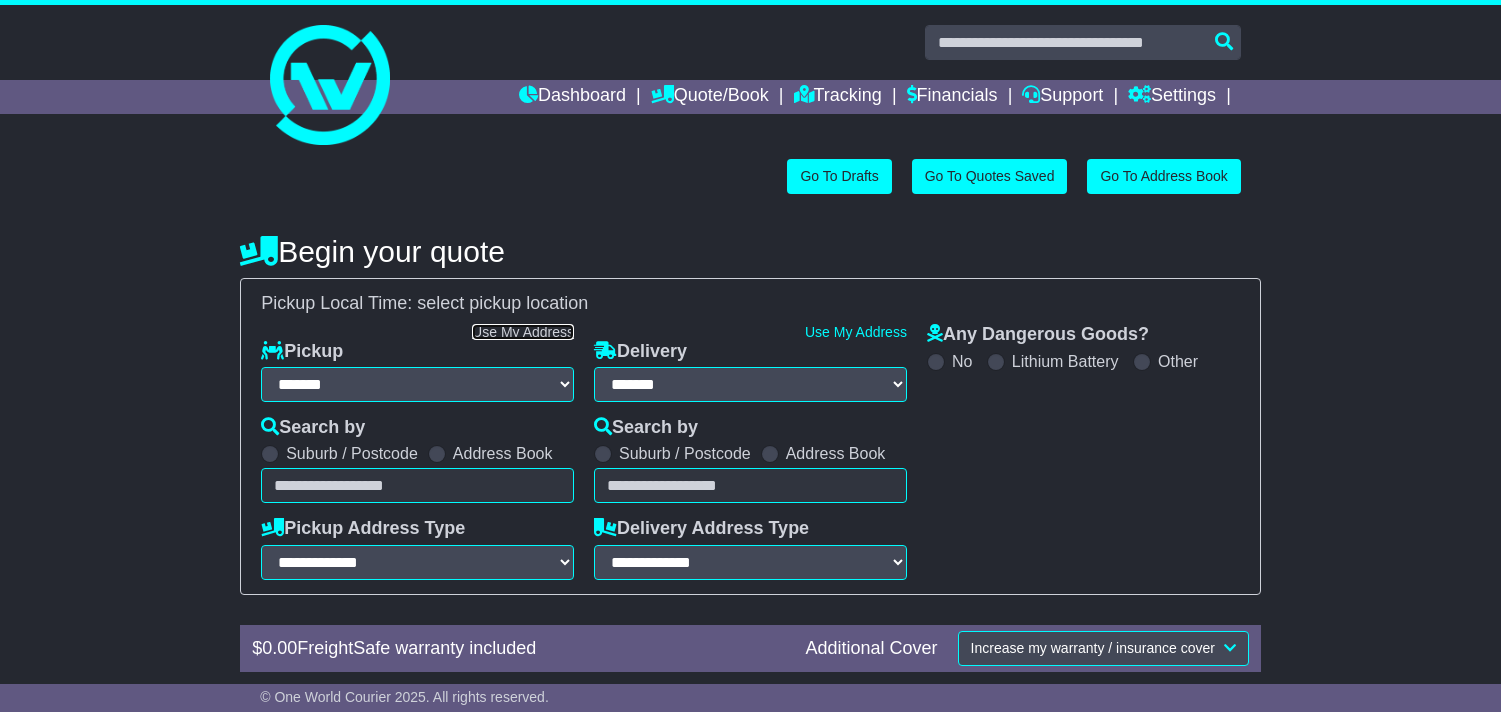 scroll, scrollTop: 0, scrollLeft: 0, axis: both 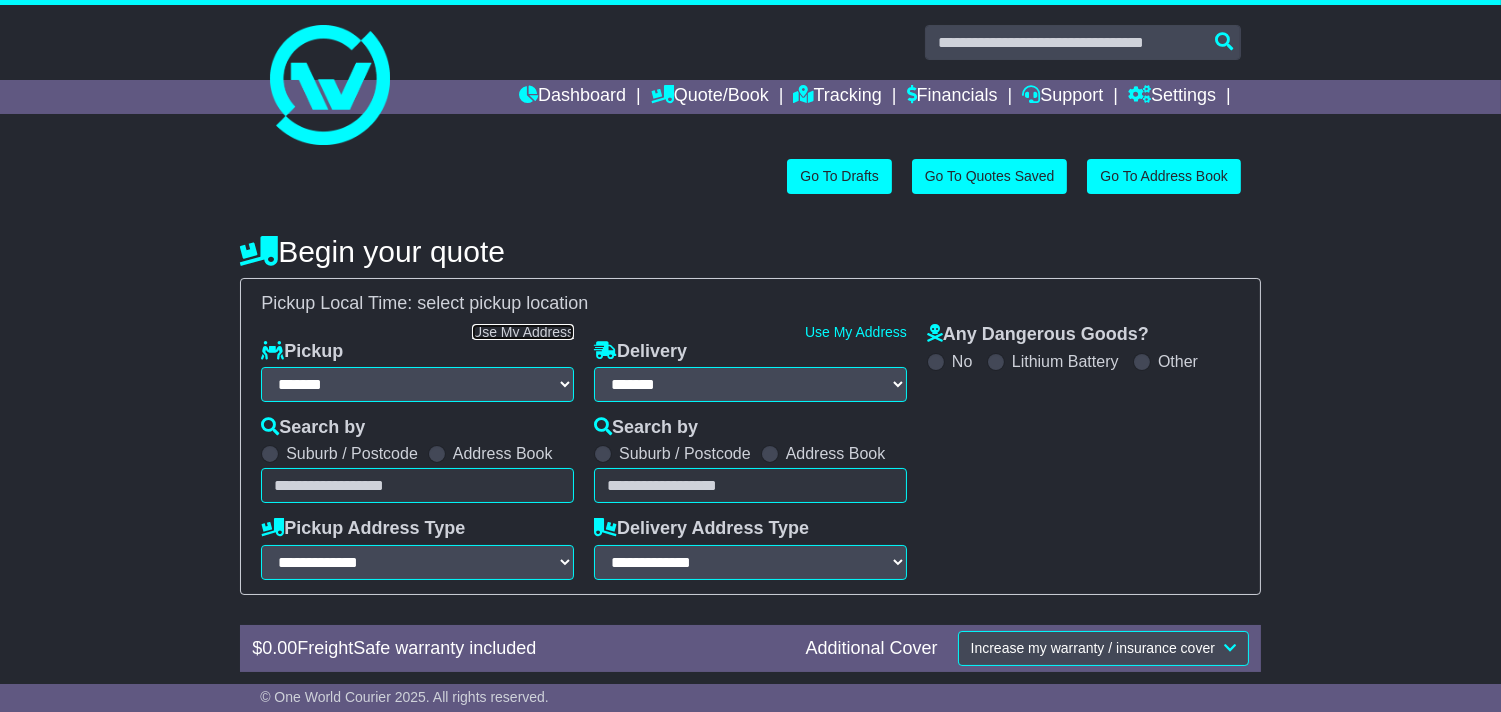 click on "Use My Address" at bounding box center [523, 332] 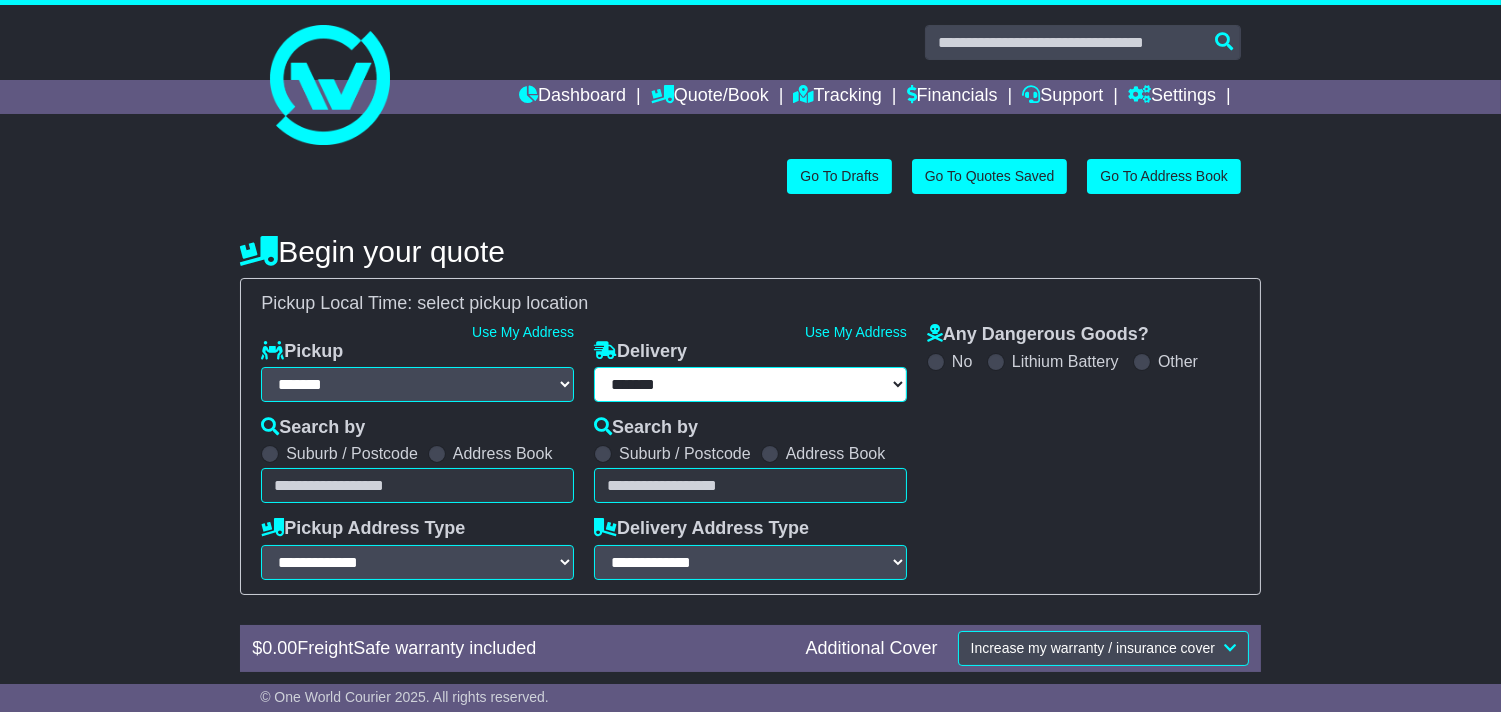 type on "**********" 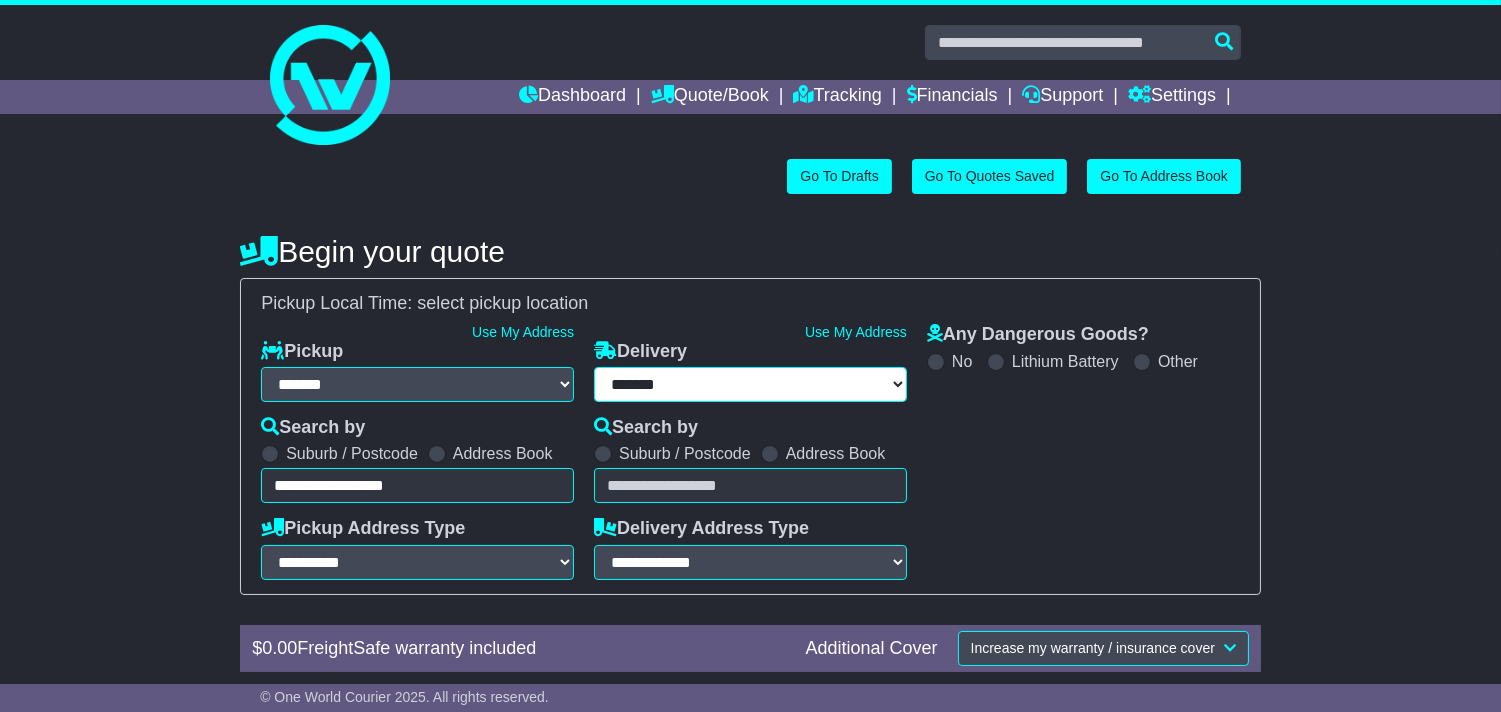scroll, scrollTop: 0, scrollLeft: 0, axis: both 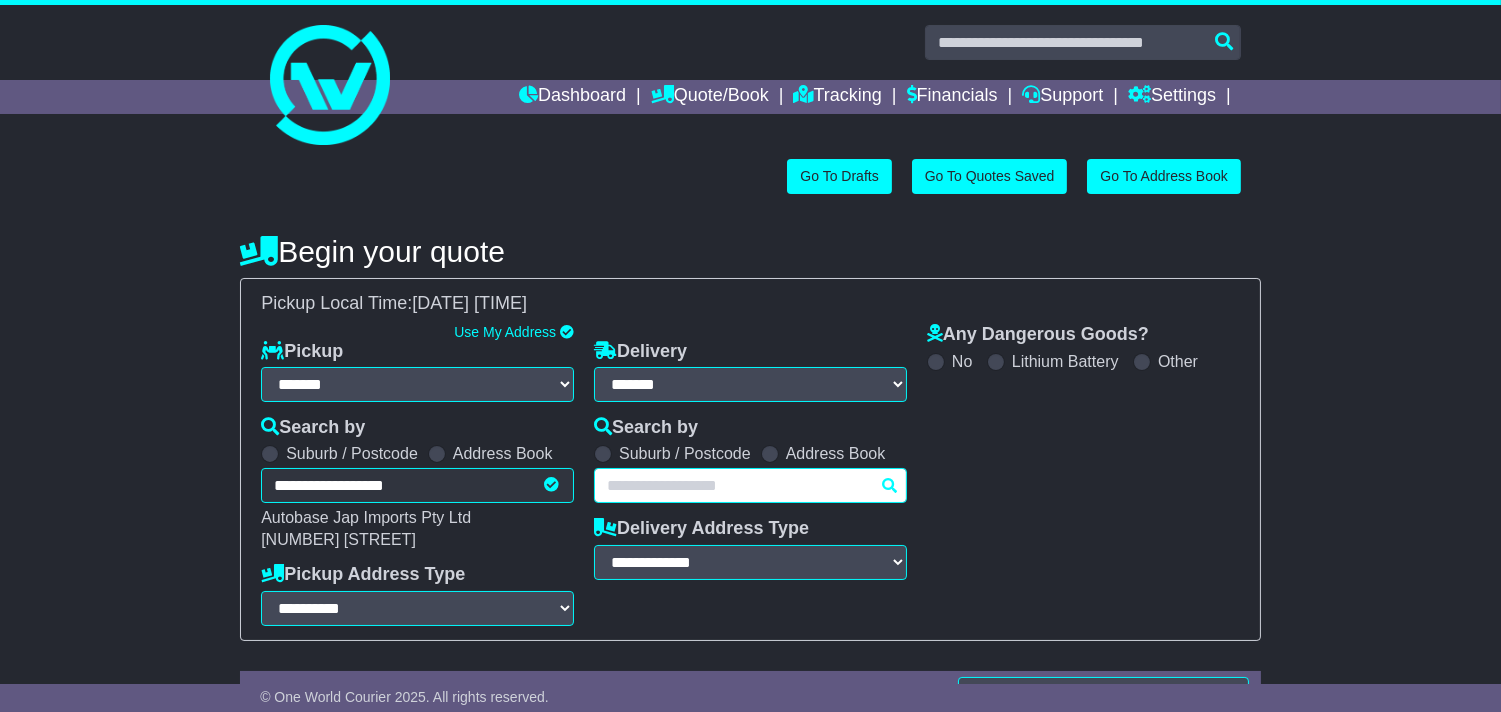 click at bounding box center [750, 485] 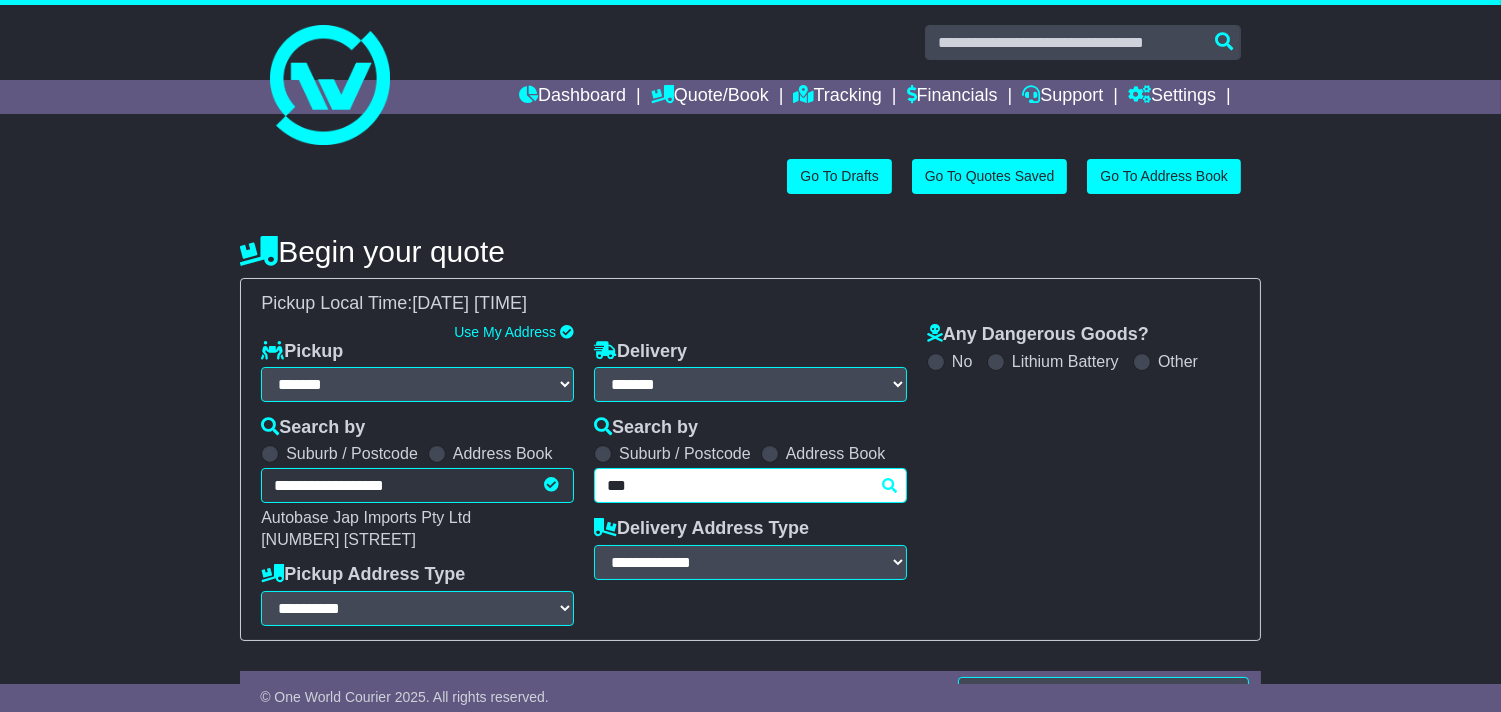 type on "****" 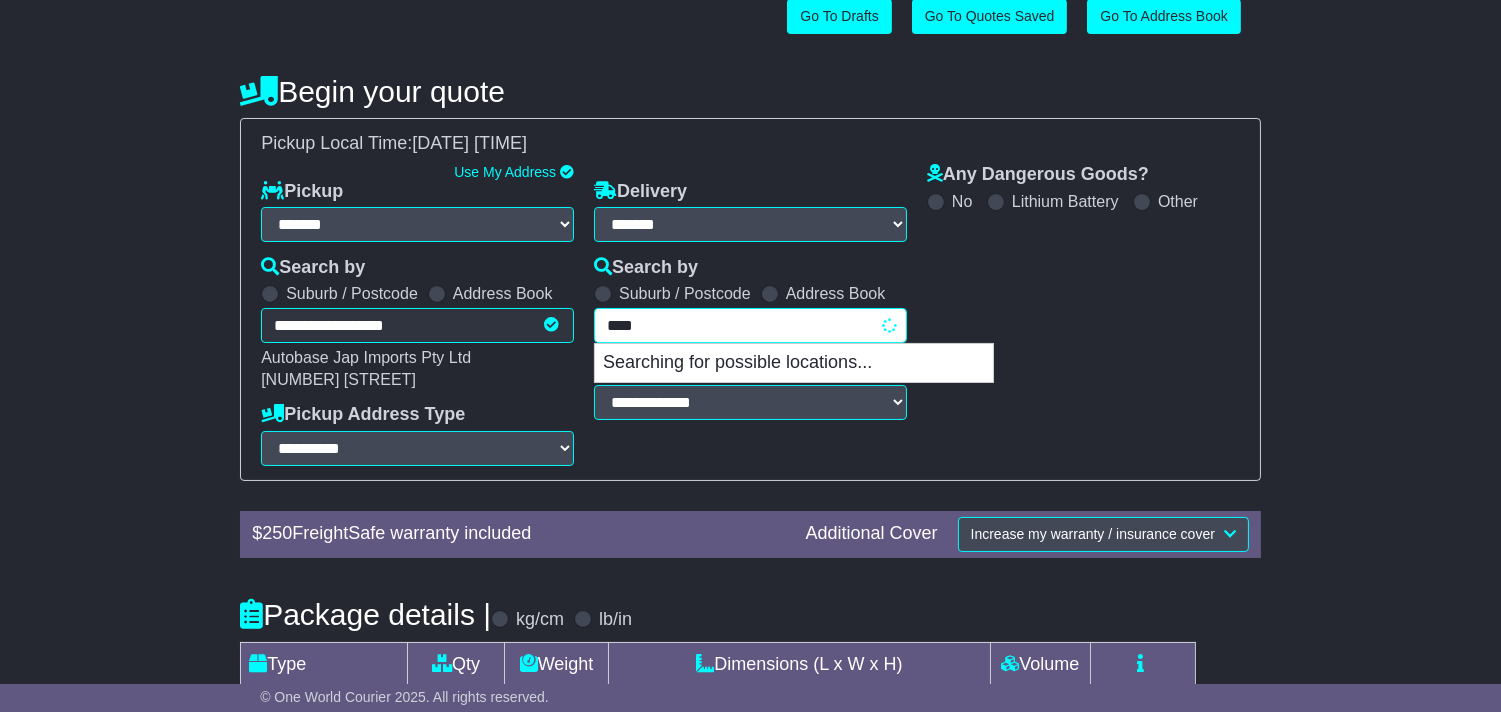 scroll, scrollTop: 347, scrollLeft: 0, axis: vertical 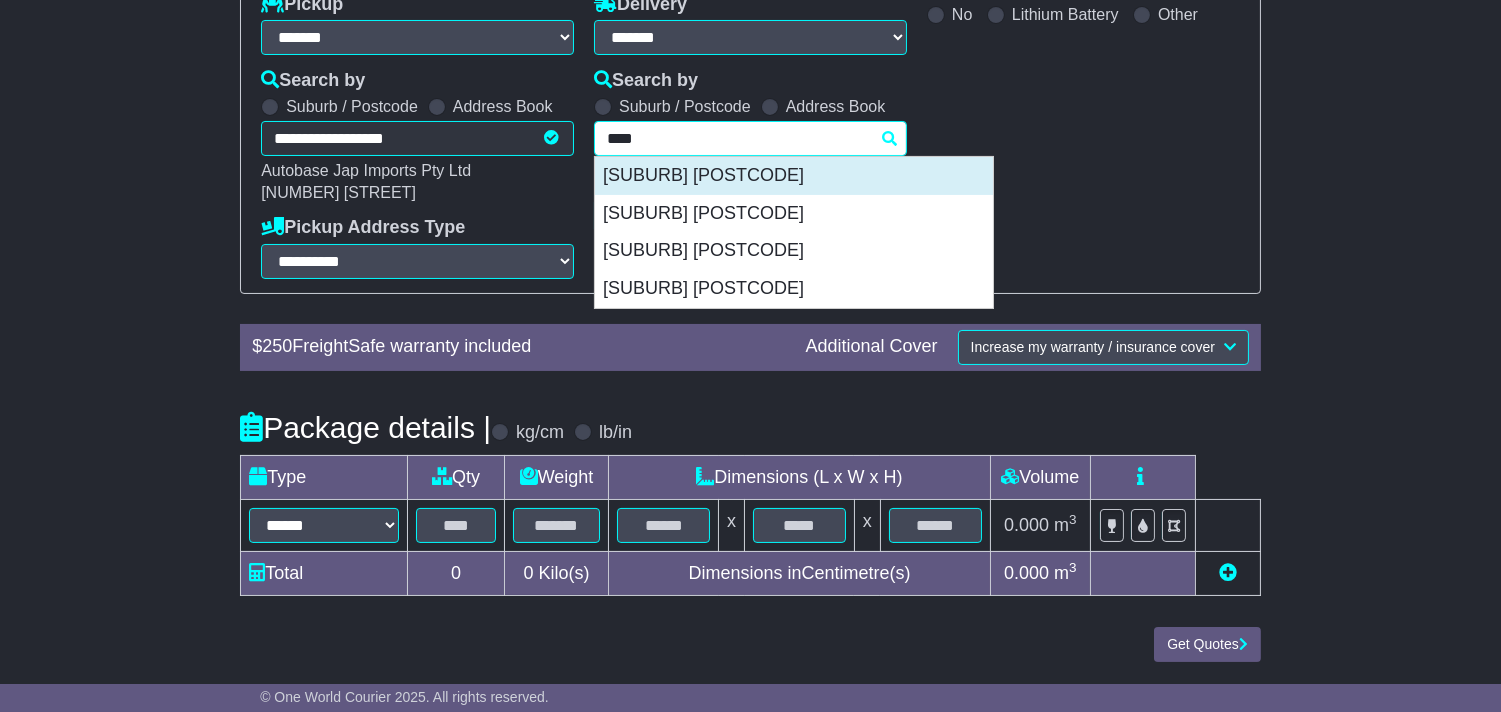 click on "CAPALABA 4157" at bounding box center [794, 176] 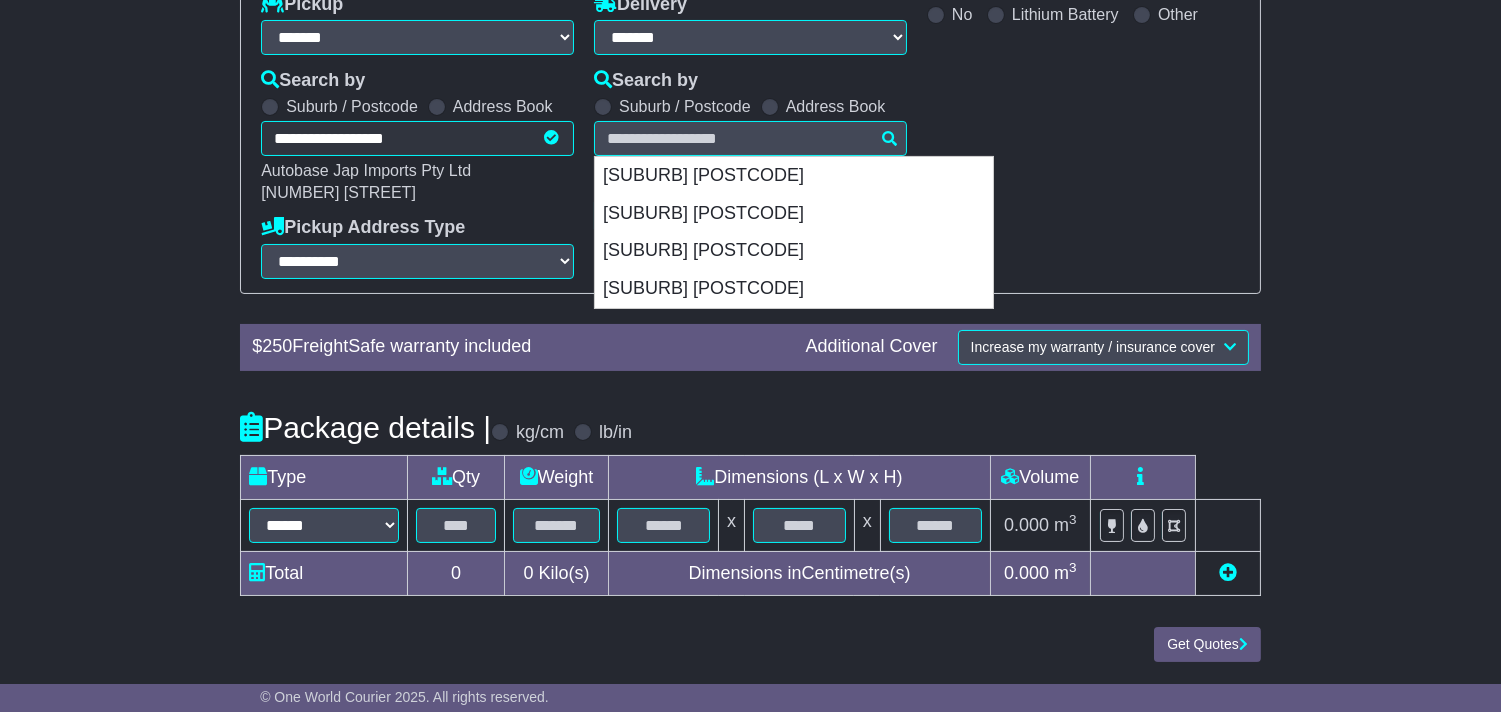 type on "**********" 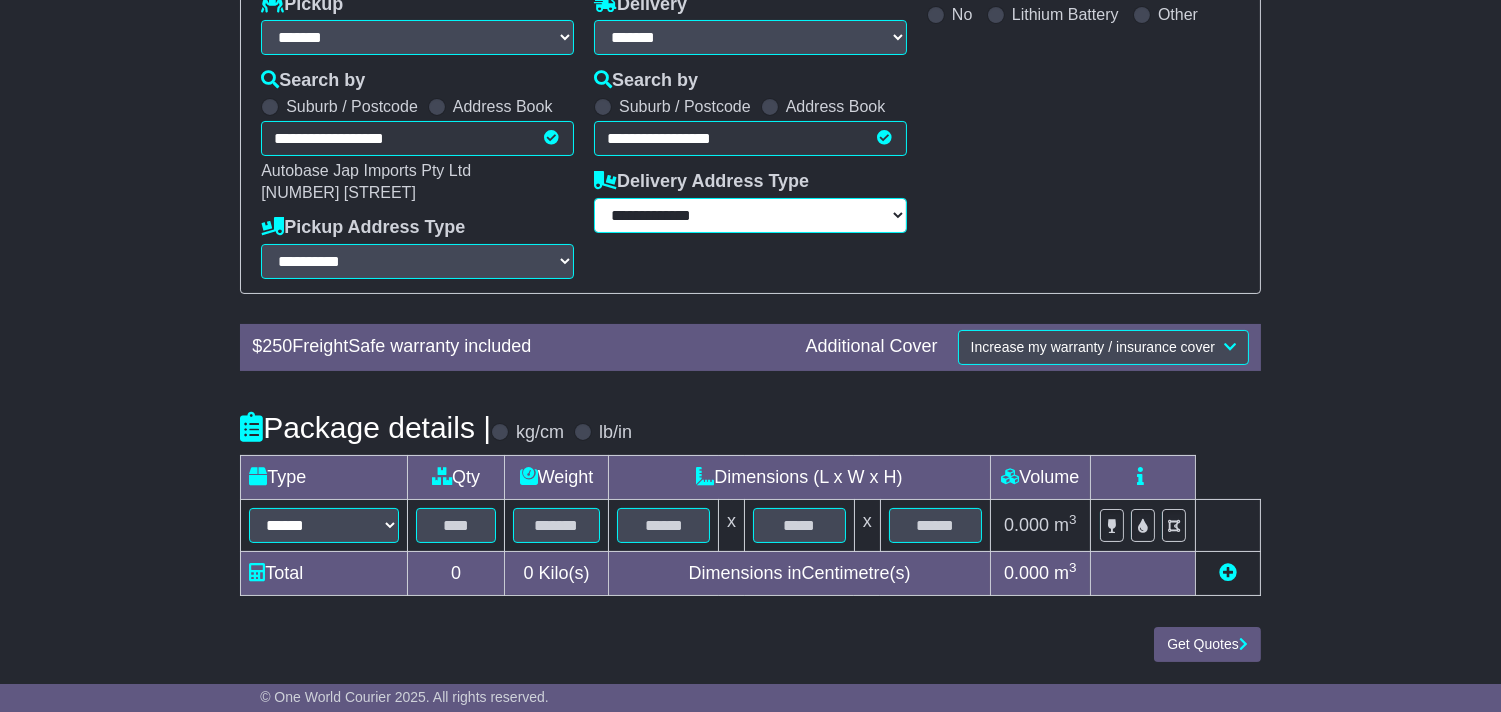click on "**********" at bounding box center (750, 215) 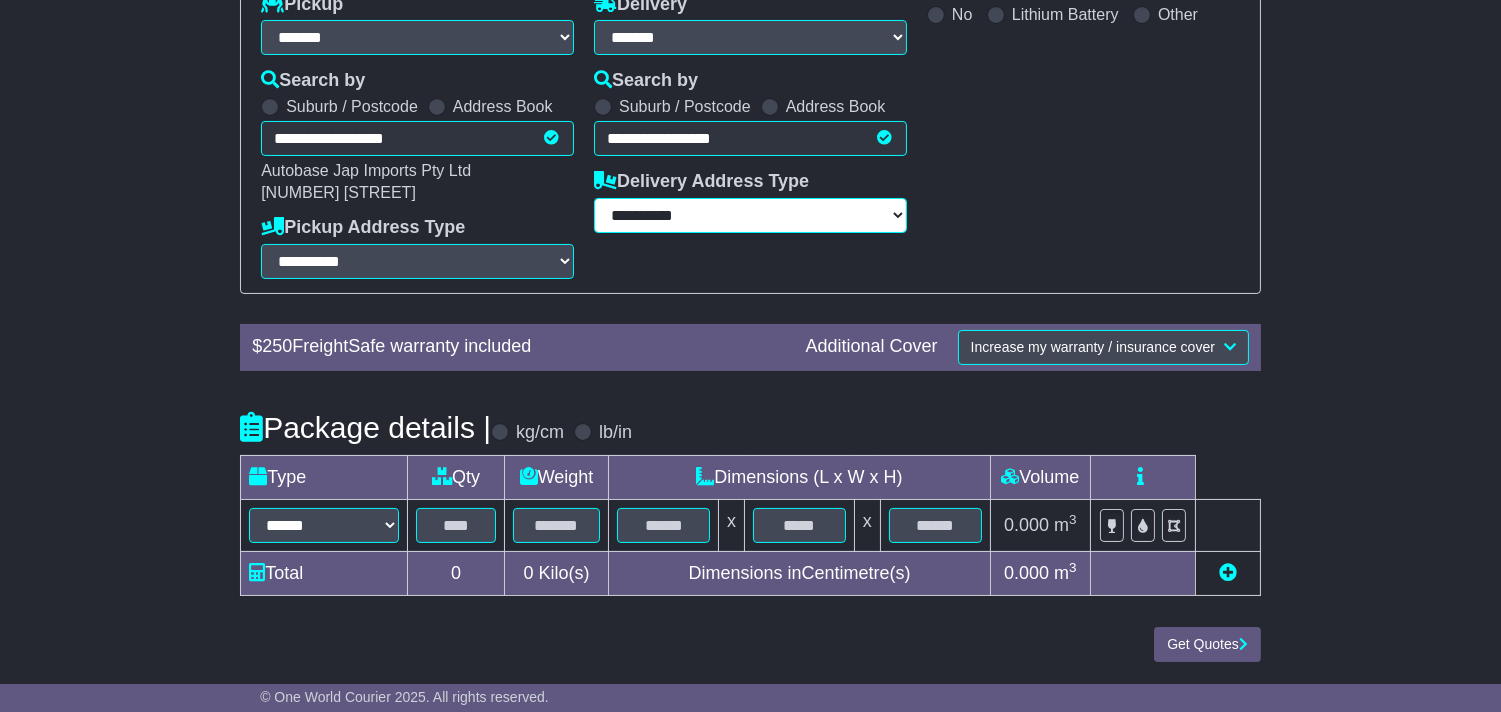 click on "**********" at bounding box center [750, 215] 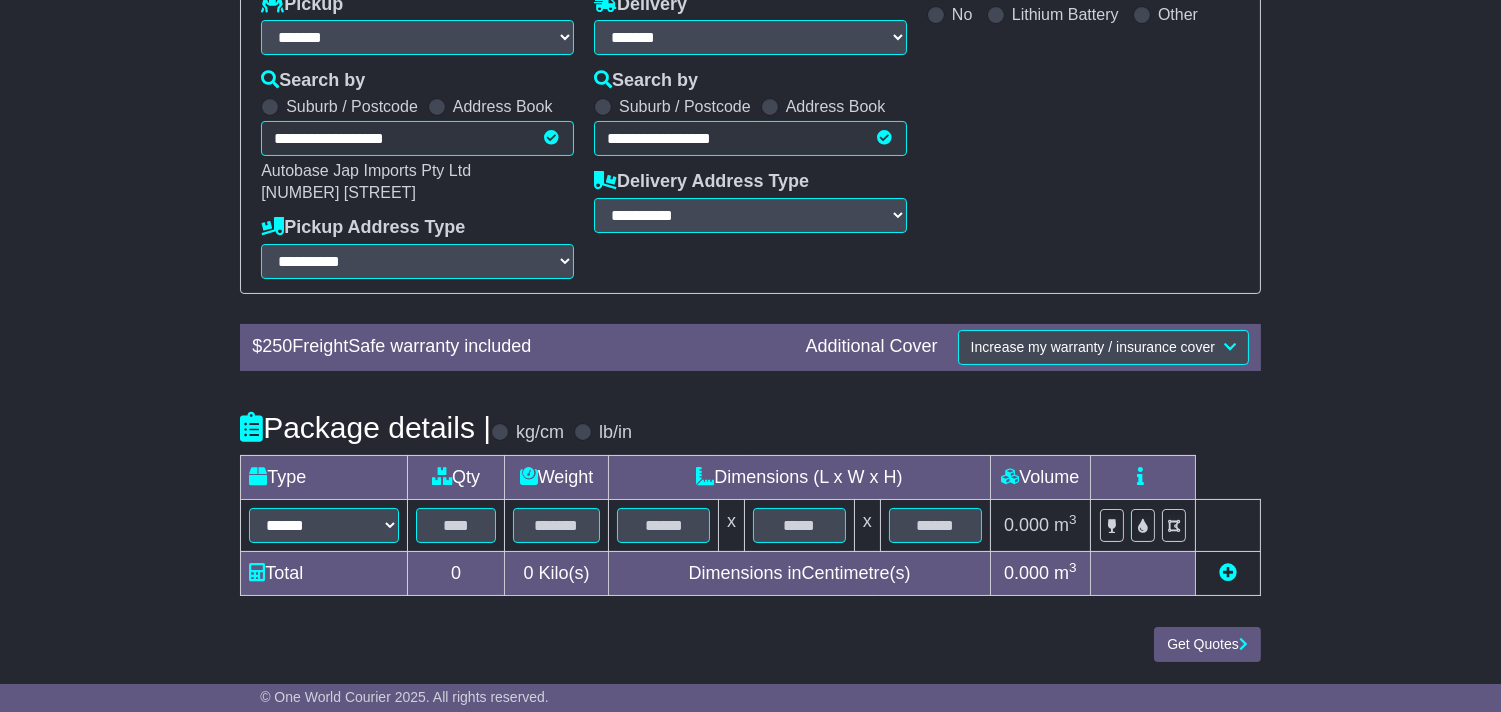 click on "****** ****** *** ******** ***** **** **** ****** *** *******" at bounding box center [324, 525] 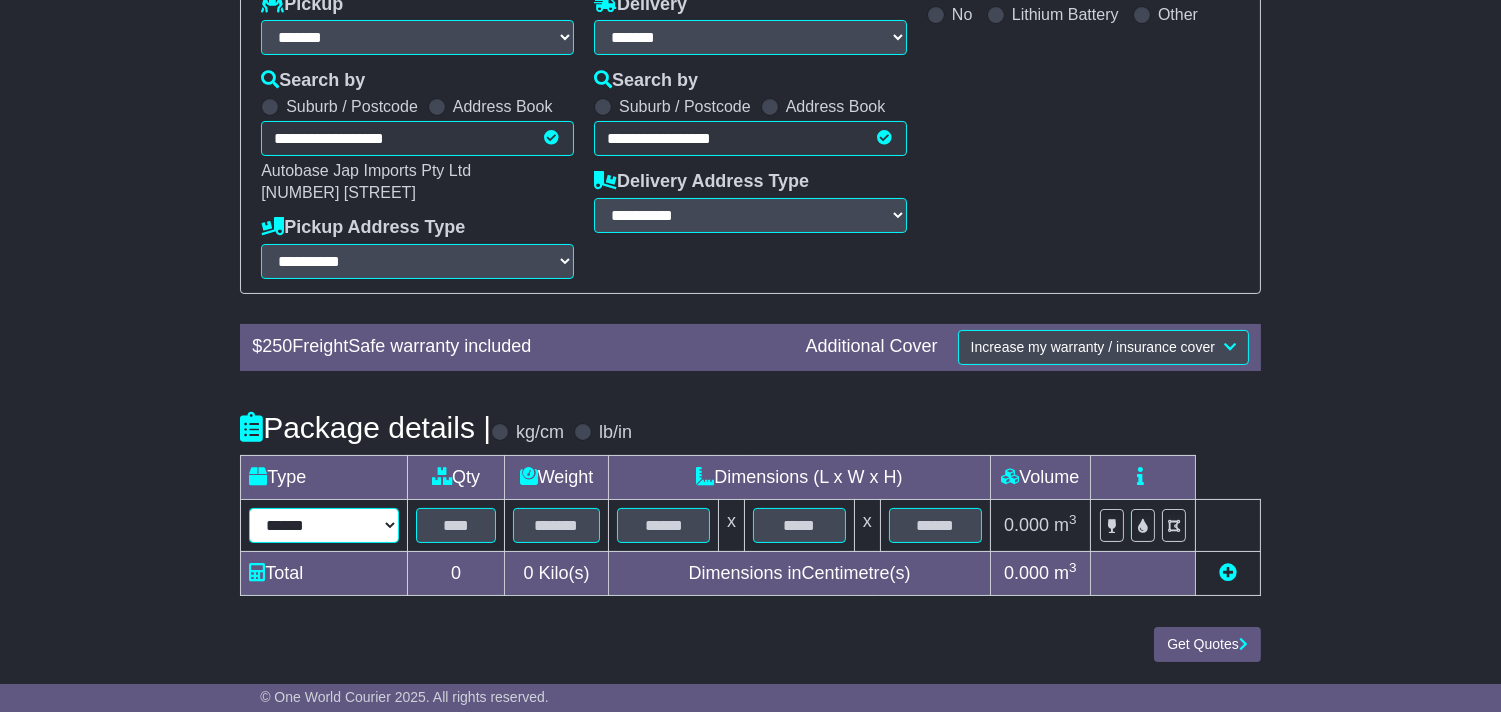 click on "****** ****** *** ******** ***** **** **** ****** *** *******" at bounding box center [324, 525] 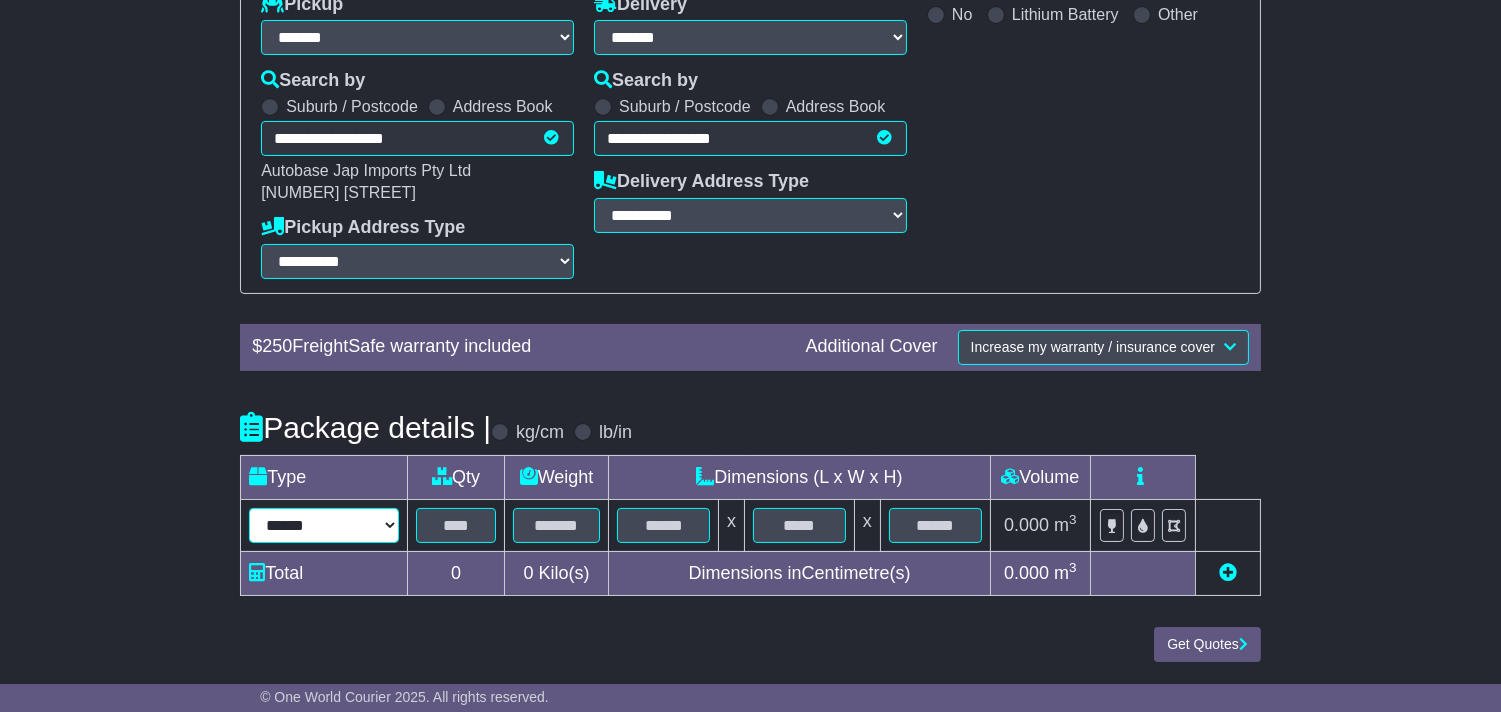 select on "****" 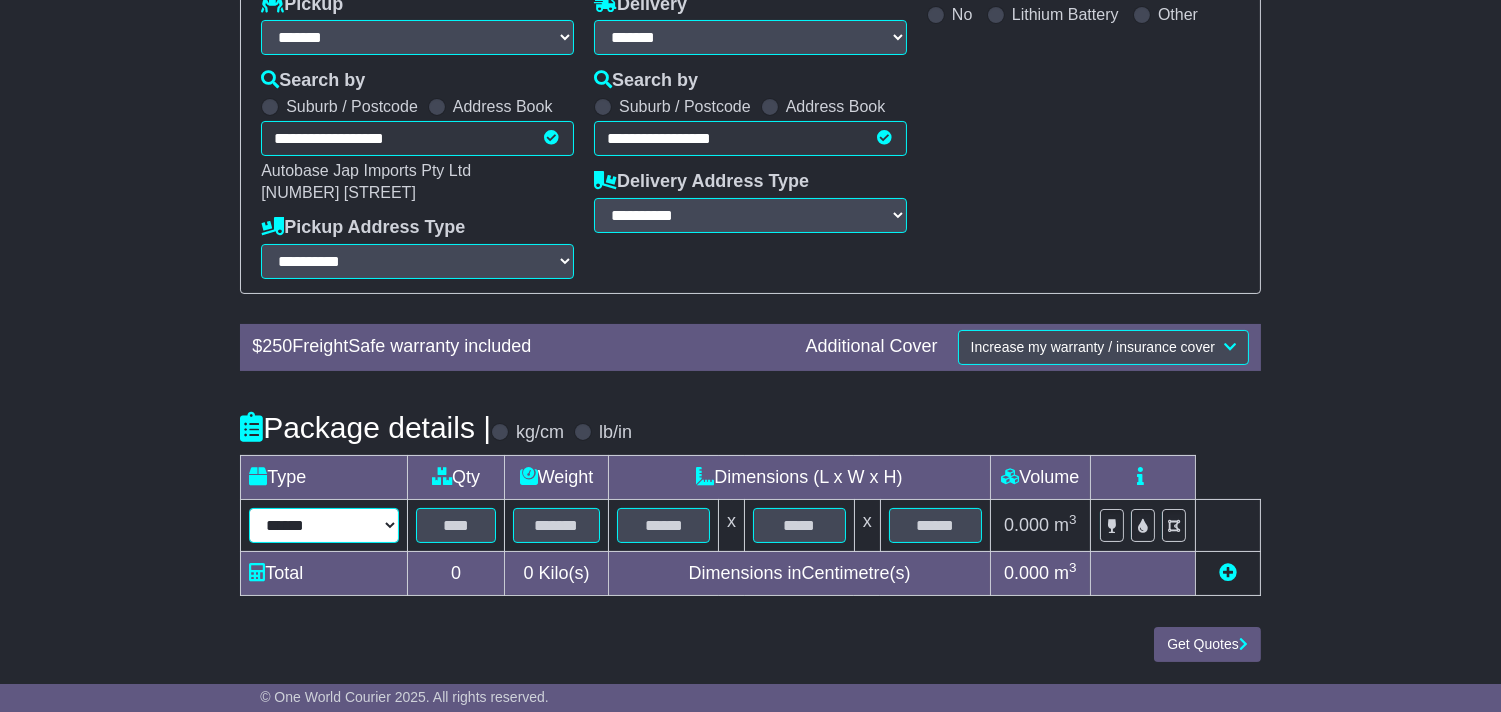 click on "****** ****** *** ******** ***** **** **** ****** *** *******" at bounding box center [324, 525] 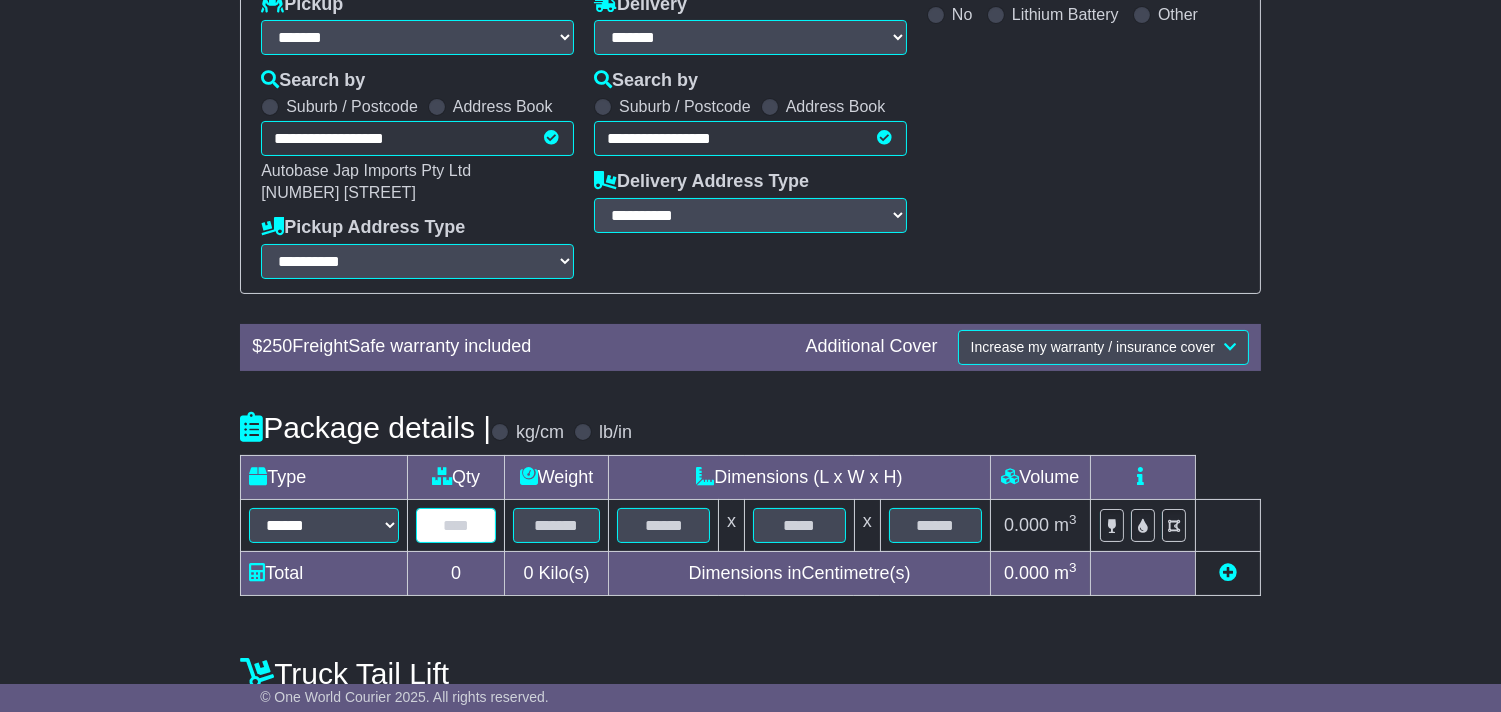 click at bounding box center (456, 525) 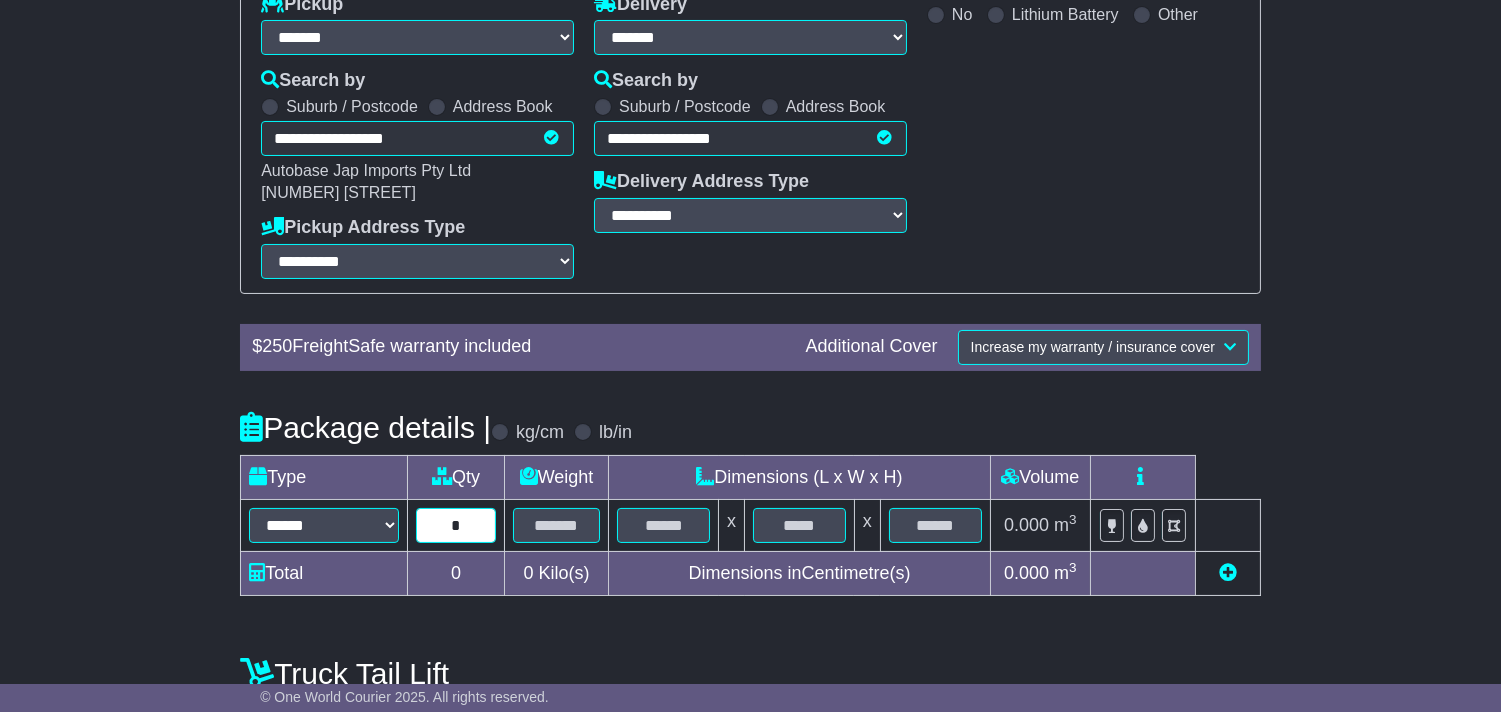 type on "*" 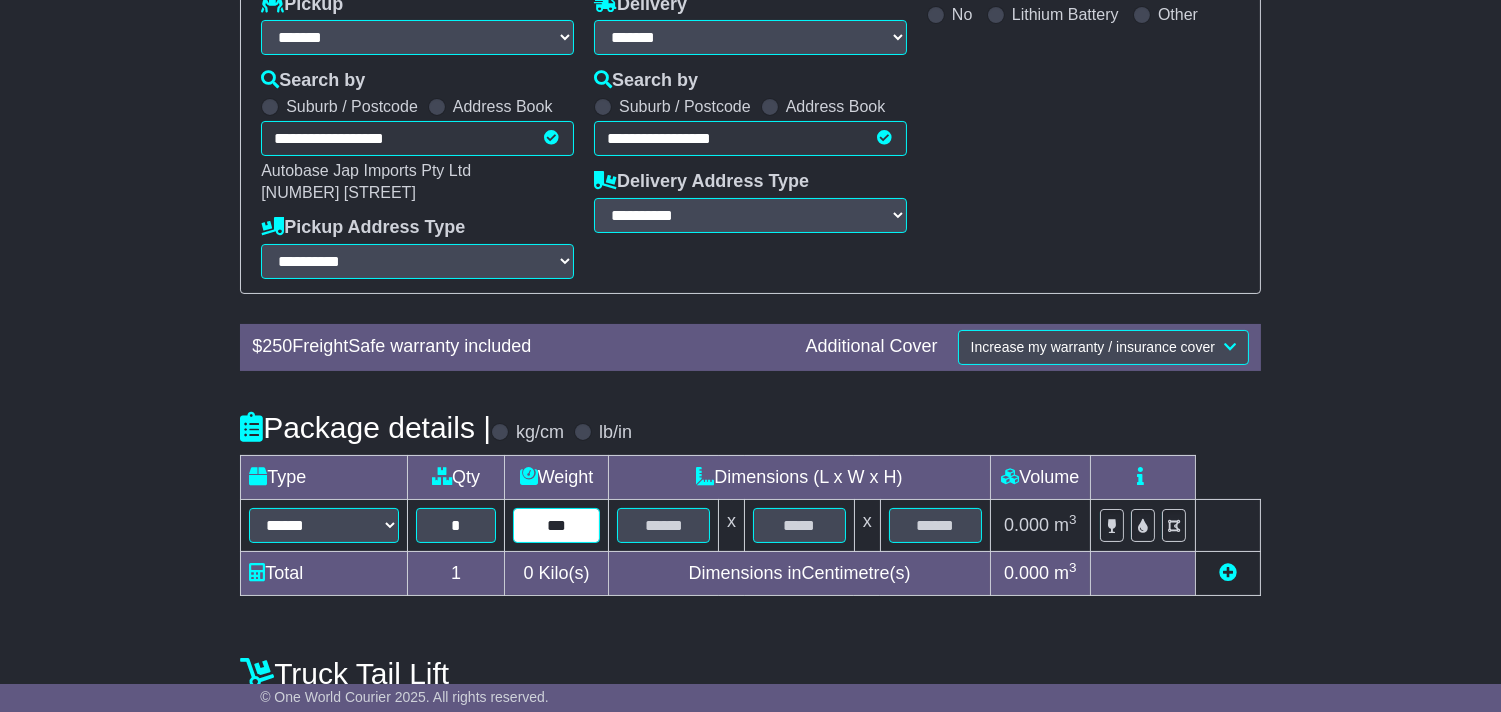type on "***" 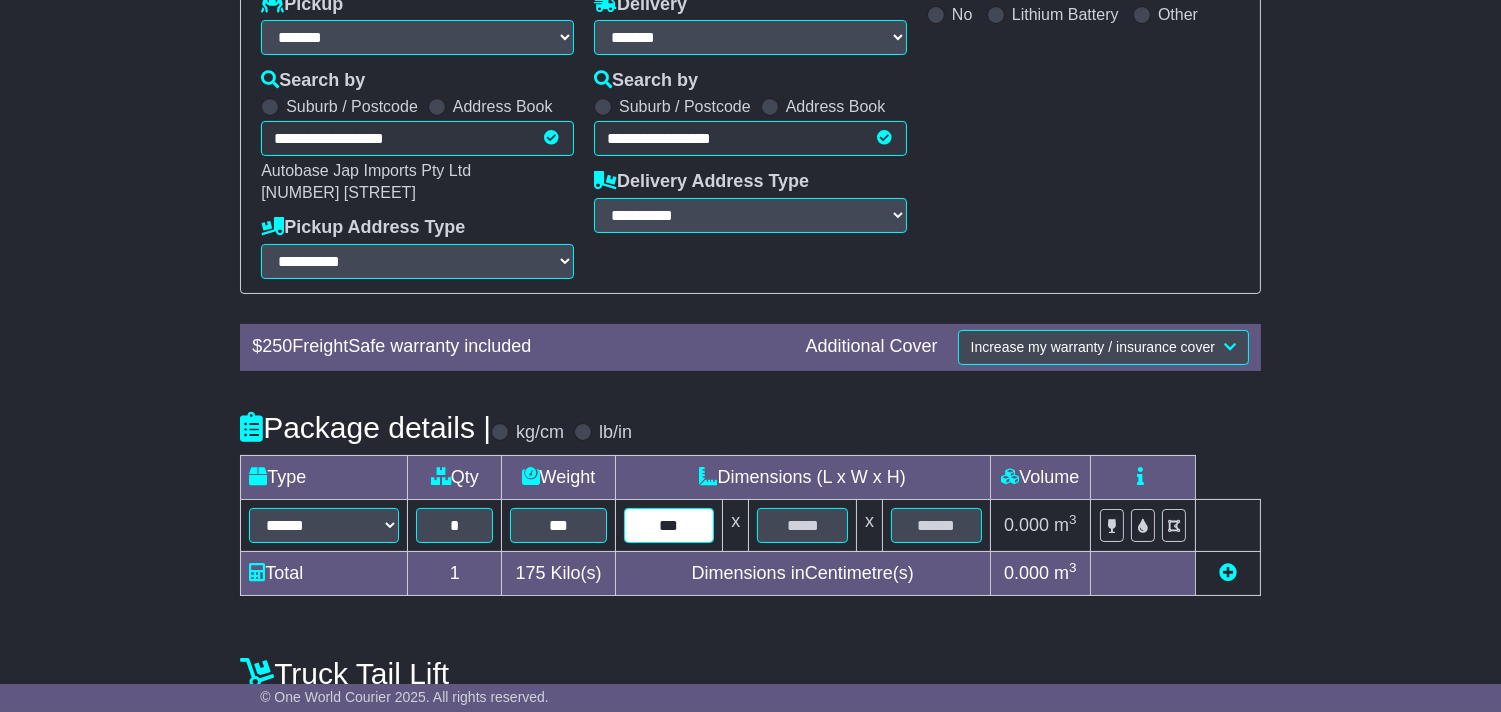 type on "***" 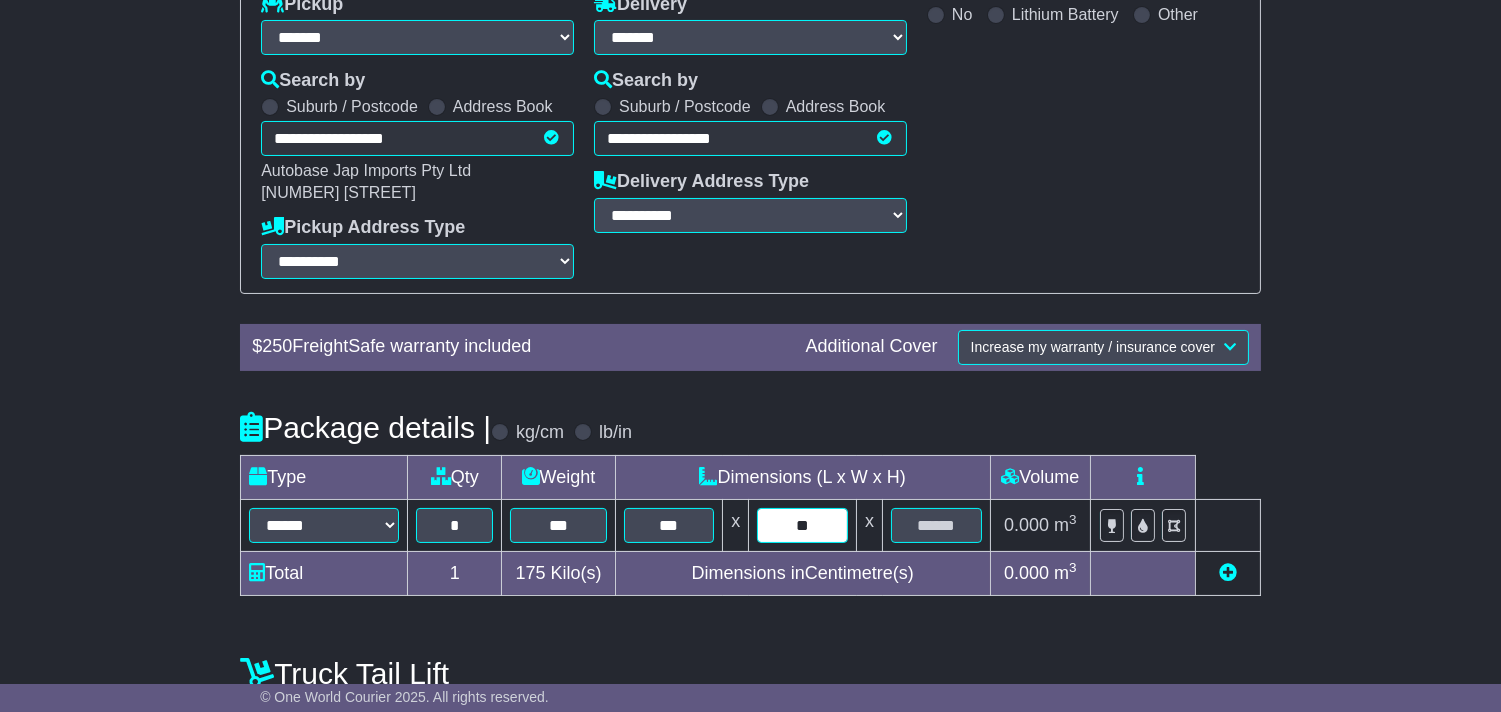 type on "**" 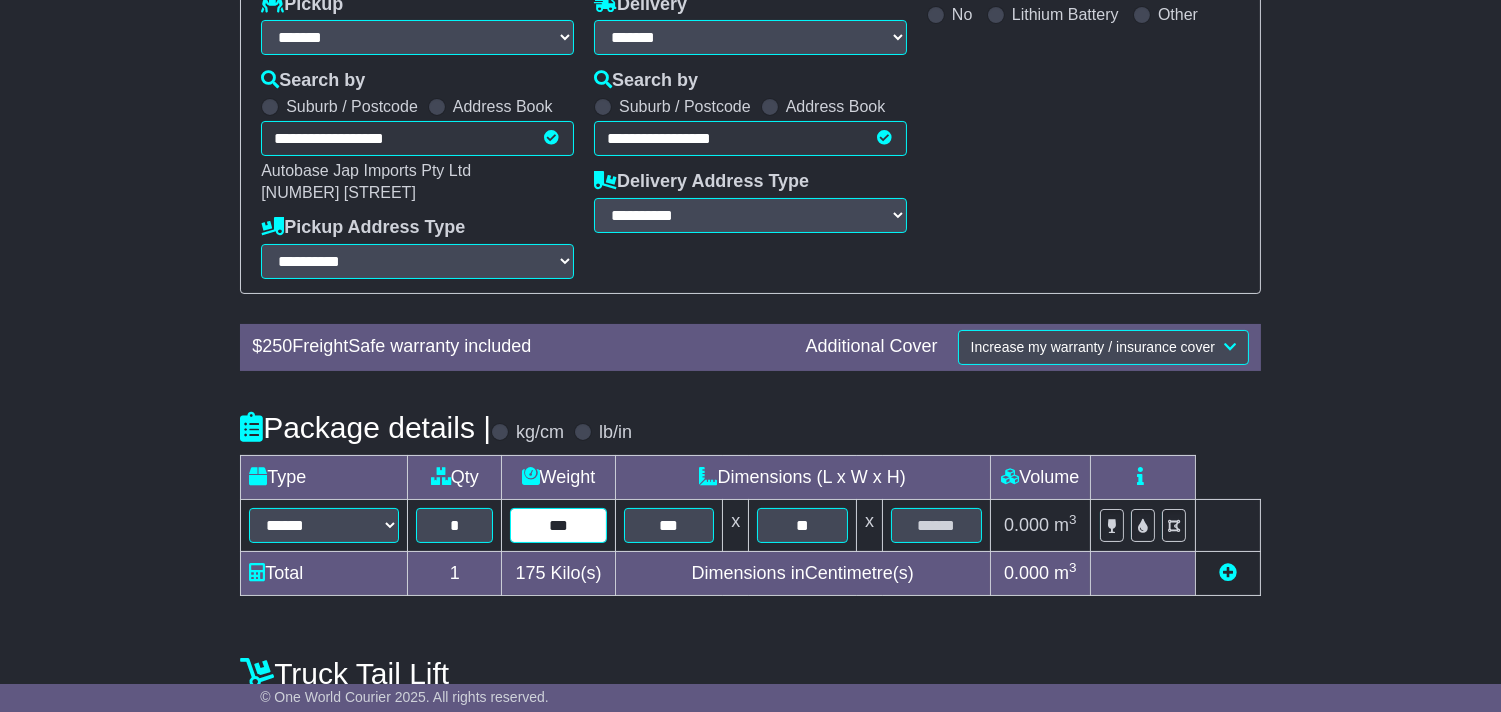click on "***" at bounding box center (558, 525) 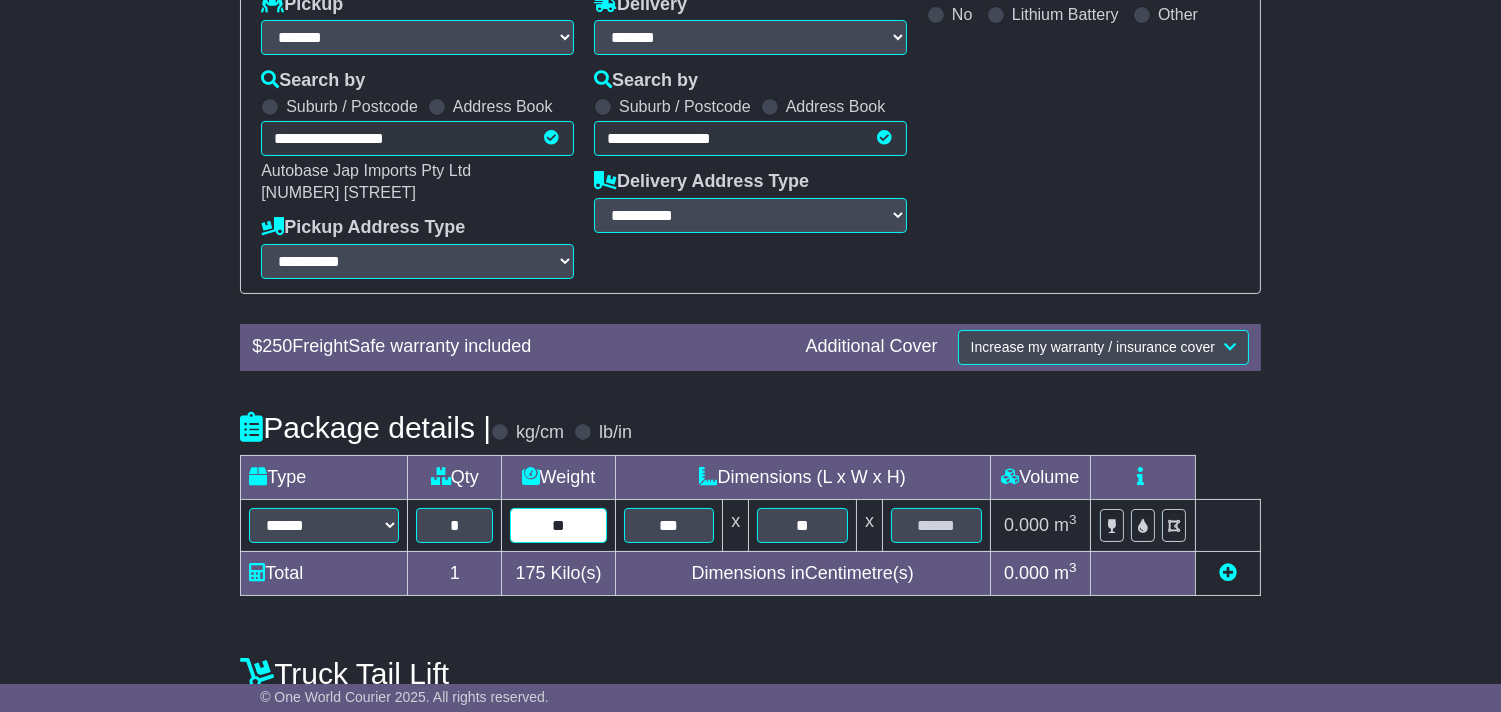 type on "*" 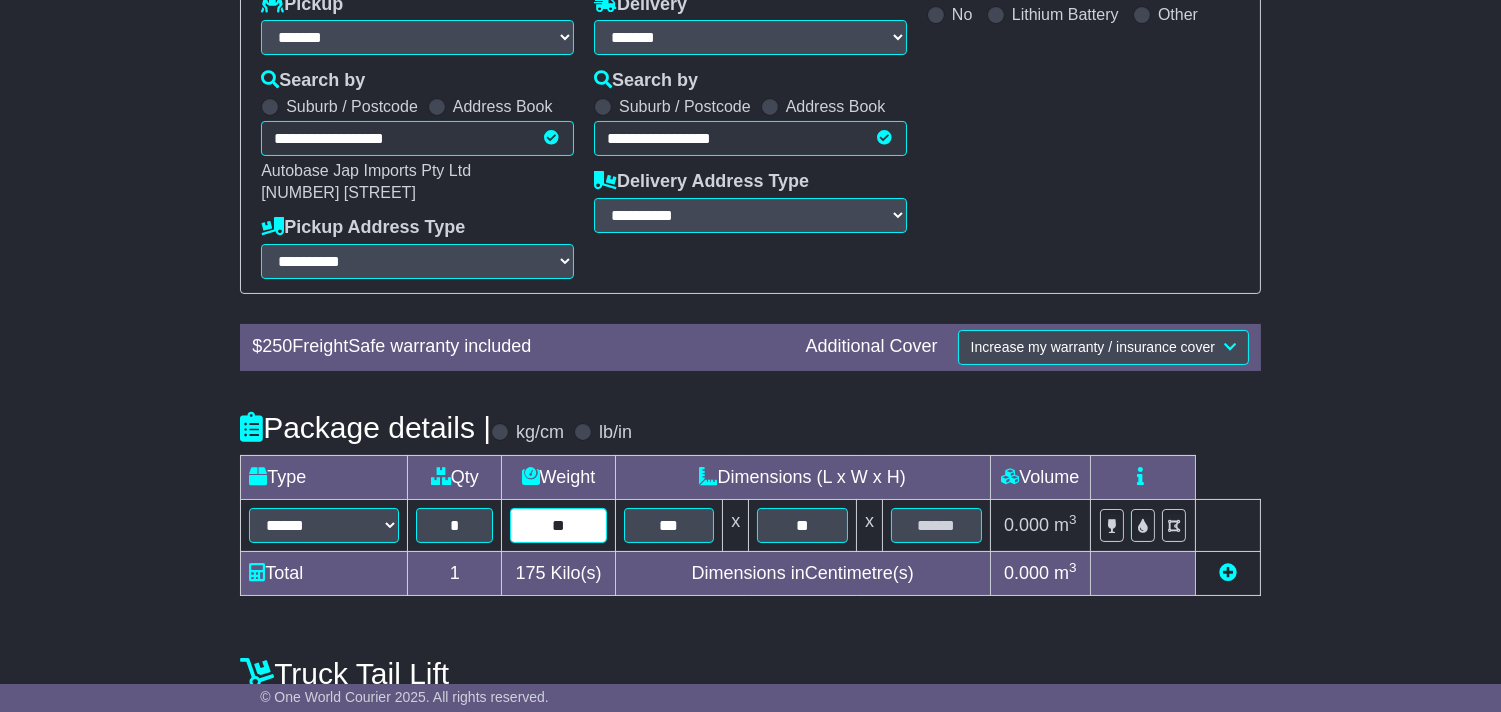 type on "**" 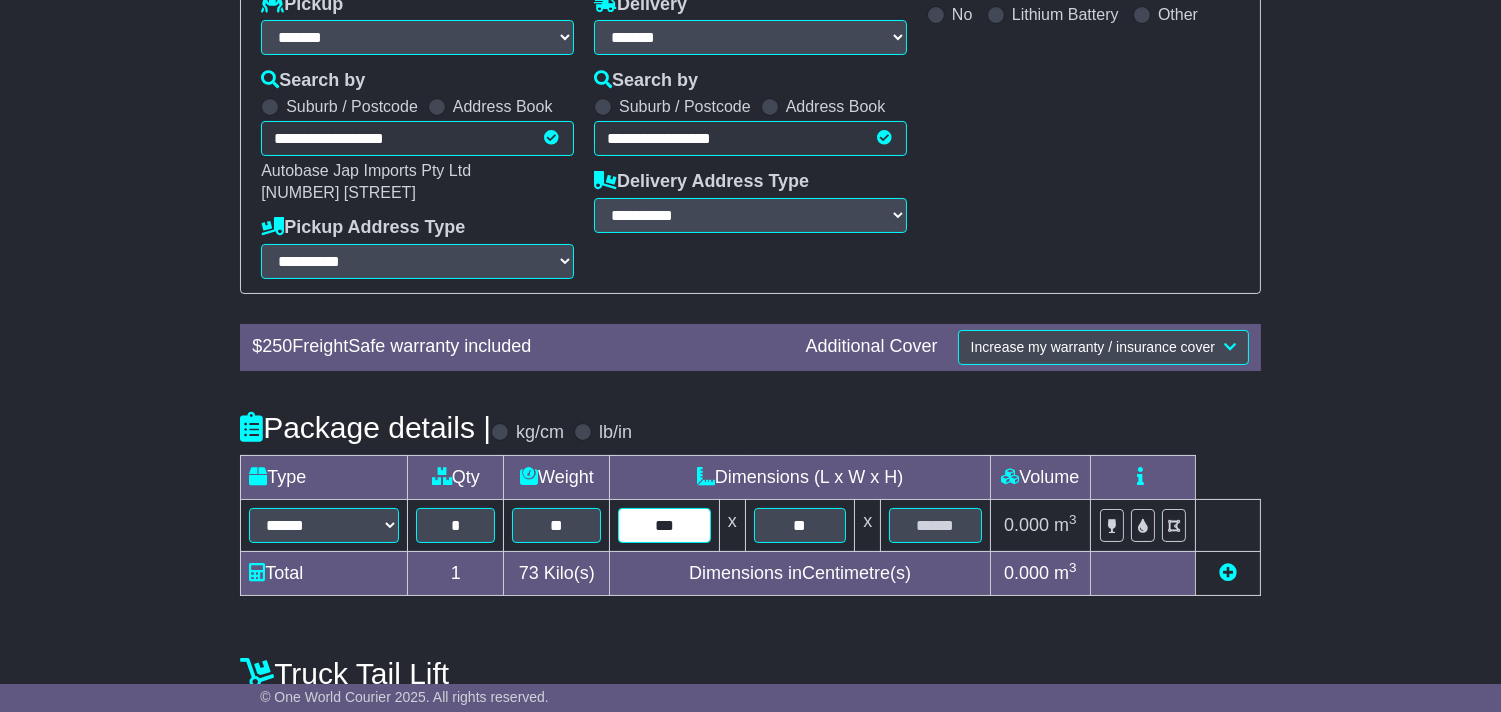 type on "***" 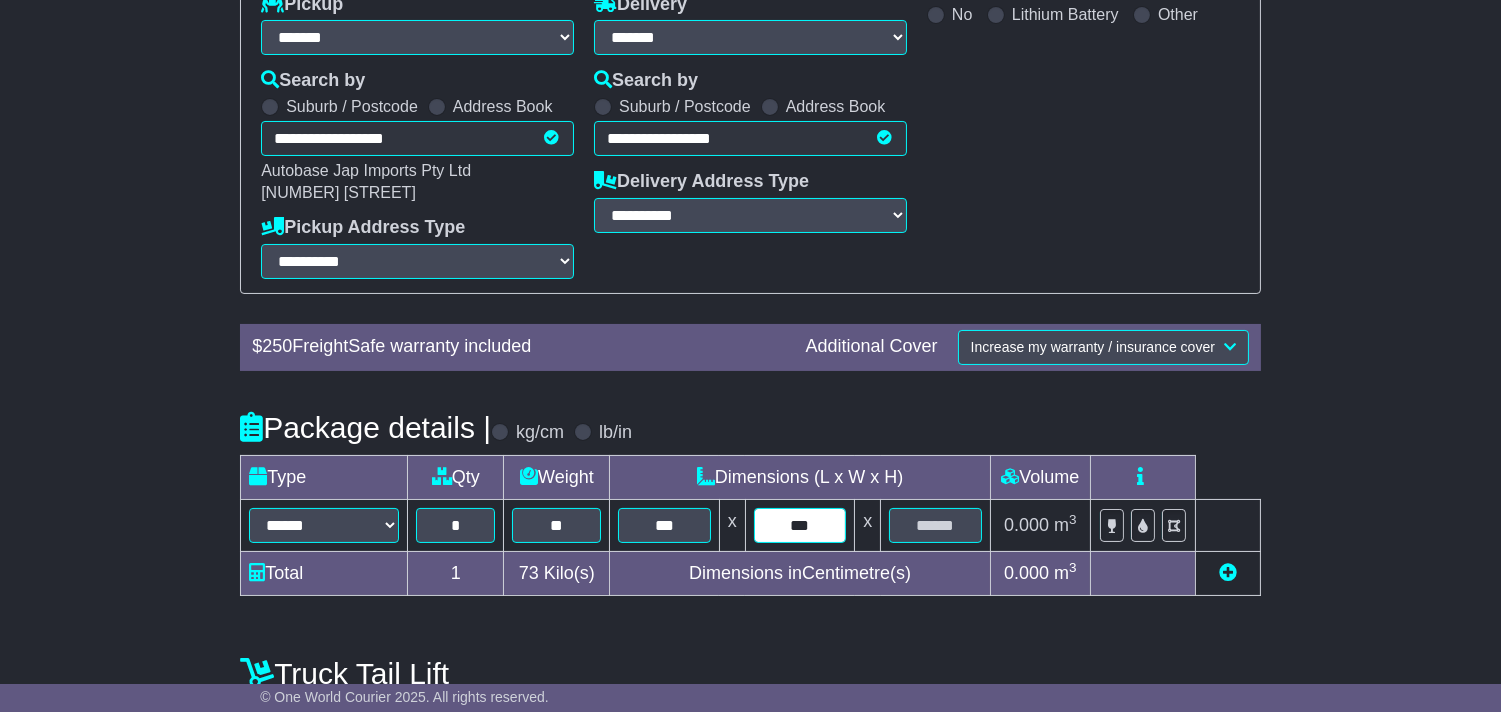 type on "***" 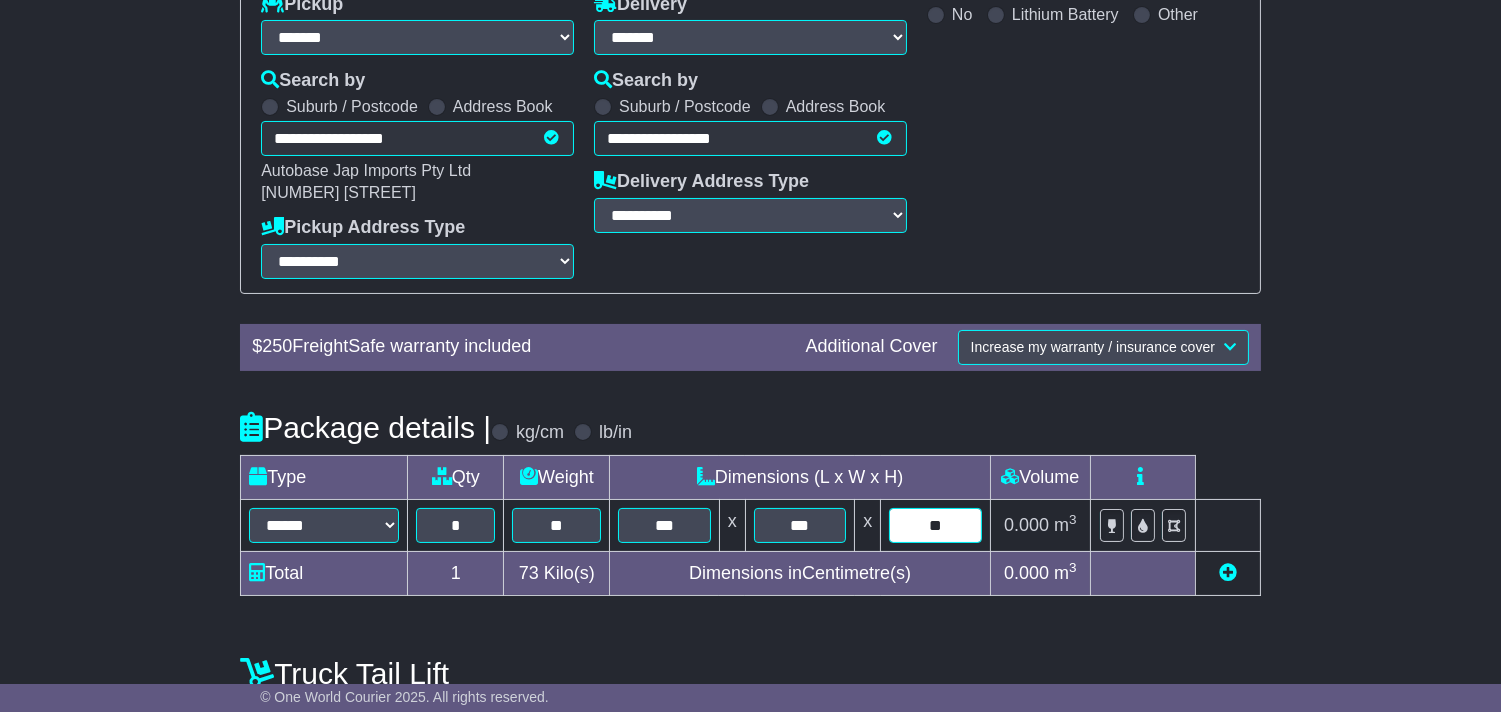 type on "**" 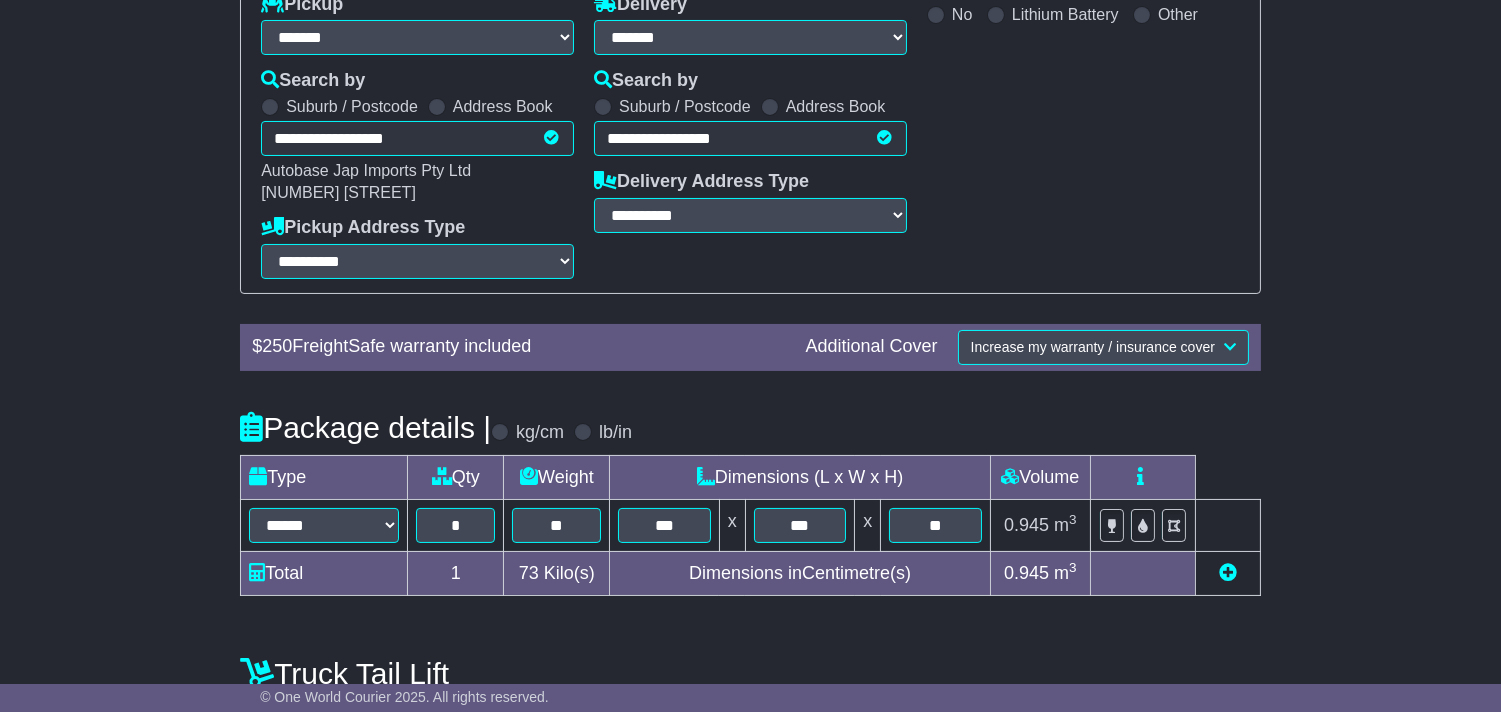 drag, startPoint x: 591, startPoint y: 530, endPoint x: 81, endPoint y: 424, distance: 520.89923 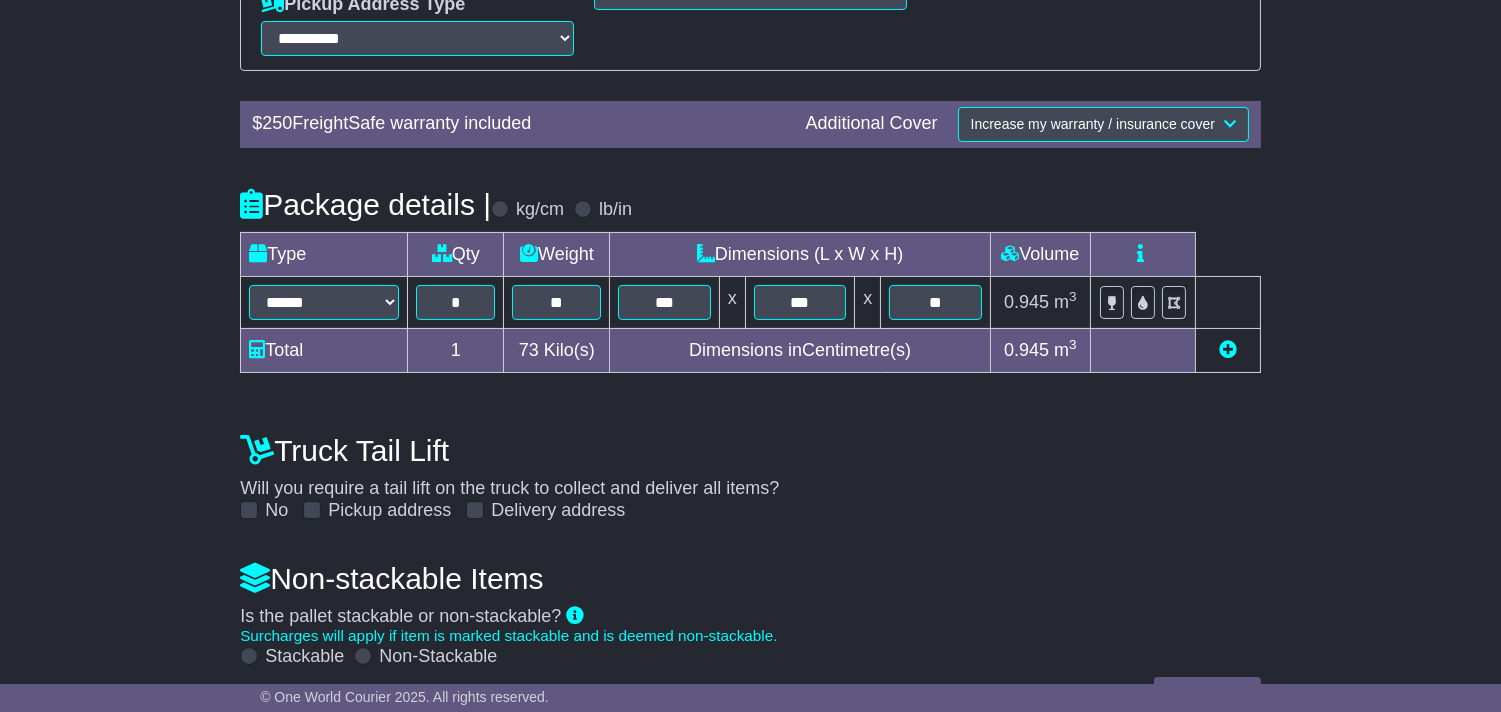 scroll, scrollTop: 621, scrollLeft: 0, axis: vertical 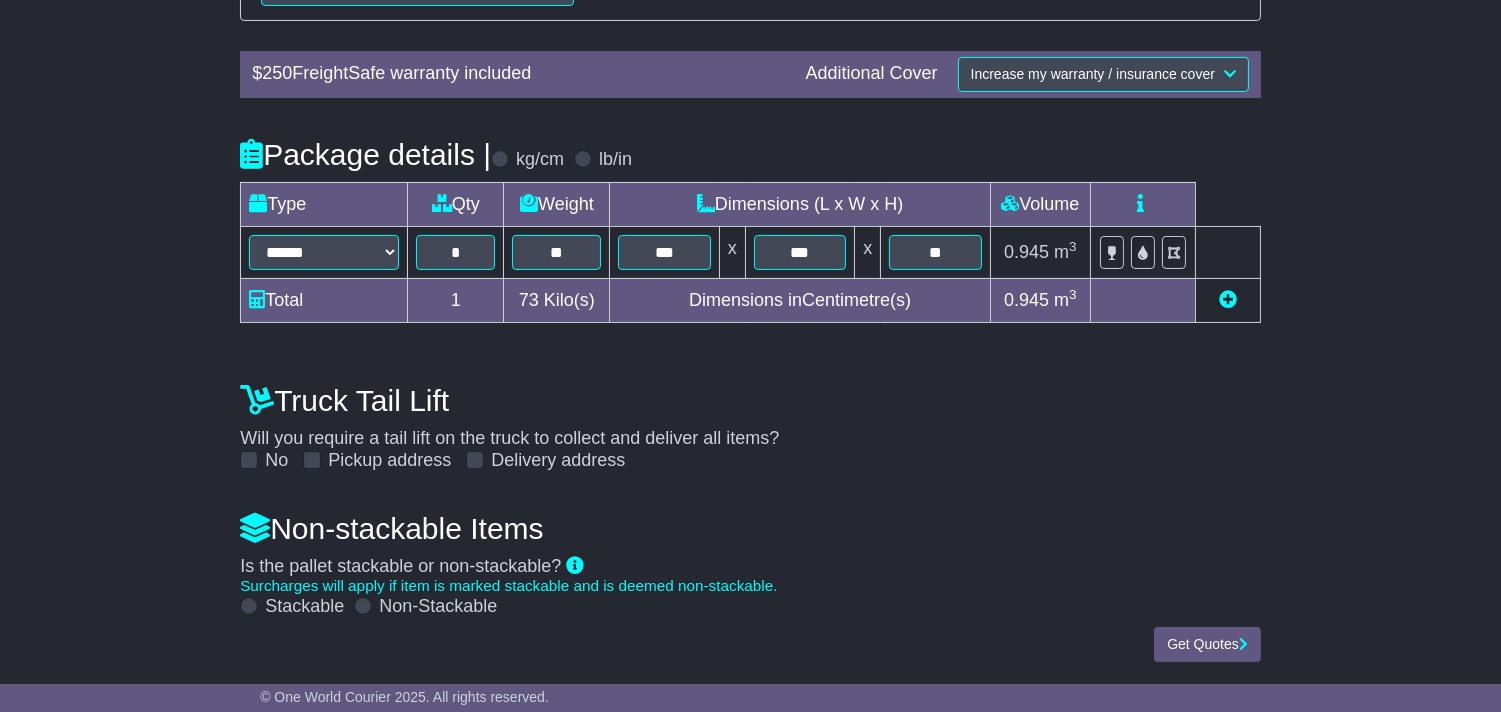 click on "Non-Stackable" at bounding box center [438, 607] 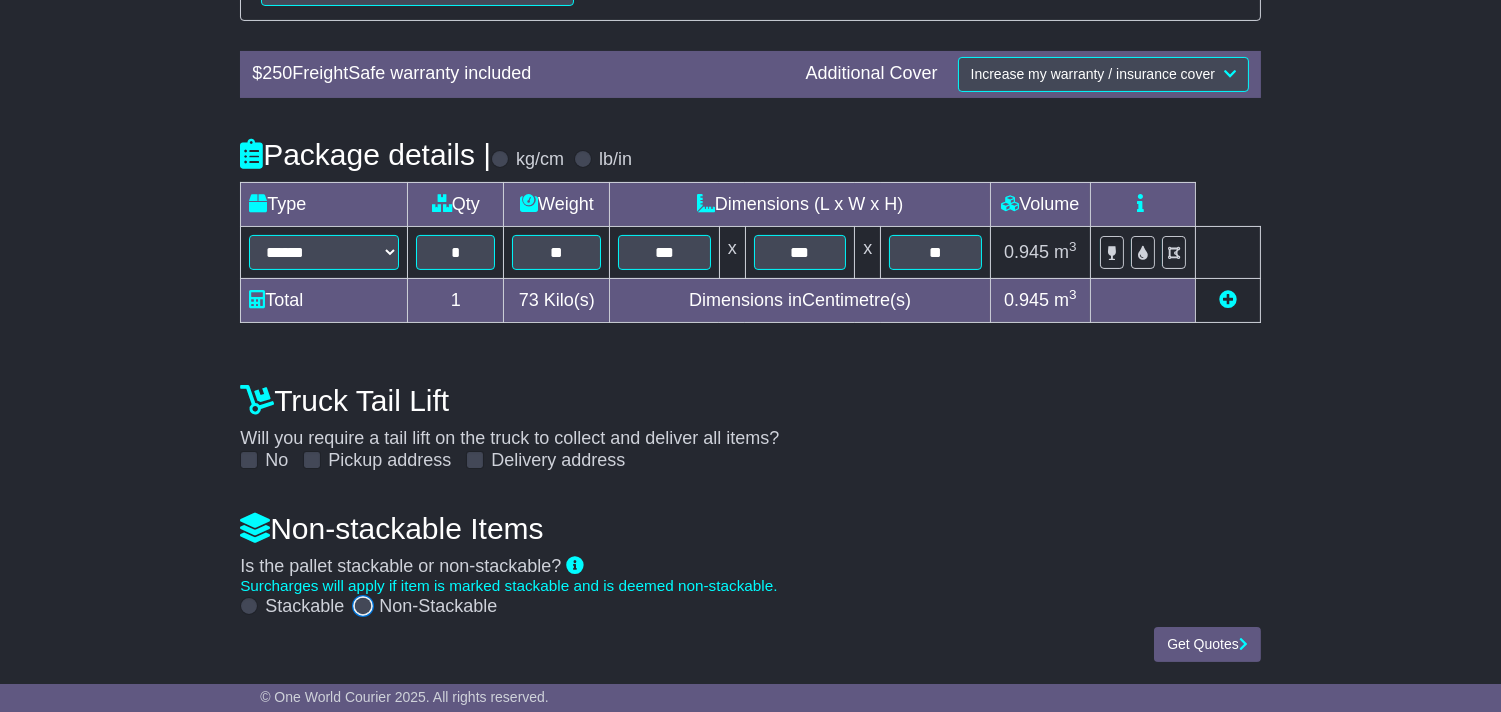 scroll, scrollTop: 602, scrollLeft: 0, axis: vertical 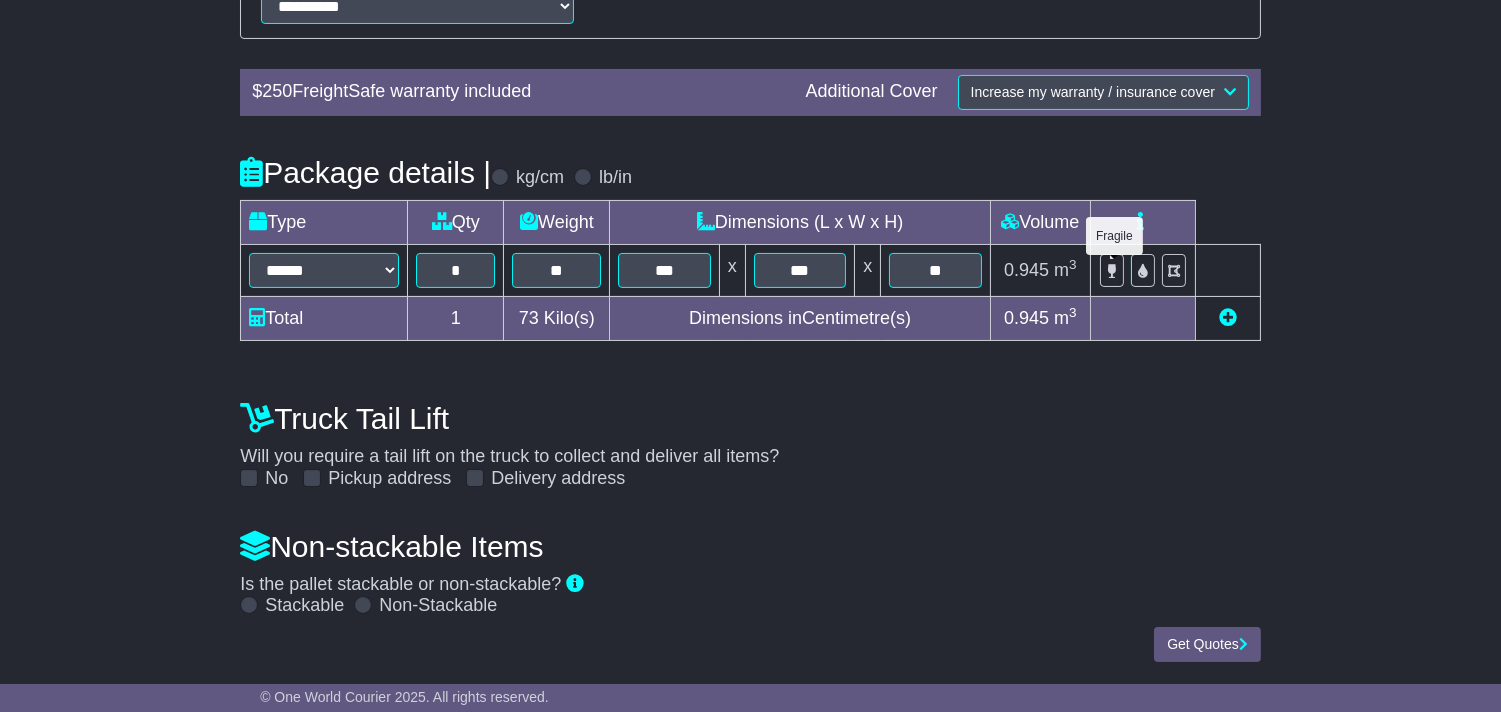 click at bounding box center [1112, 270] 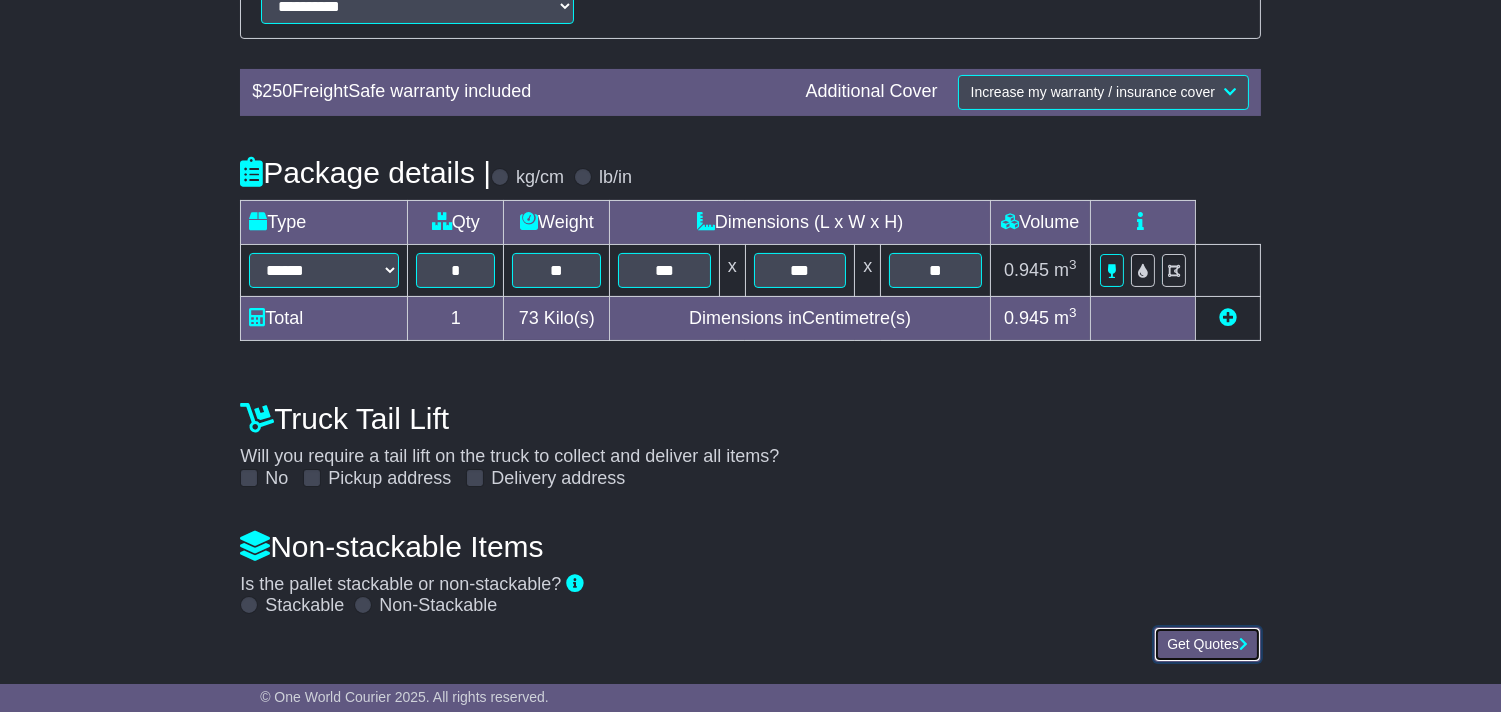 click on "Get Quotes" at bounding box center (1207, 644) 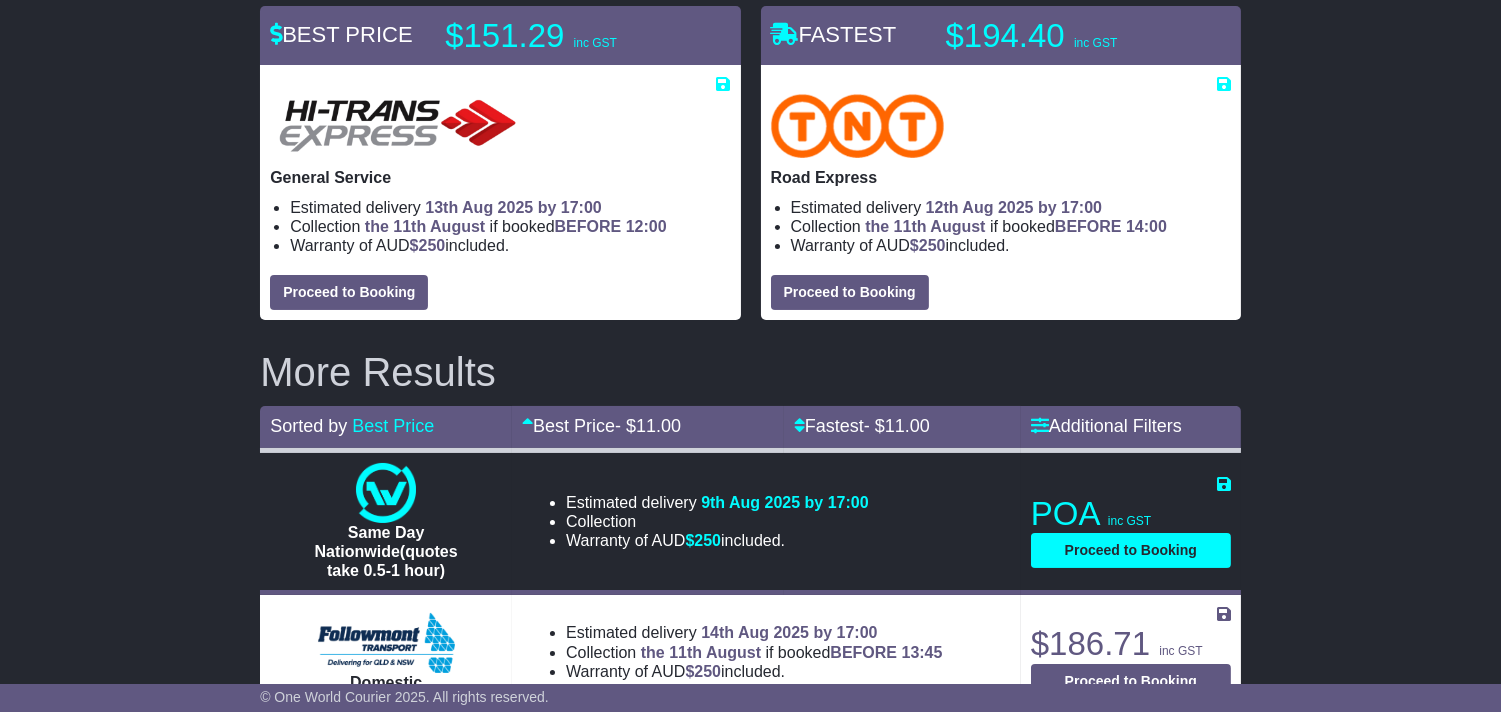 scroll, scrollTop: 365, scrollLeft: 0, axis: vertical 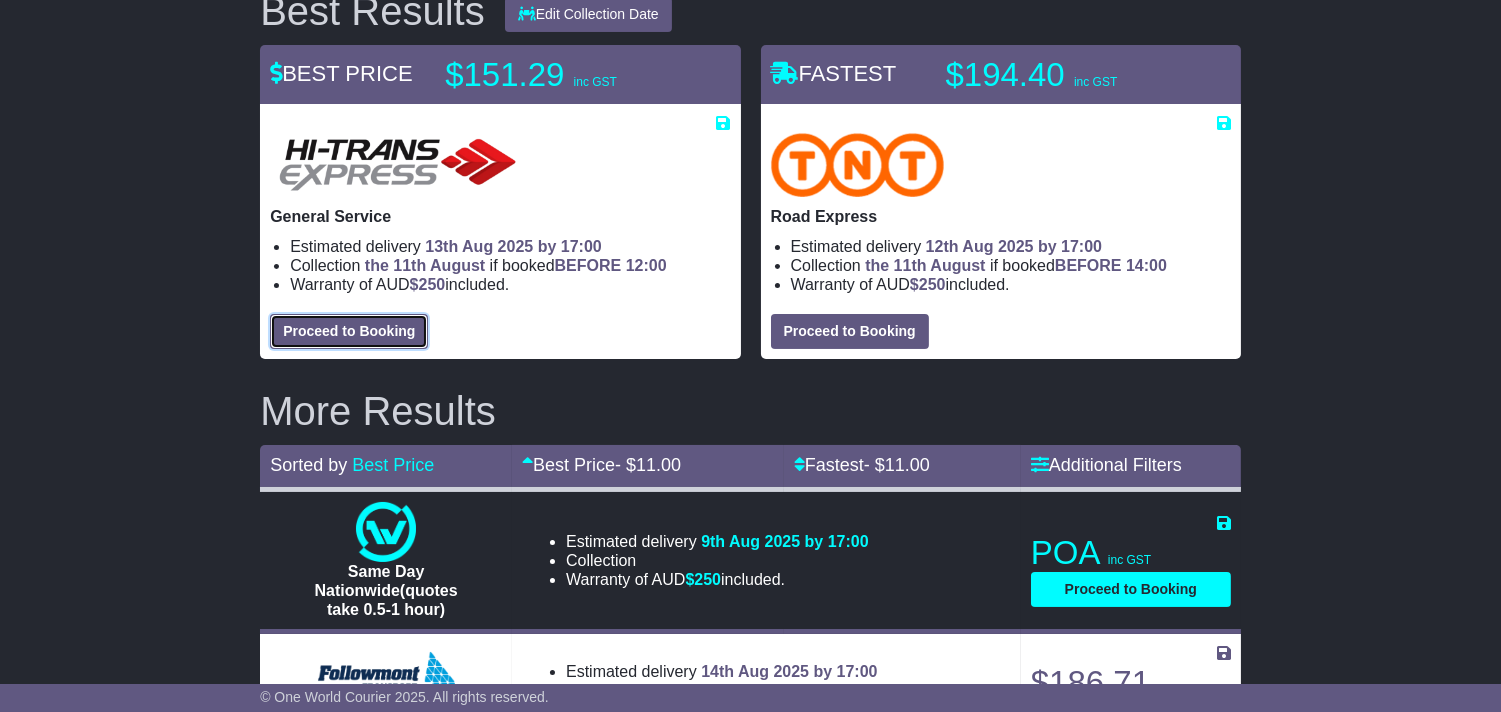 click on "Proceed to Booking" at bounding box center (349, 331) 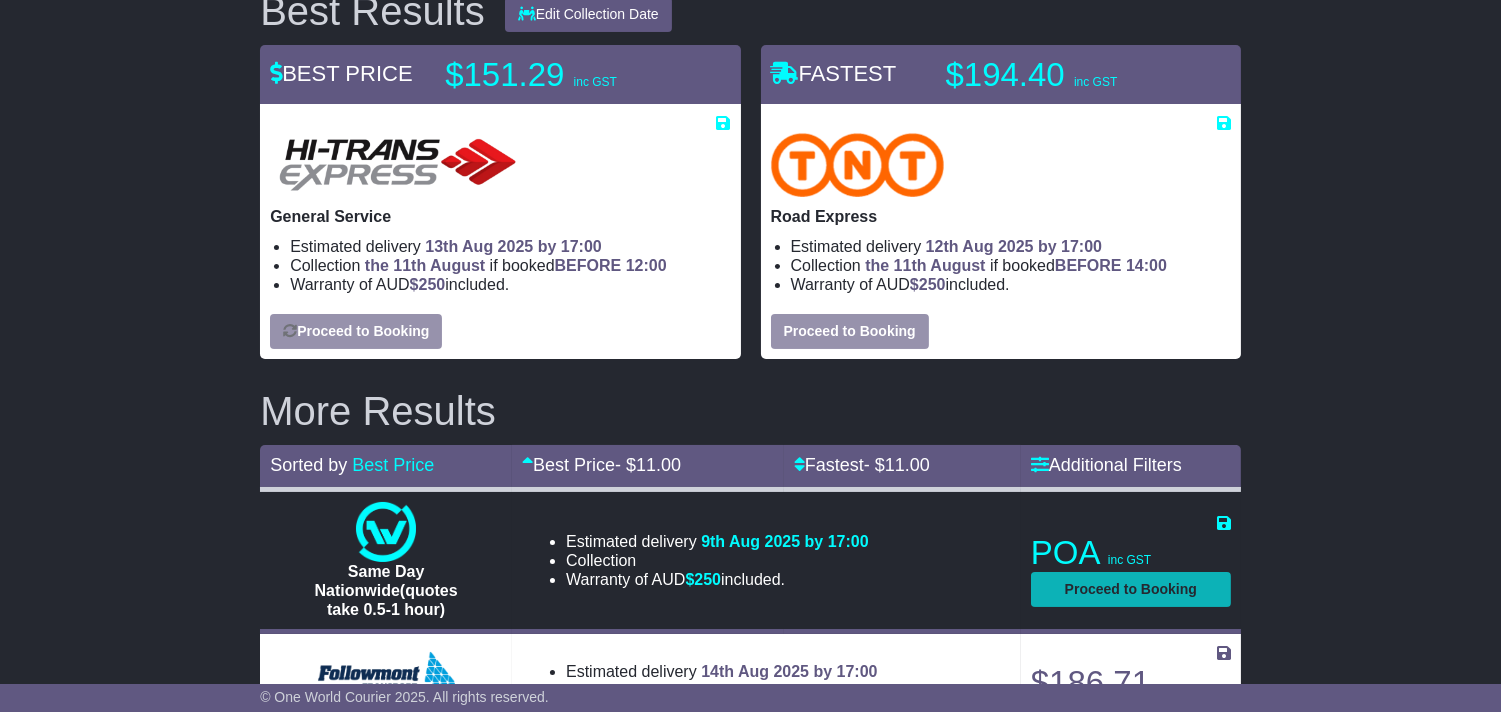 select on "****" 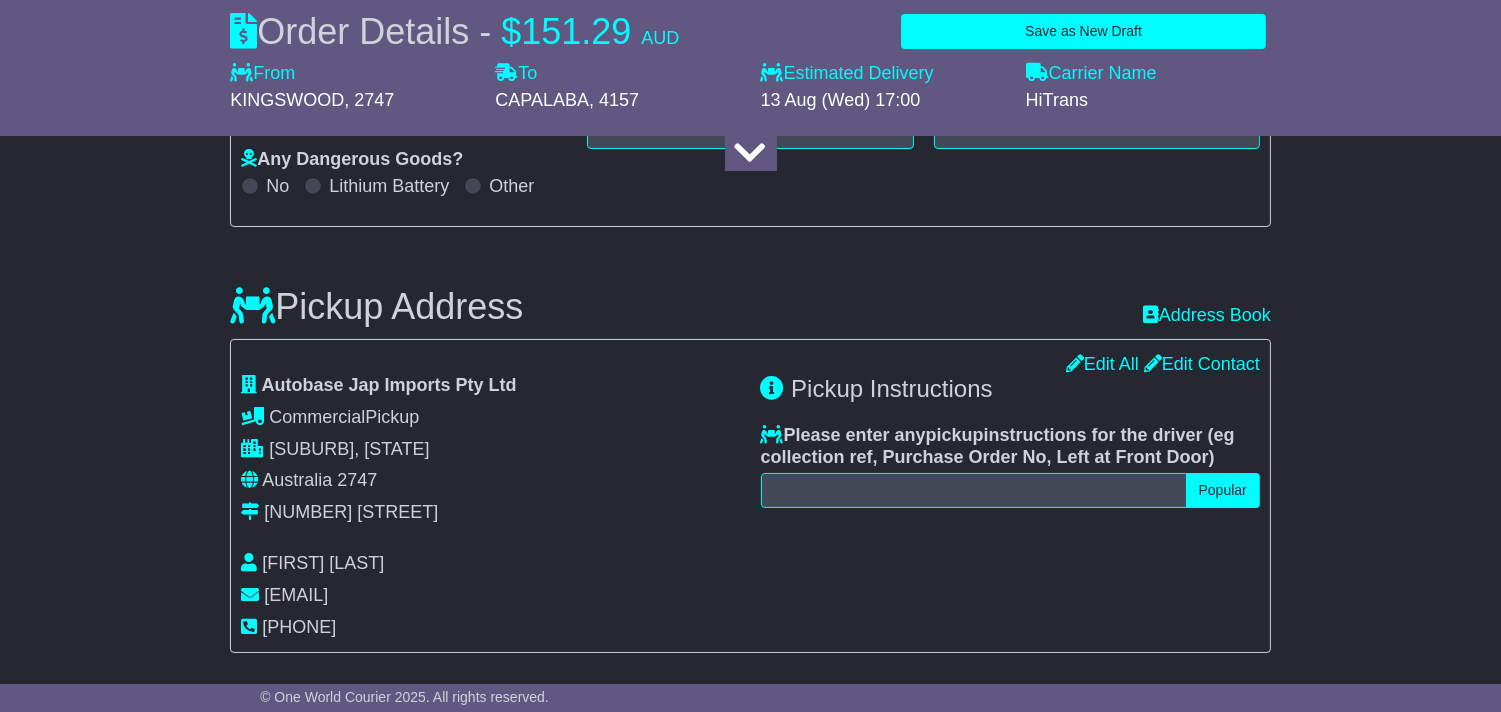 select 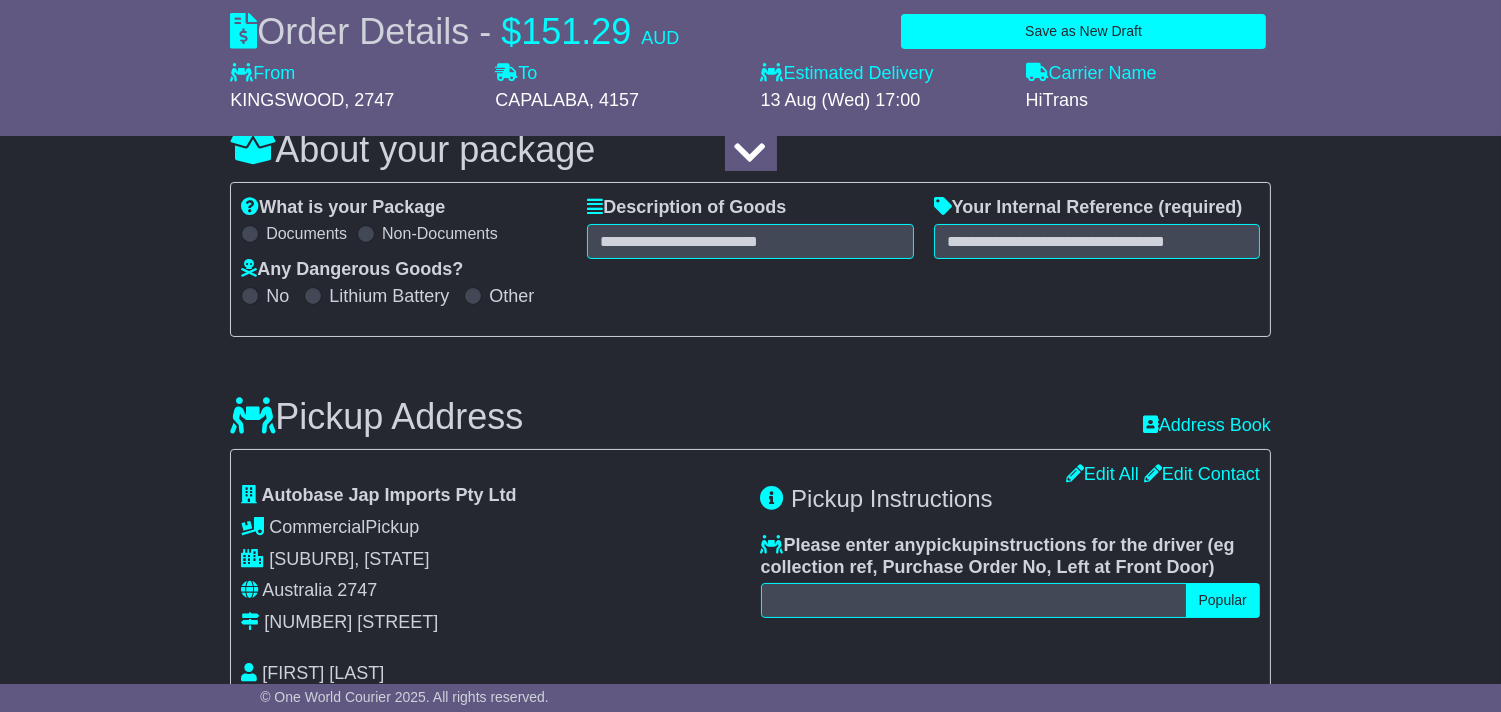 scroll, scrollTop: 143, scrollLeft: 0, axis: vertical 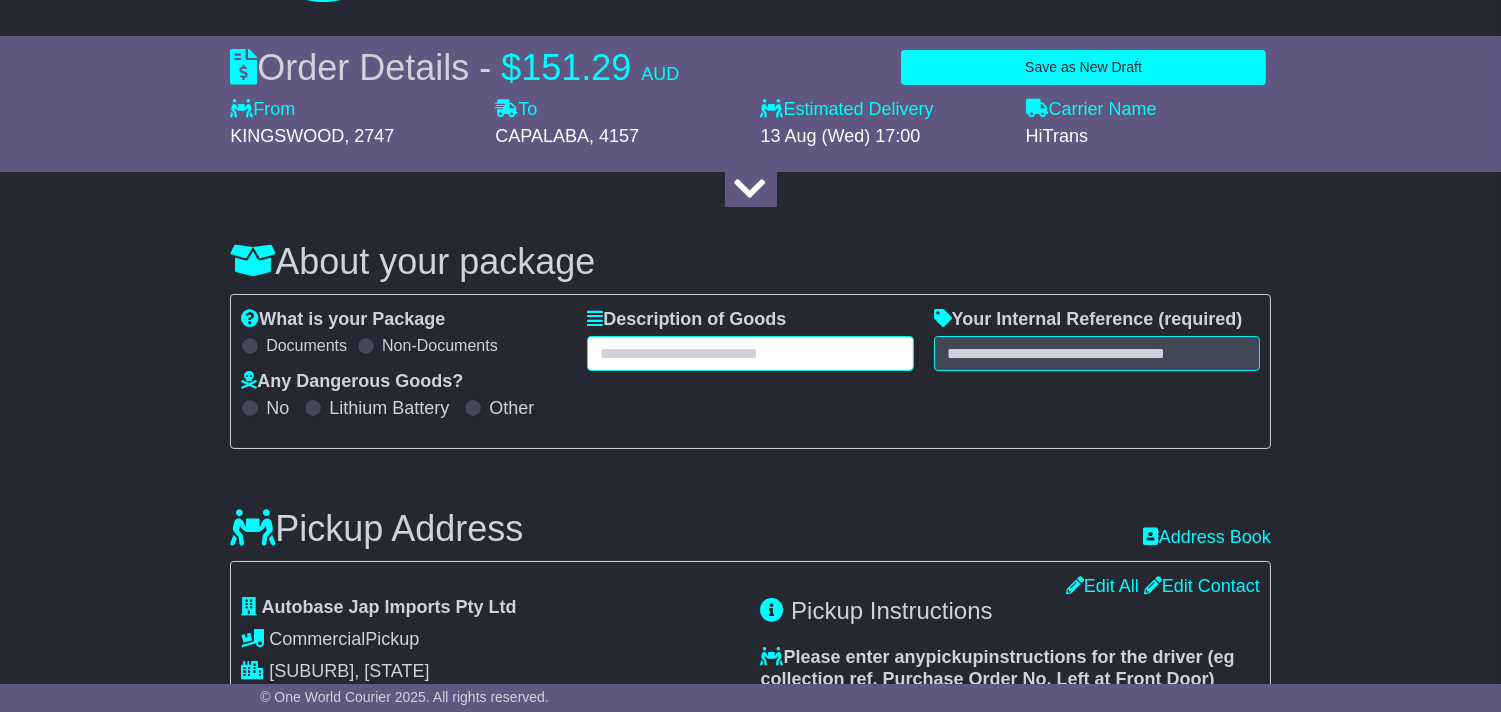 click at bounding box center [750, 353] 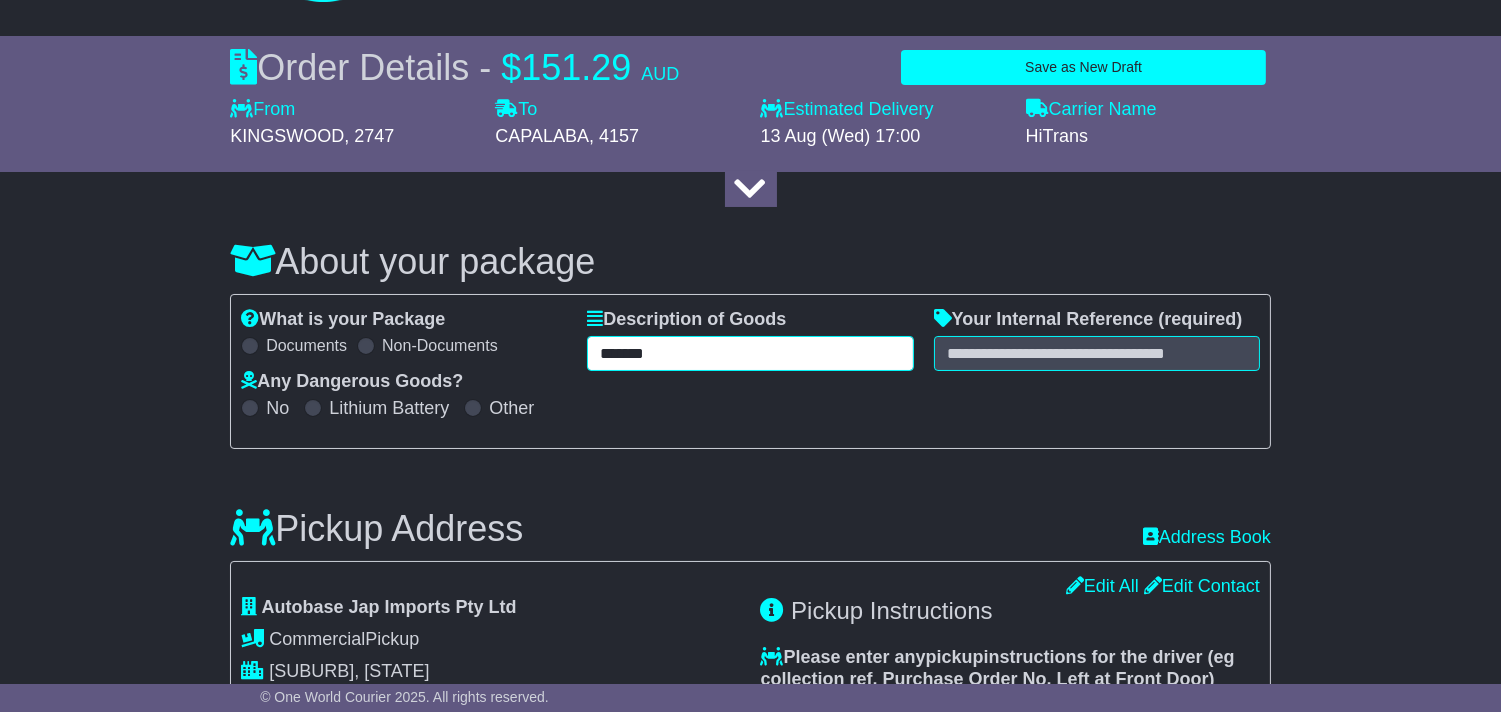 type on "*******" 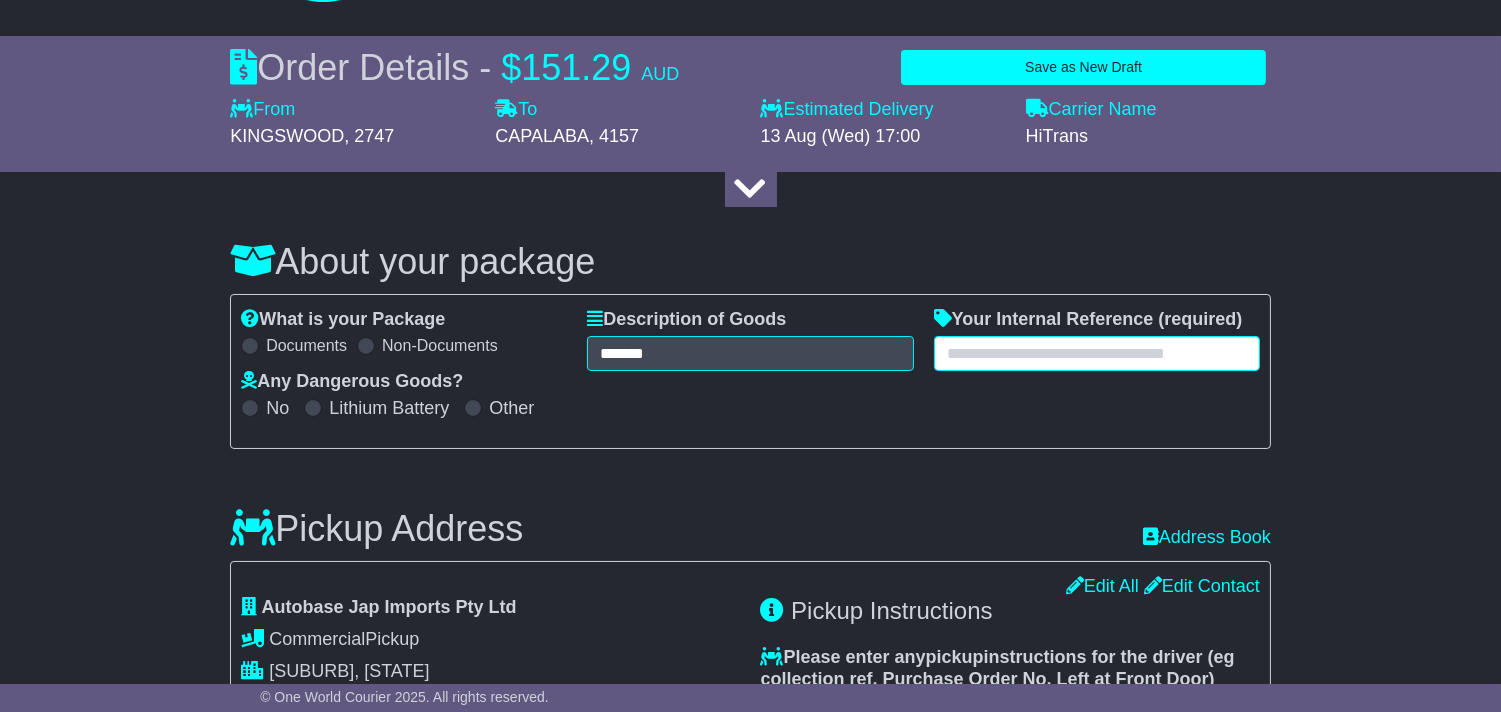paste on "*******" 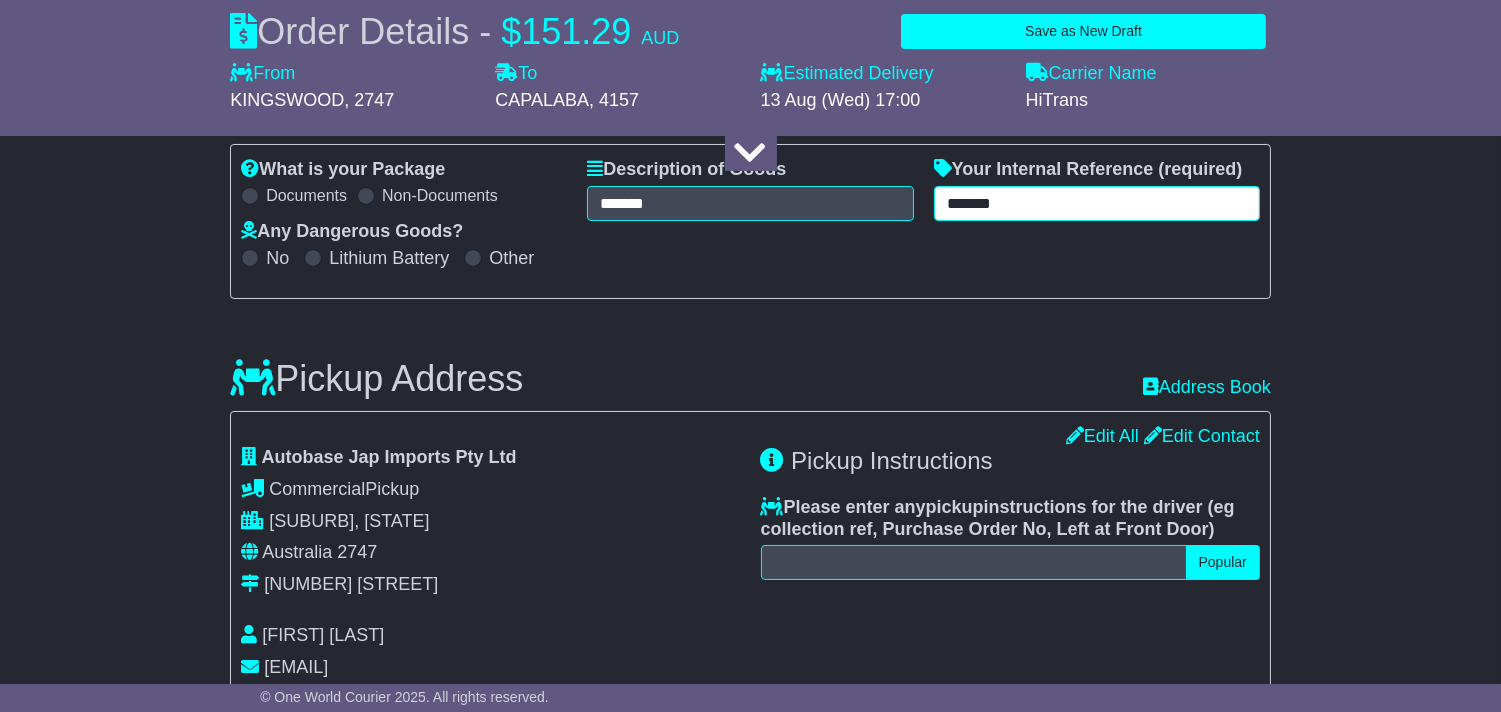 scroll, scrollTop: 254, scrollLeft: 0, axis: vertical 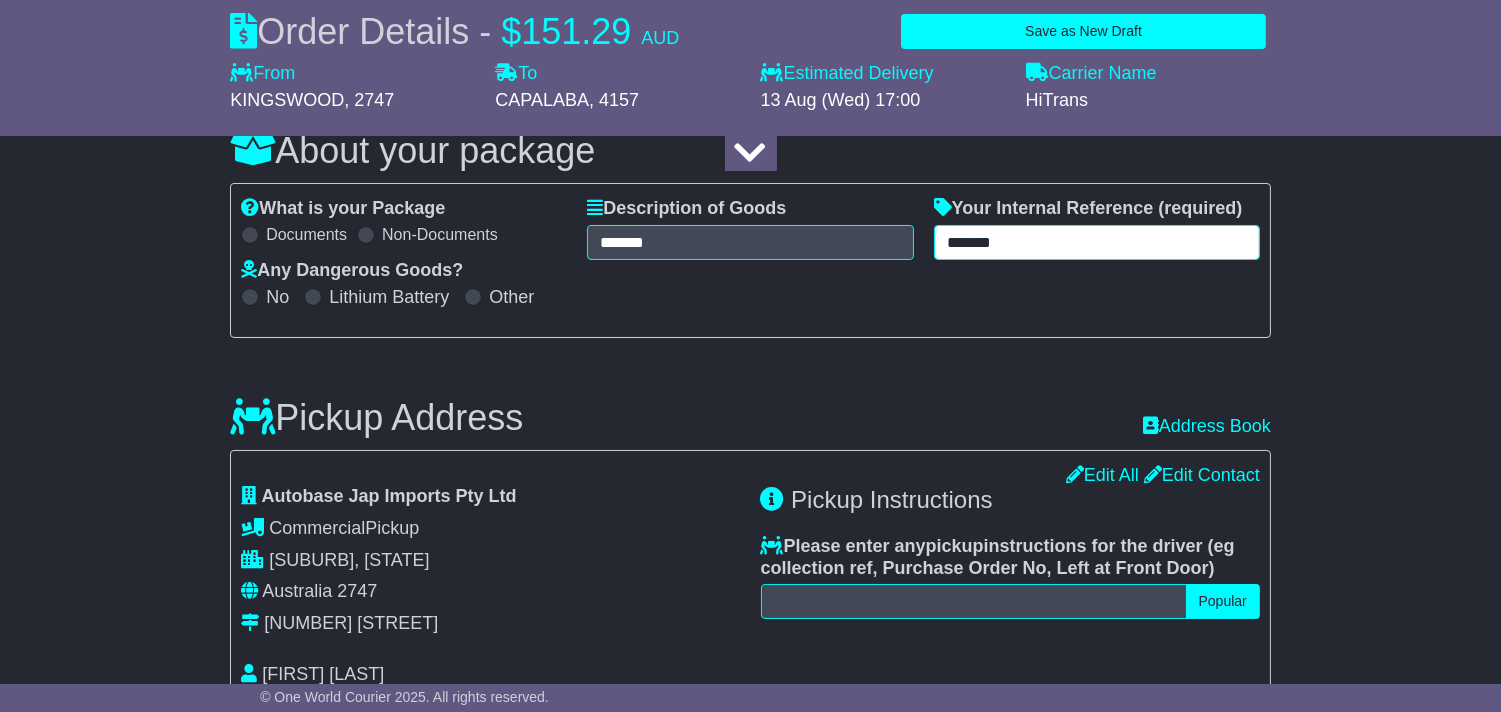 type on "*******" 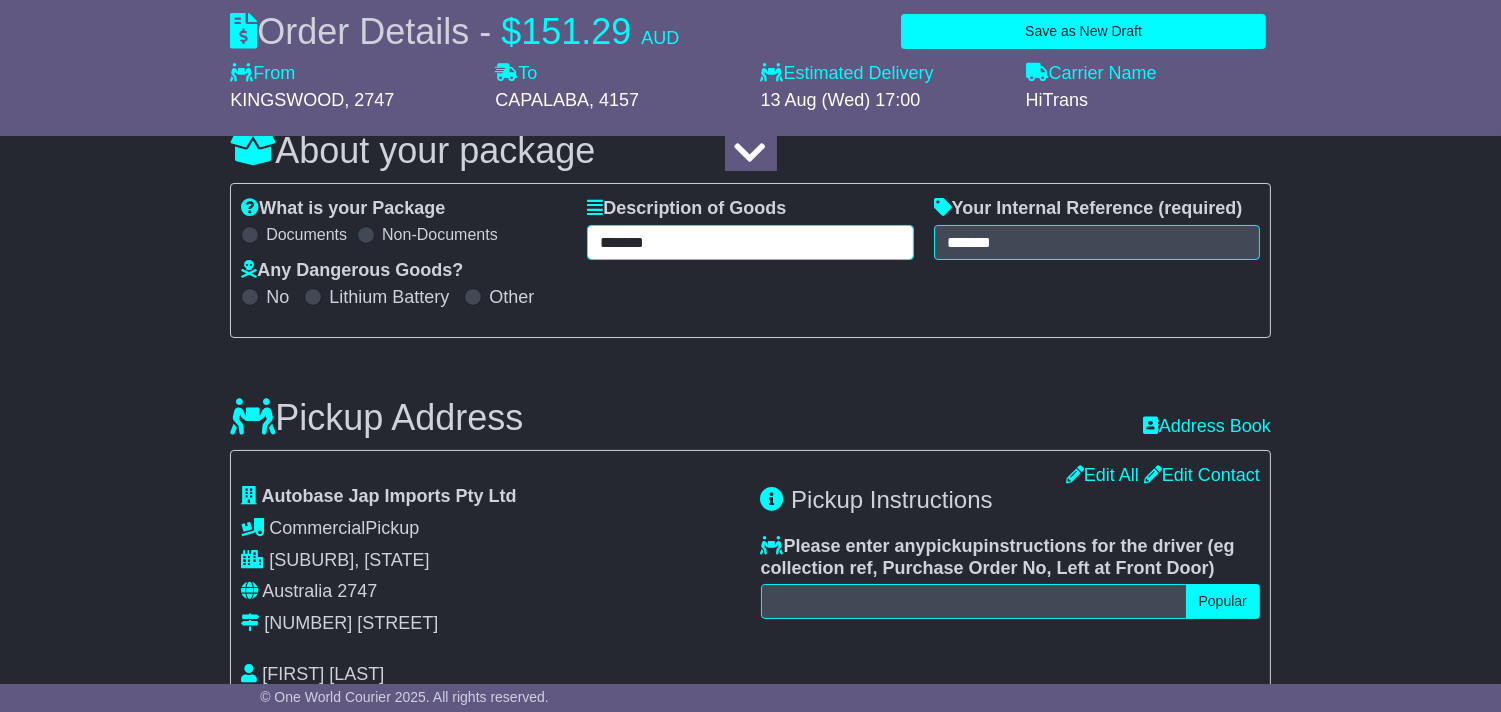 click on "*******" at bounding box center [750, 242] 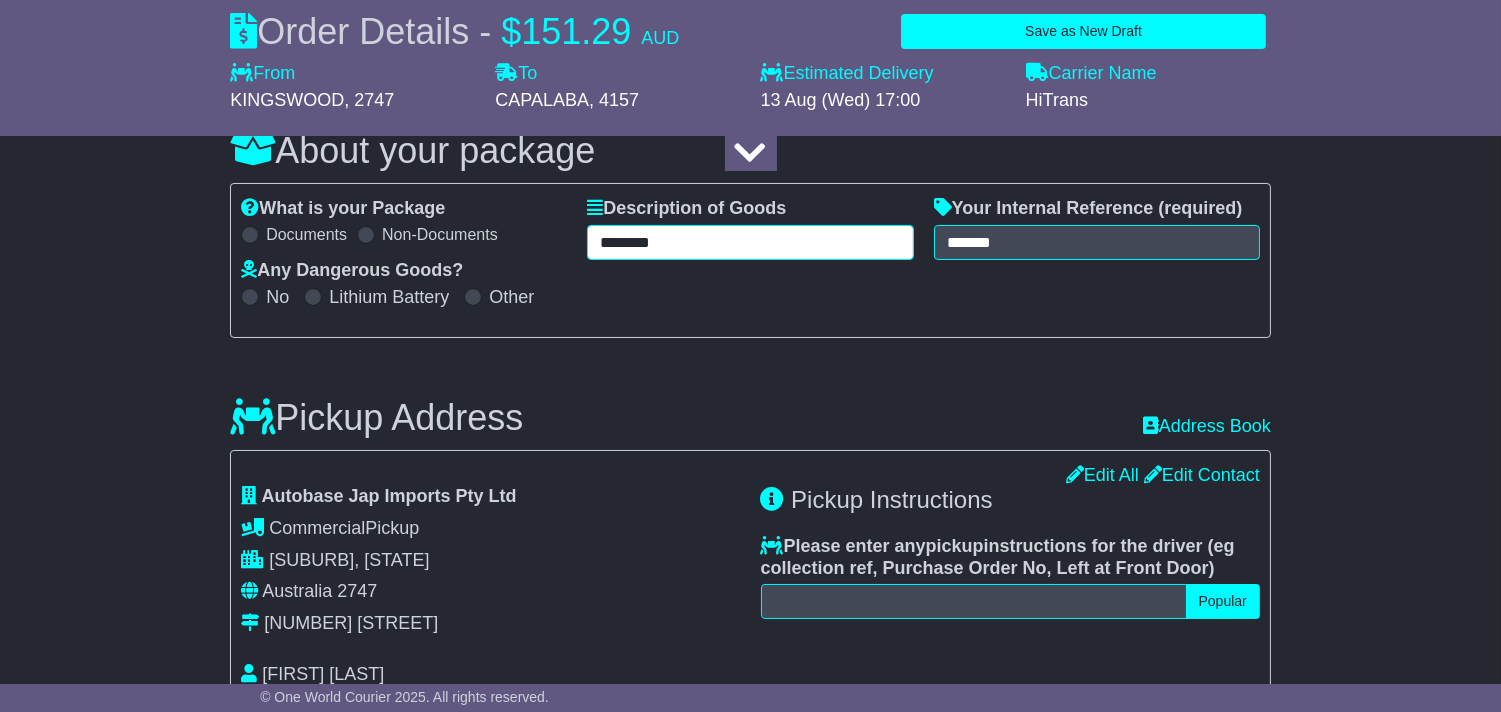 type on "********" 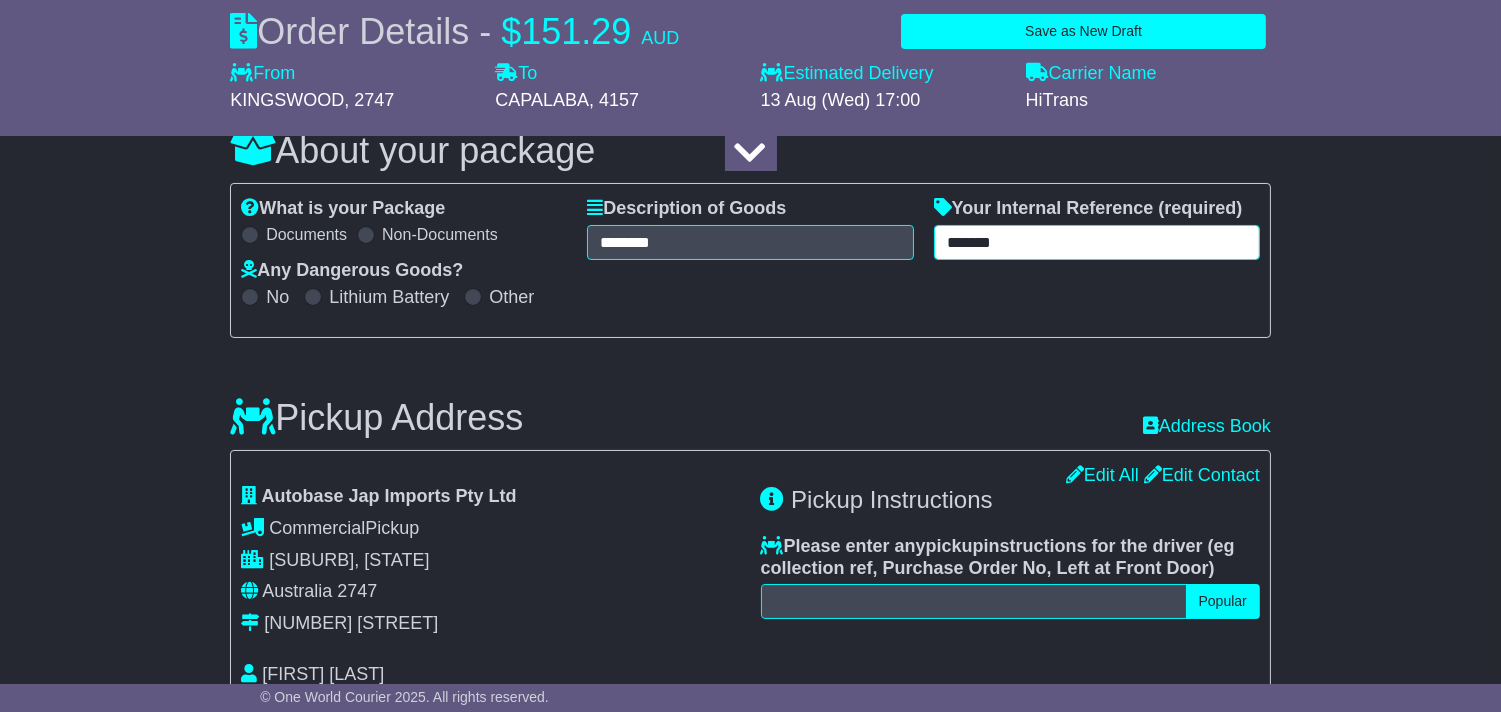 paste on "*" 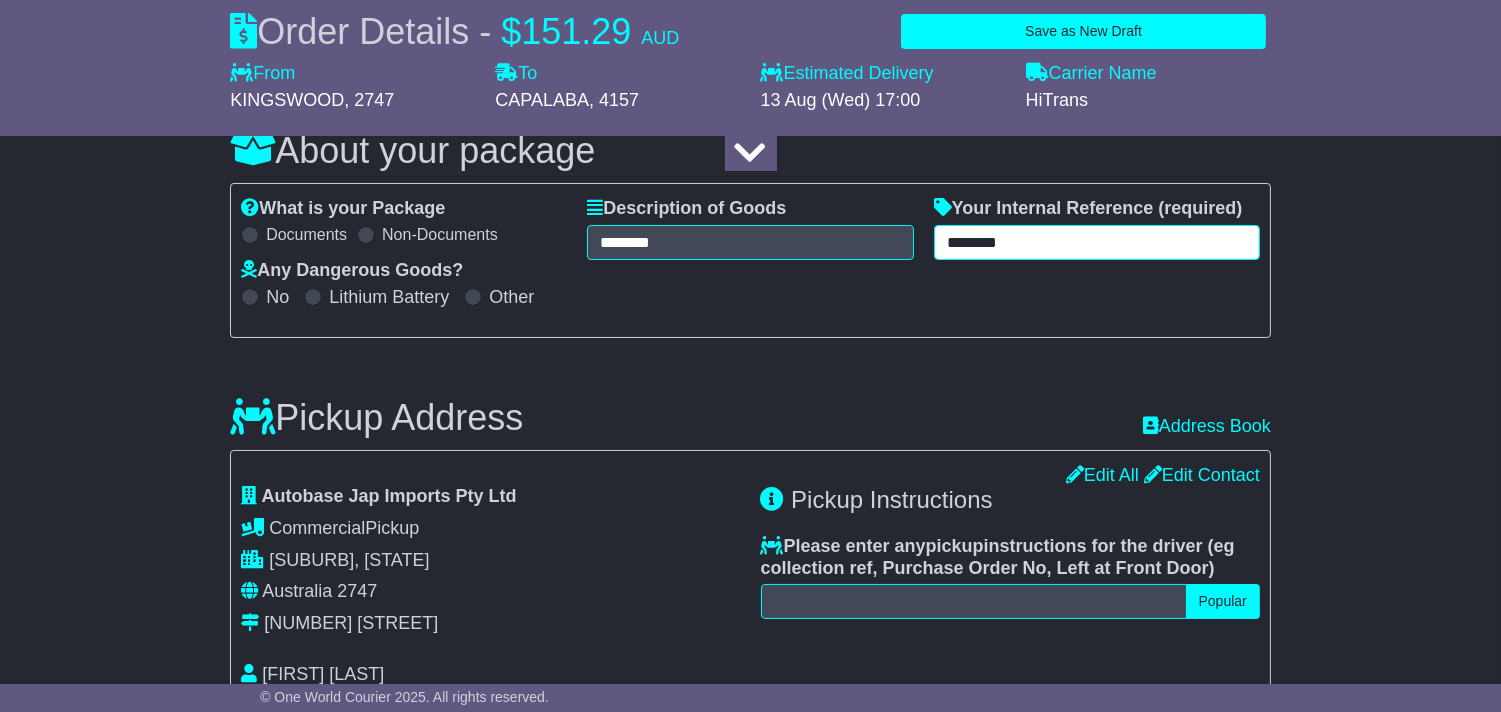 type on "********" 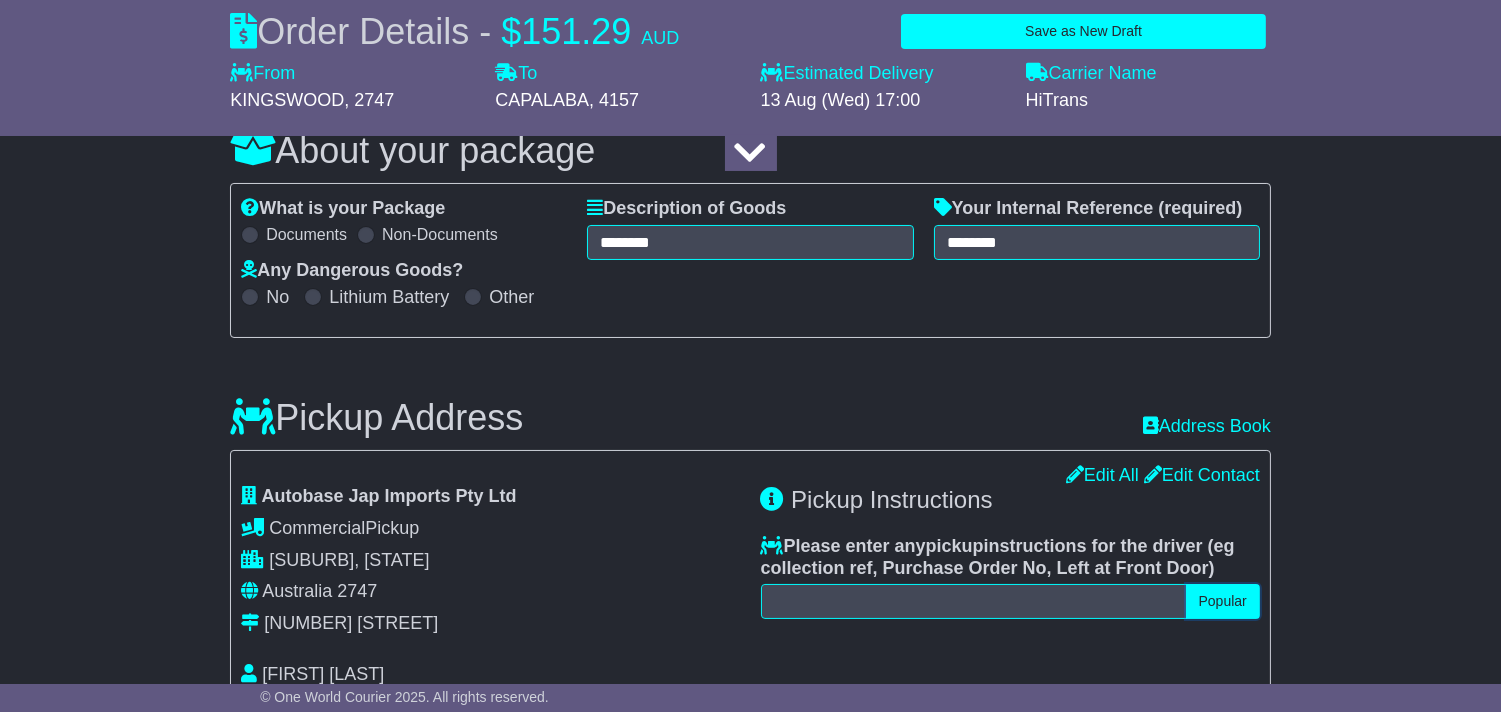 click on "Popular" at bounding box center [1223, 601] 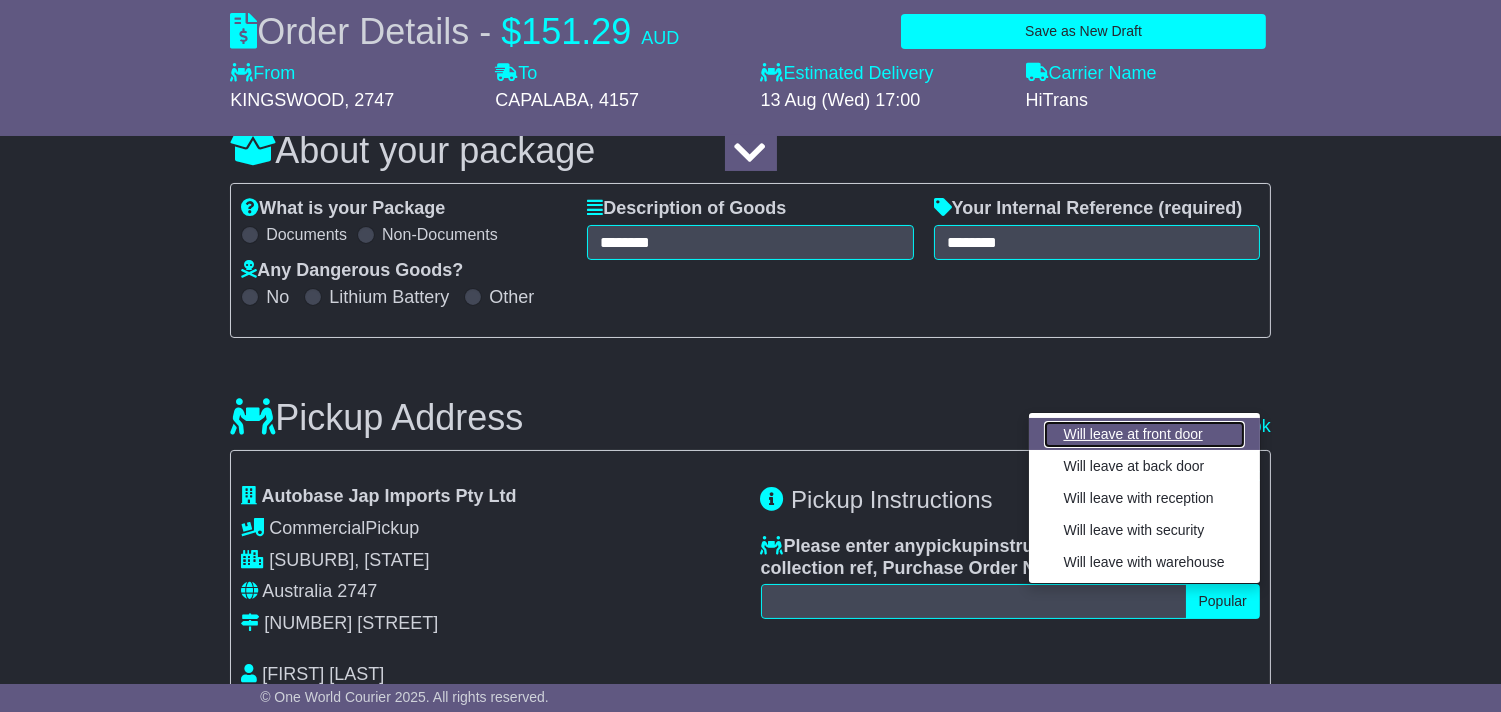 click on "Will leave at front door" at bounding box center [1144, 434] 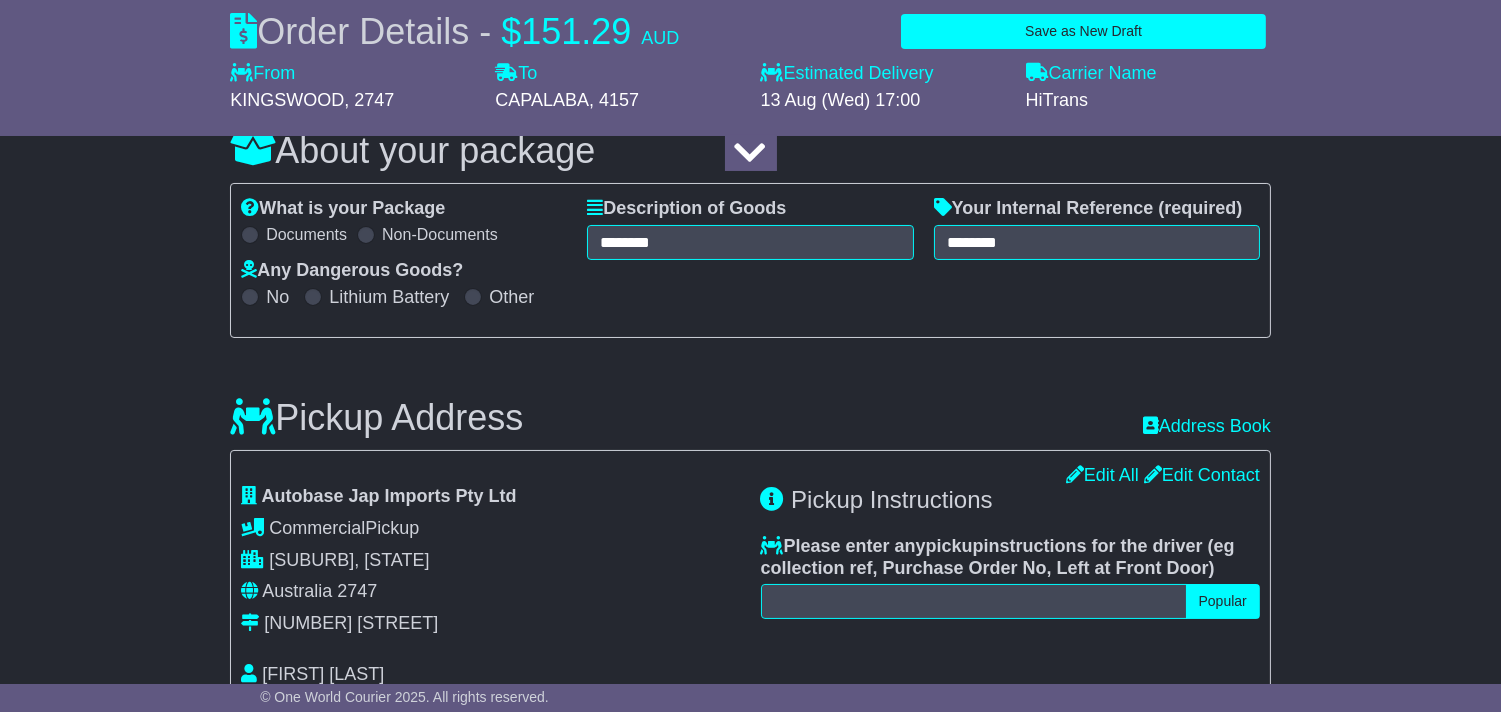 type on "**********" 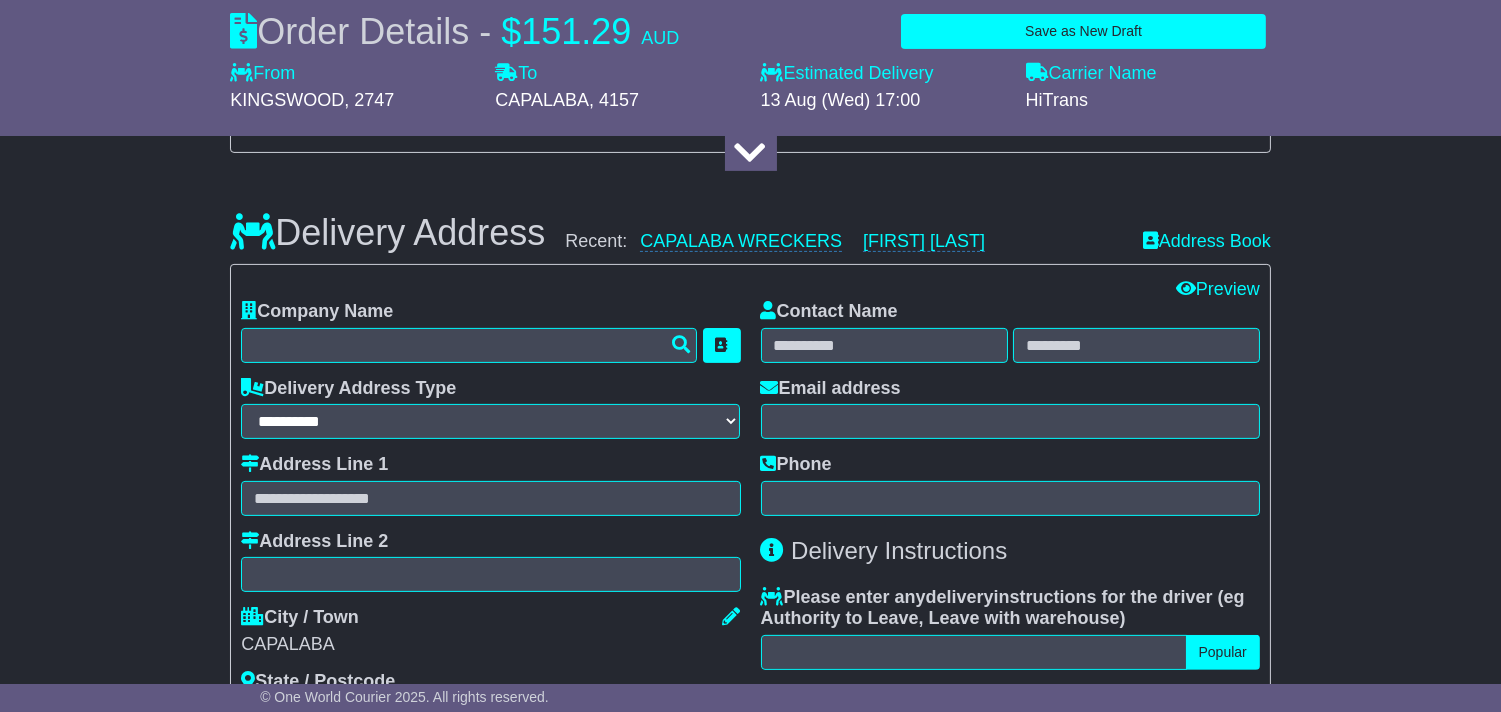 scroll, scrollTop: 1032, scrollLeft: 0, axis: vertical 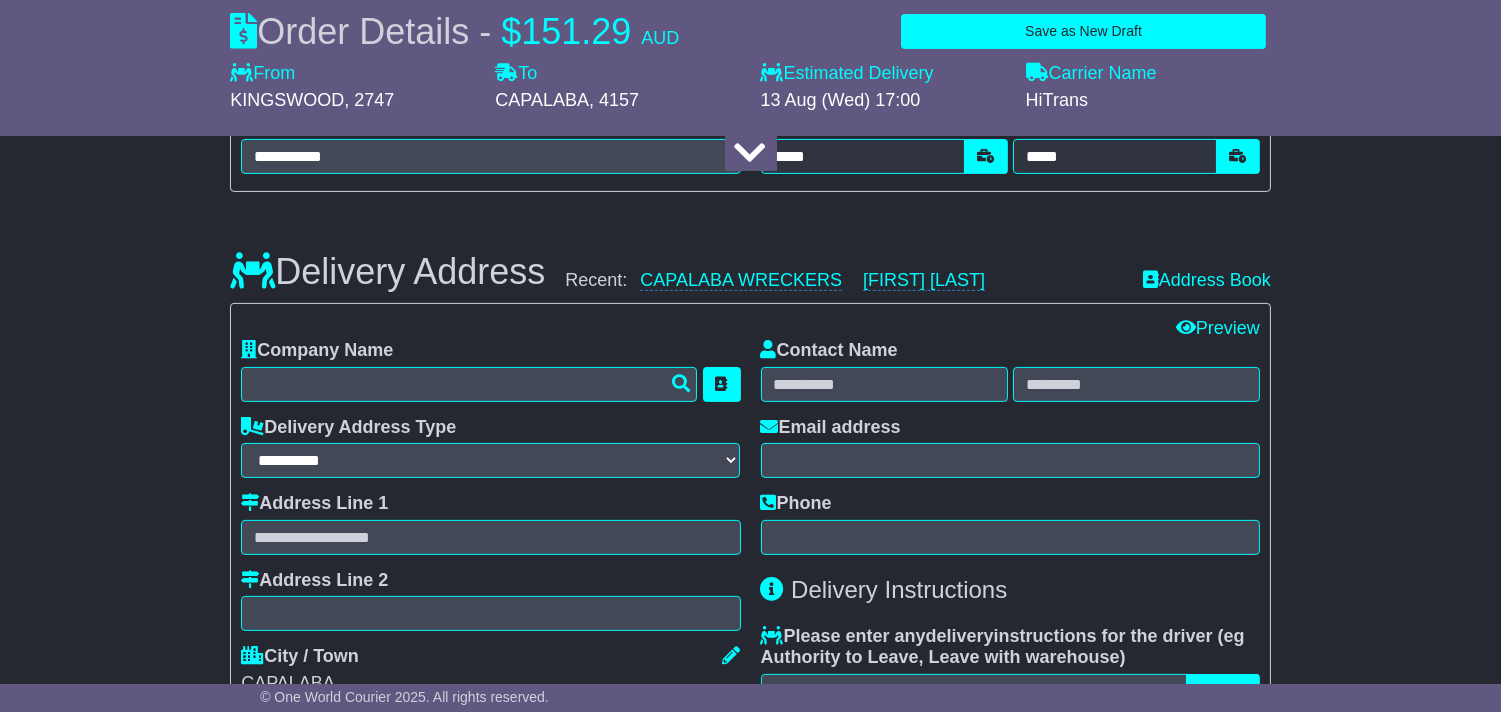 click on "Delivery Address
Recent:
CAPALABA WRECKERS
CONNOR DADLA
Address Book" at bounding box center (750, 257) 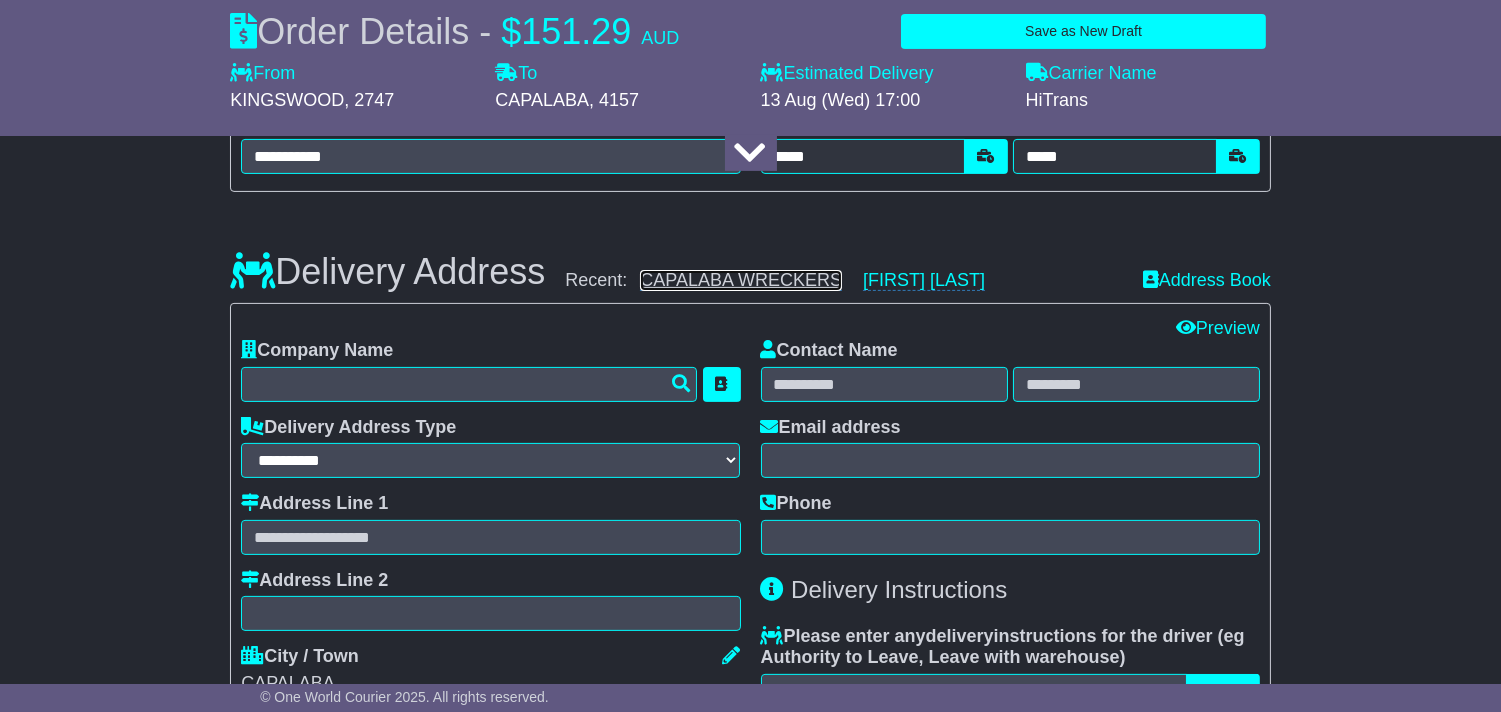 click on "CAPALABA WRECKERS" at bounding box center (741, 280) 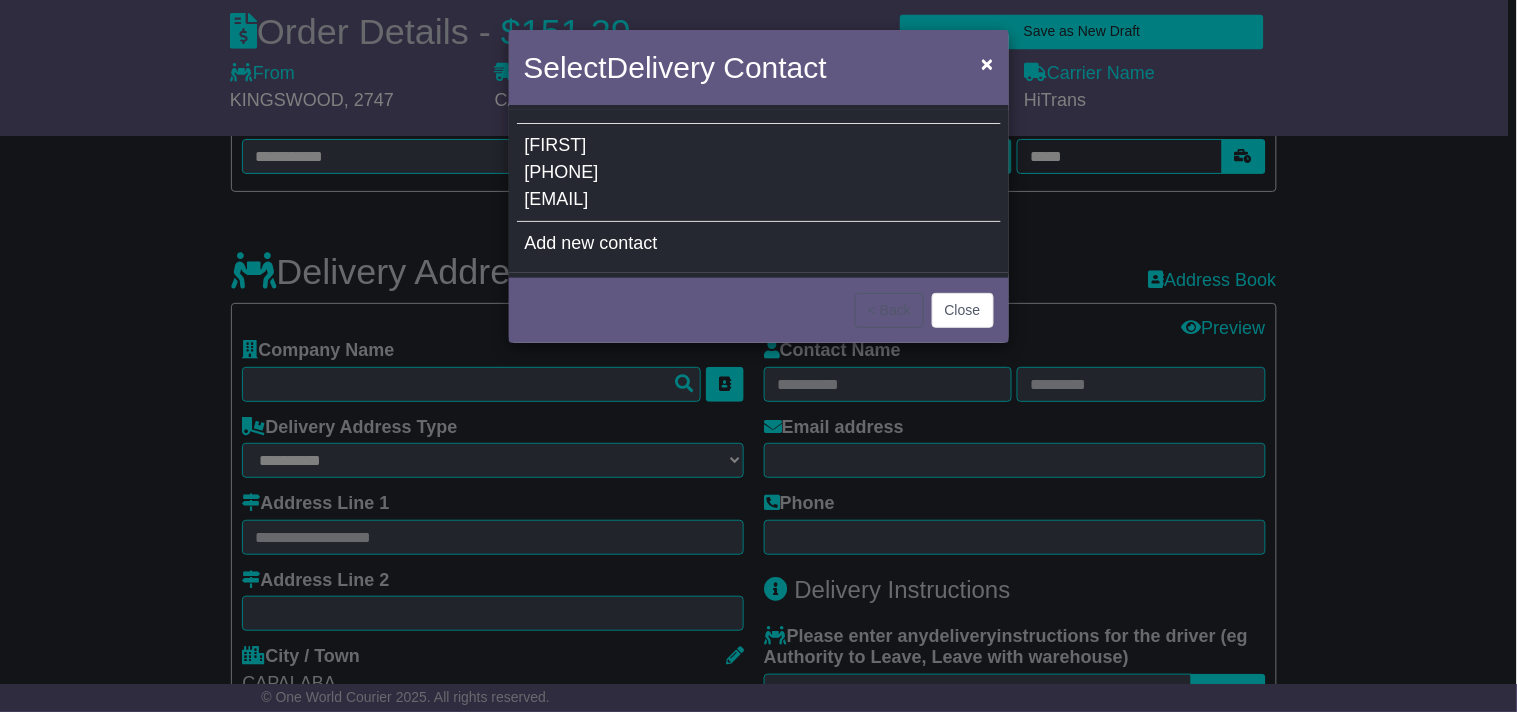click on "BARRY
0418741741
autobase@bigpond.com" at bounding box center (759, 173) 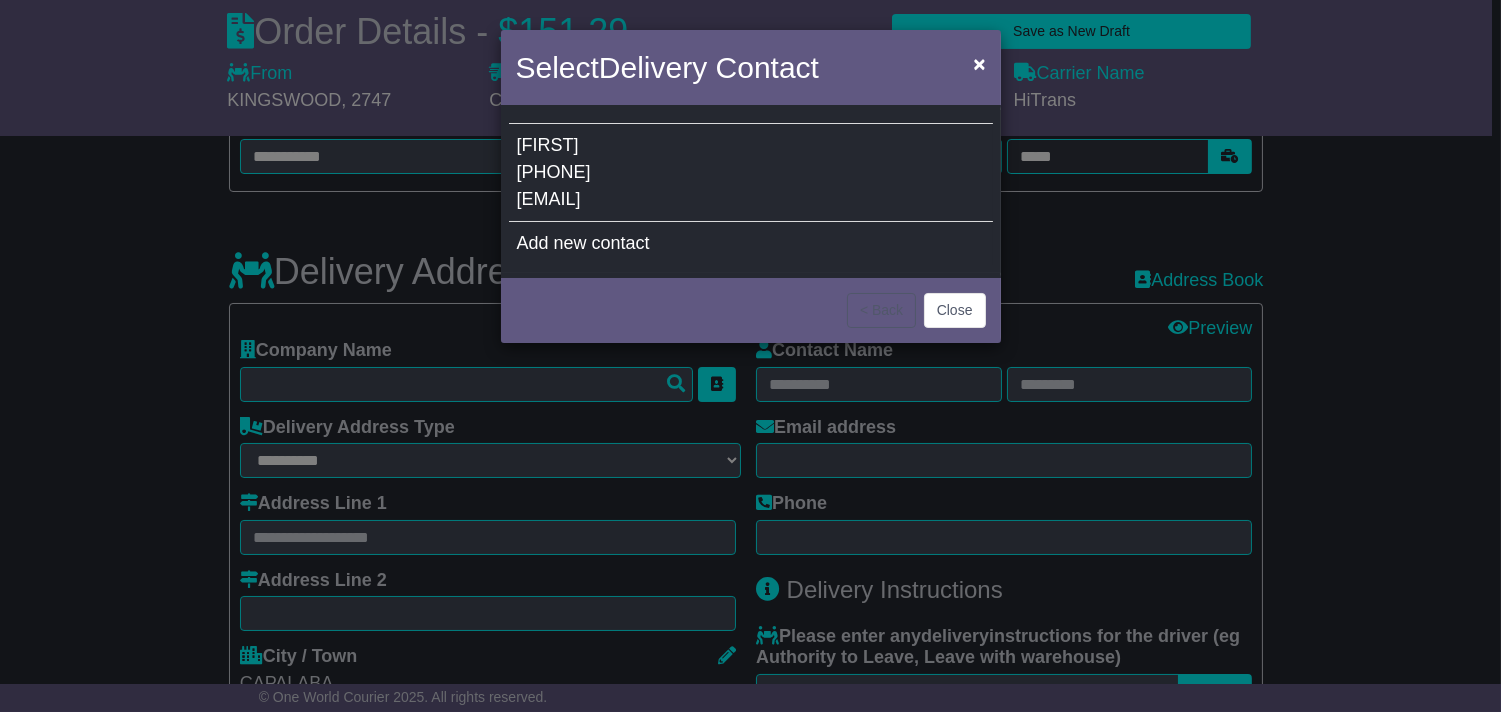 type on "**********" 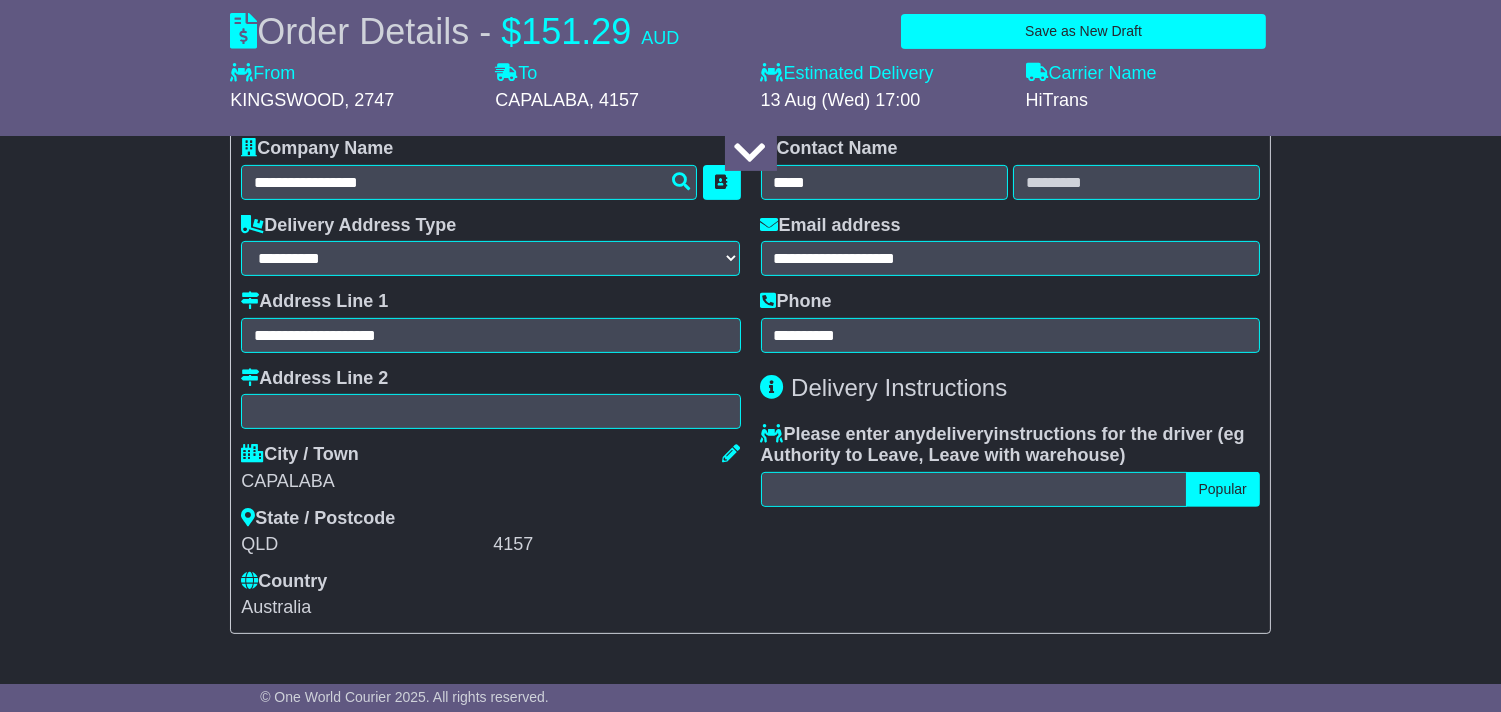 scroll, scrollTop: 1365, scrollLeft: 0, axis: vertical 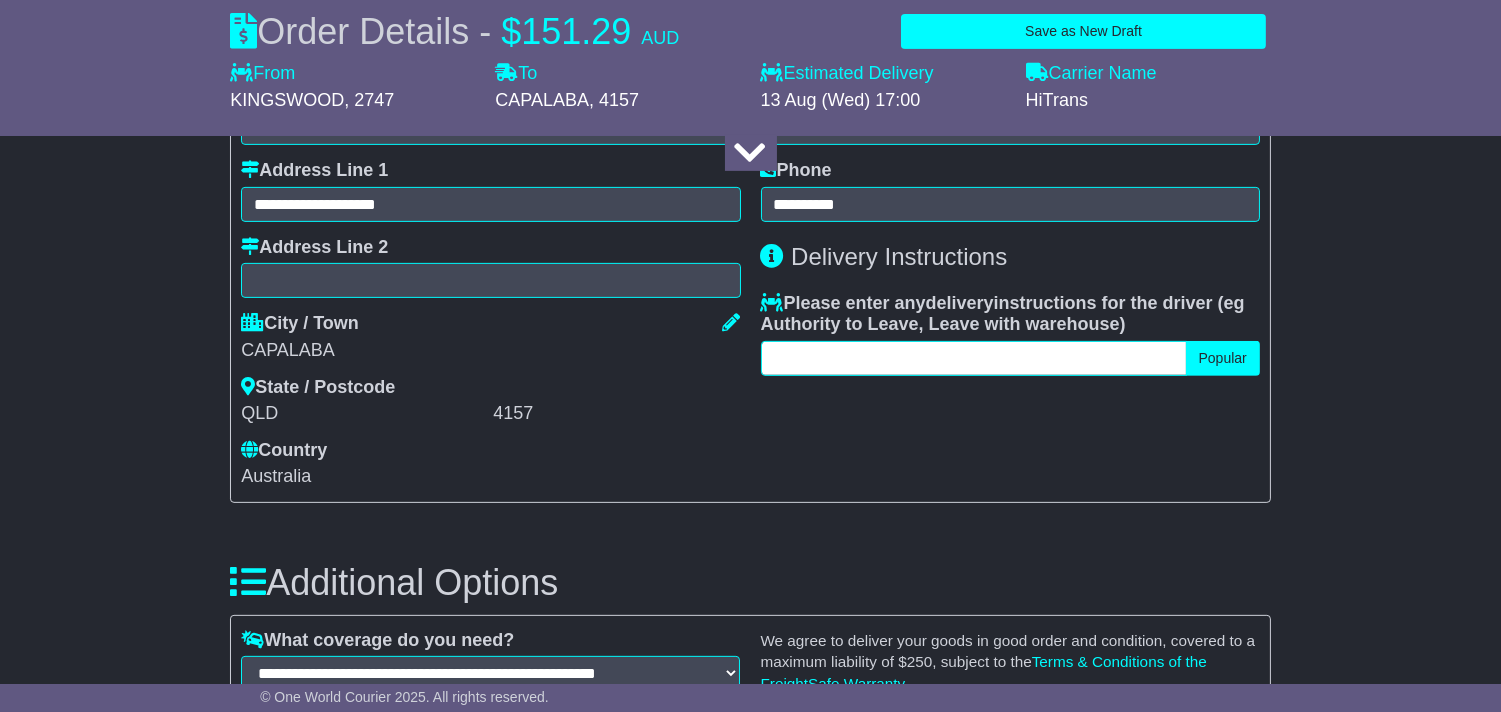 click at bounding box center [974, 358] 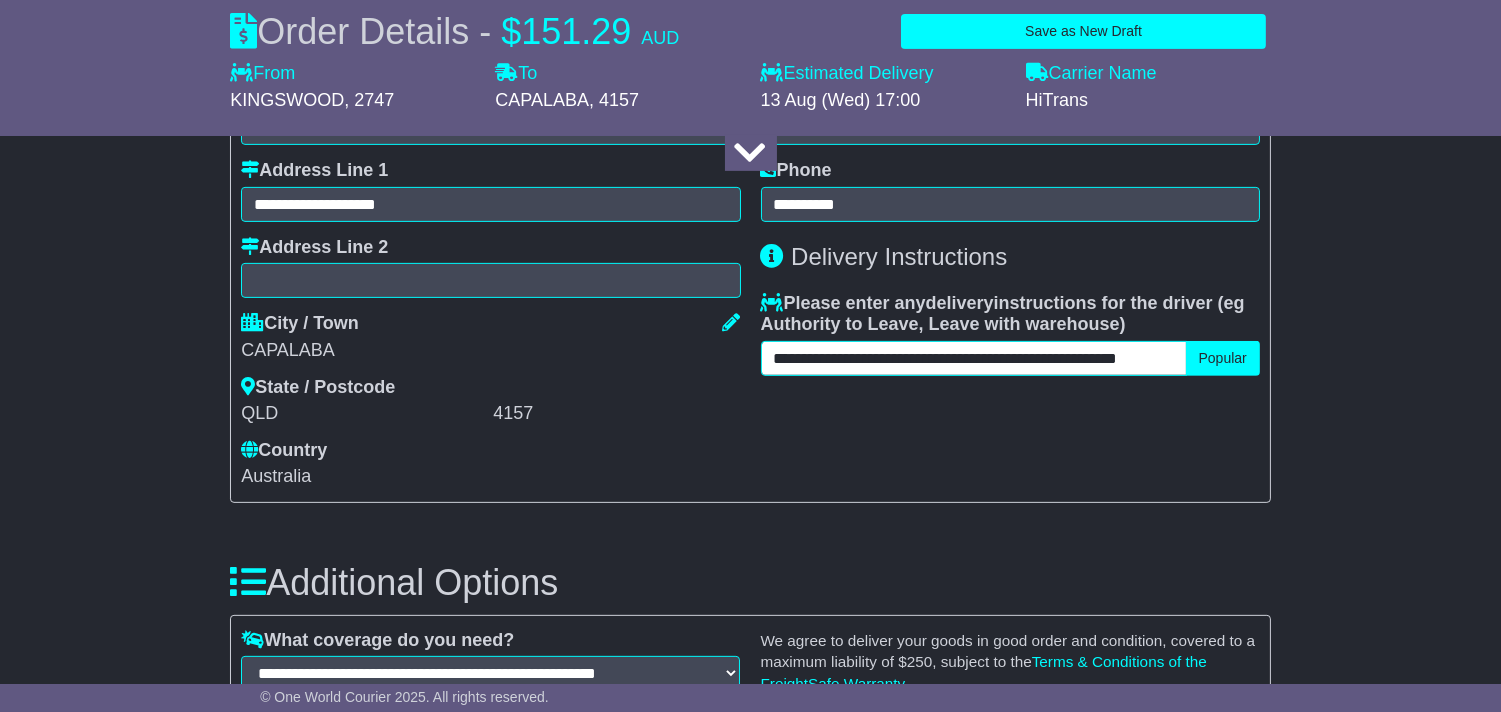 scroll, scrollTop: 0, scrollLeft: 38, axis: horizontal 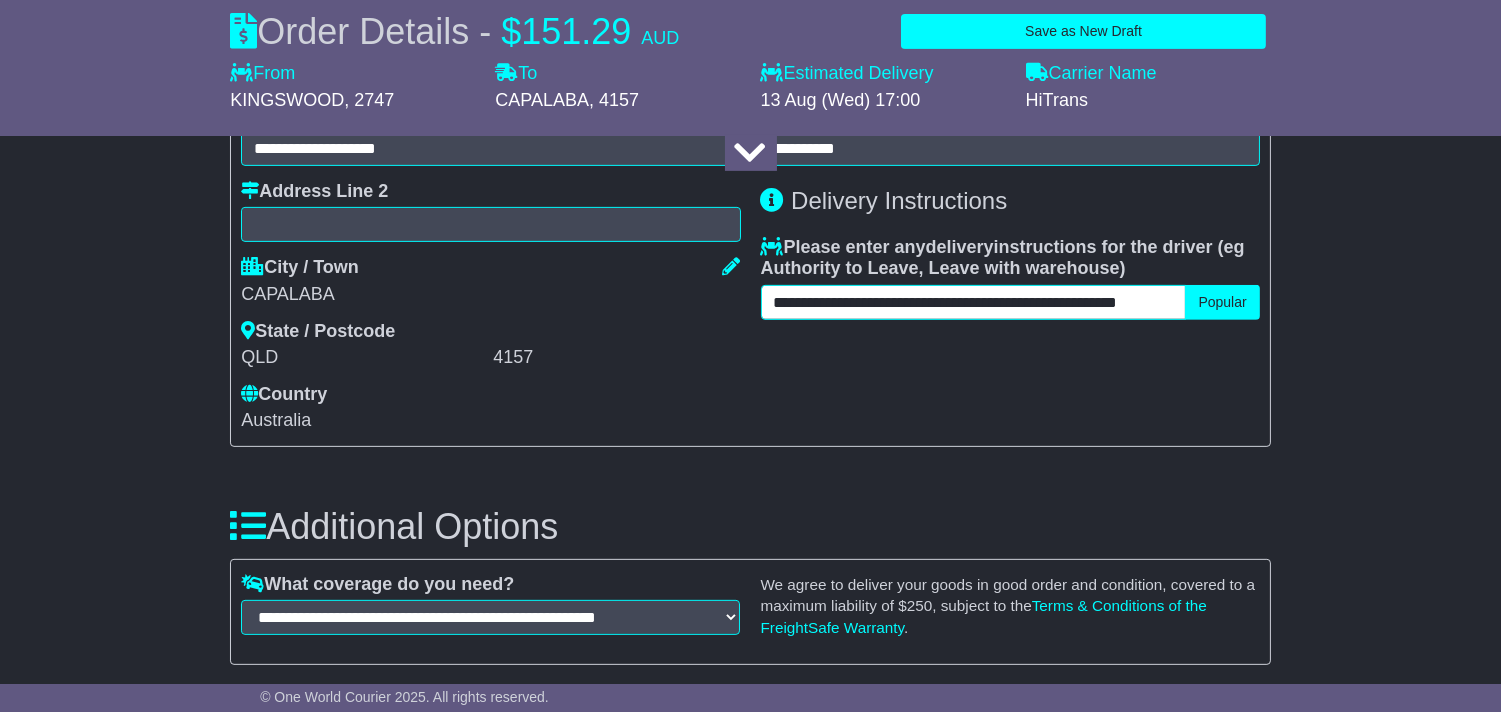 type on "**********" 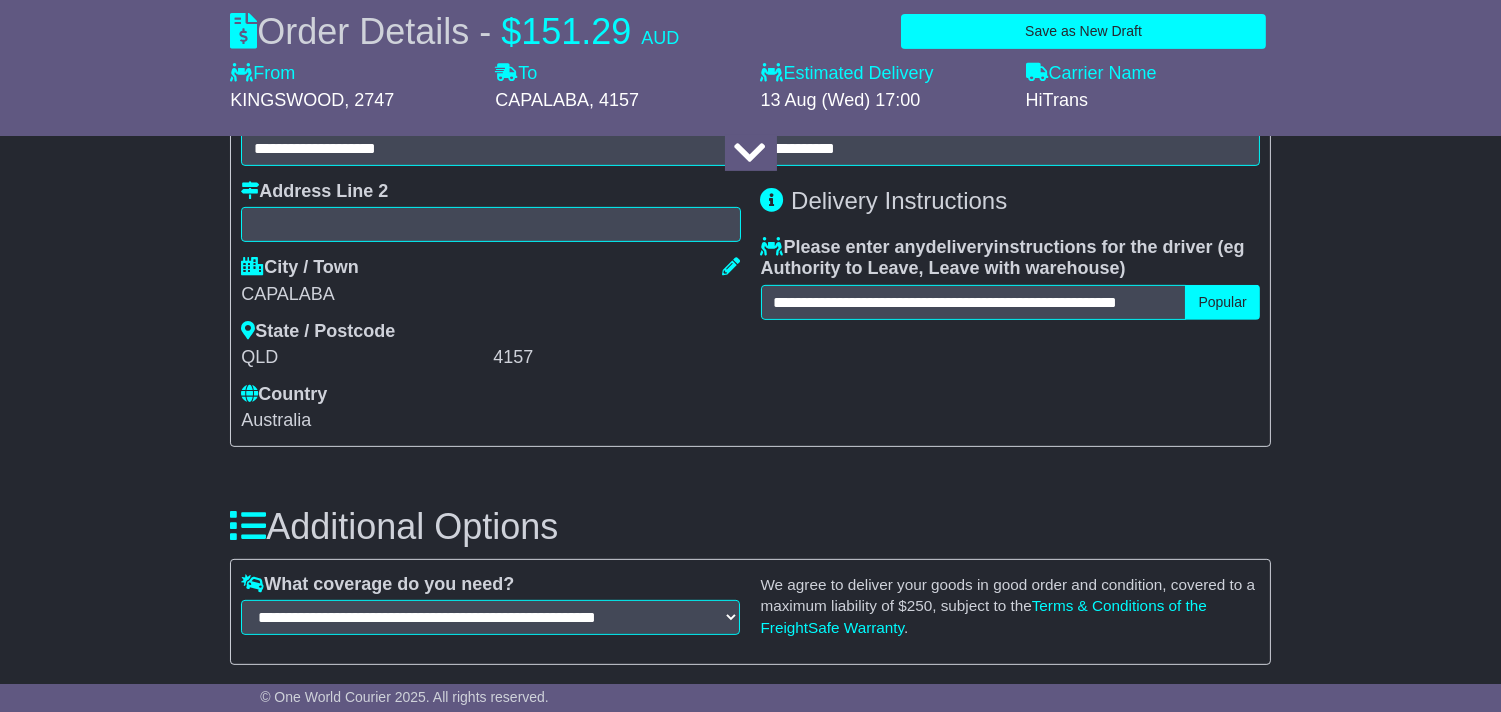 scroll, scrollTop: 0, scrollLeft: 0, axis: both 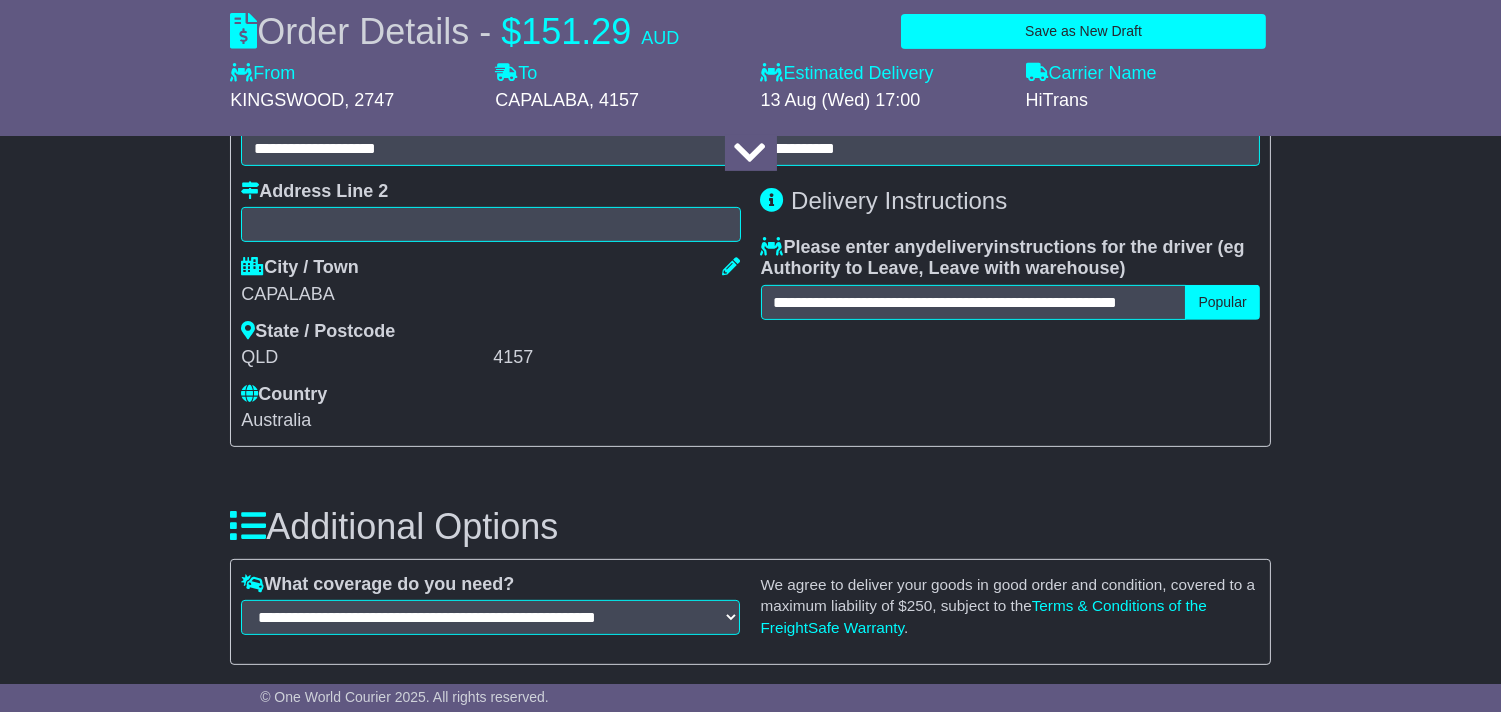 click on "About your package
What is your Package
Documents
Non-Documents
What are the Incoterms?
***
***
***
***
***
***
Description of Goods
********
Attention: dangerous goods are not allowed by service.
Your Internal Reference (required)
********
Any Dangerous Goods?
No  Other
*" at bounding box center [750, 268] 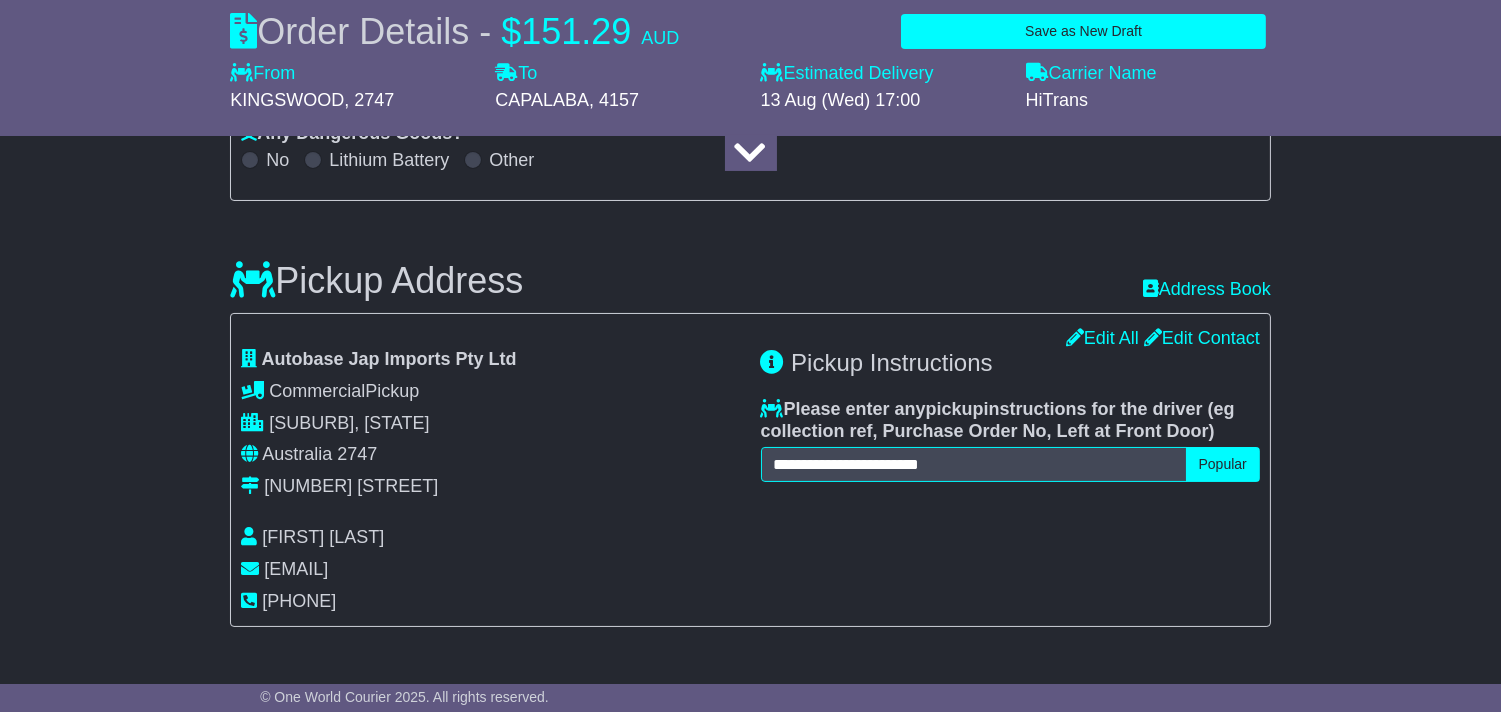 scroll, scrollTop: 0, scrollLeft: 0, axis: both 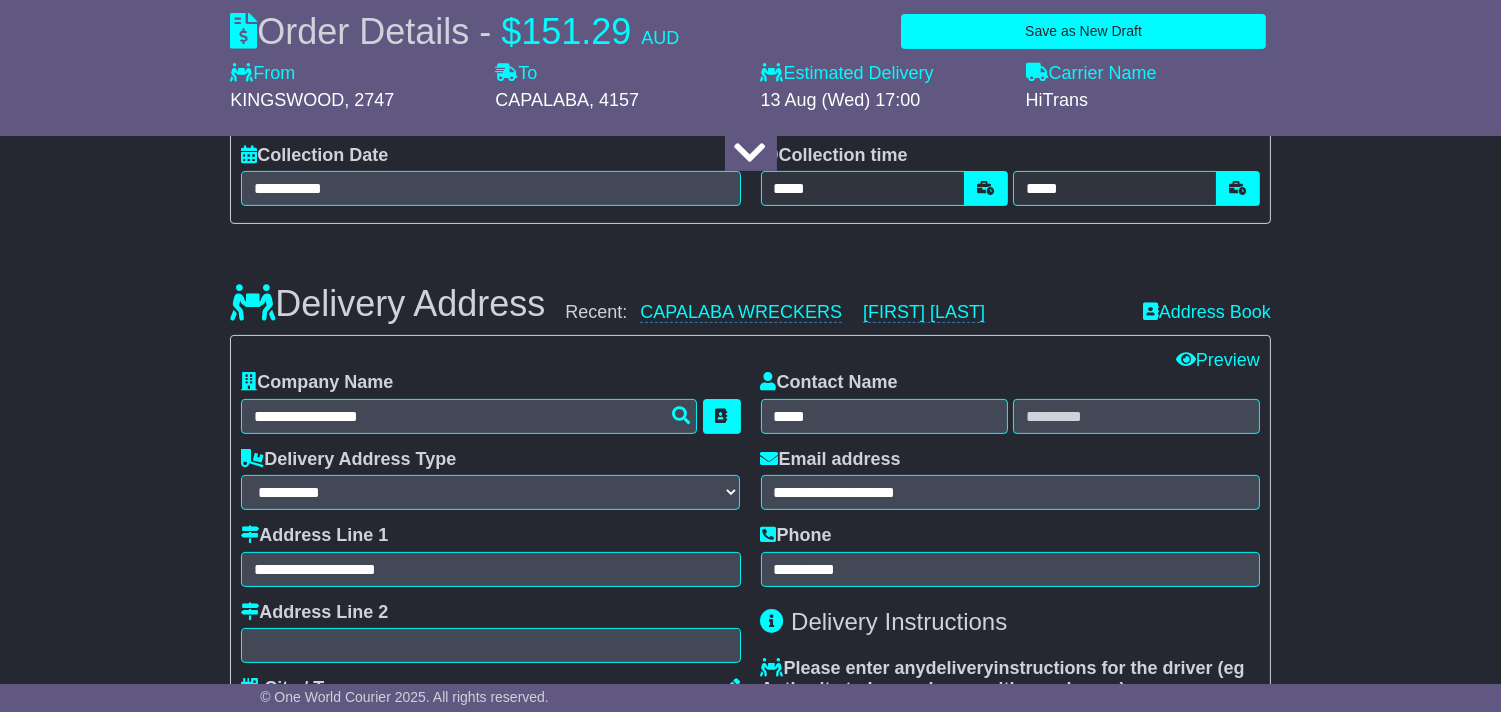 click on "Recent:
CAPALABA WRECKERS
CONNOR DADLA" at bounding box center (843, 313) 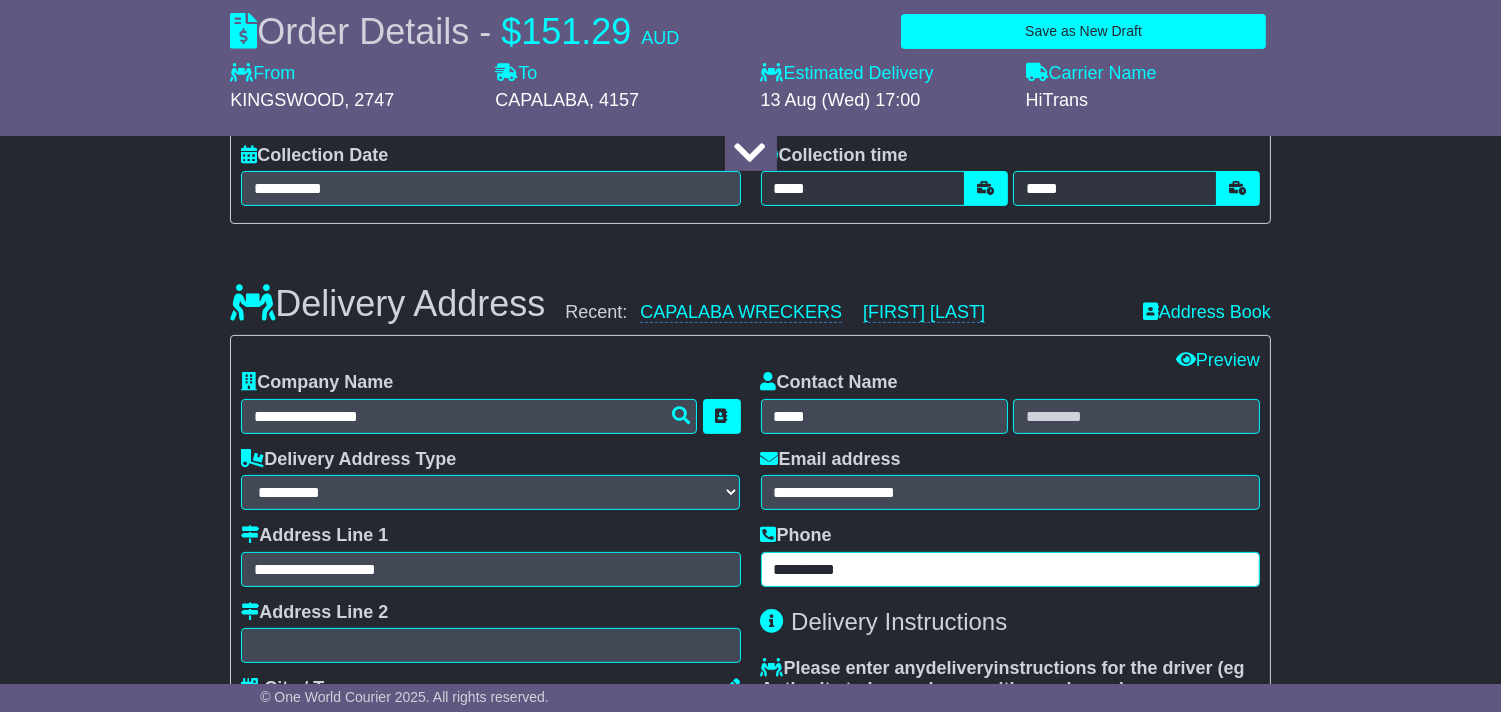 click on "**********" at bounding box center [1010, 569] 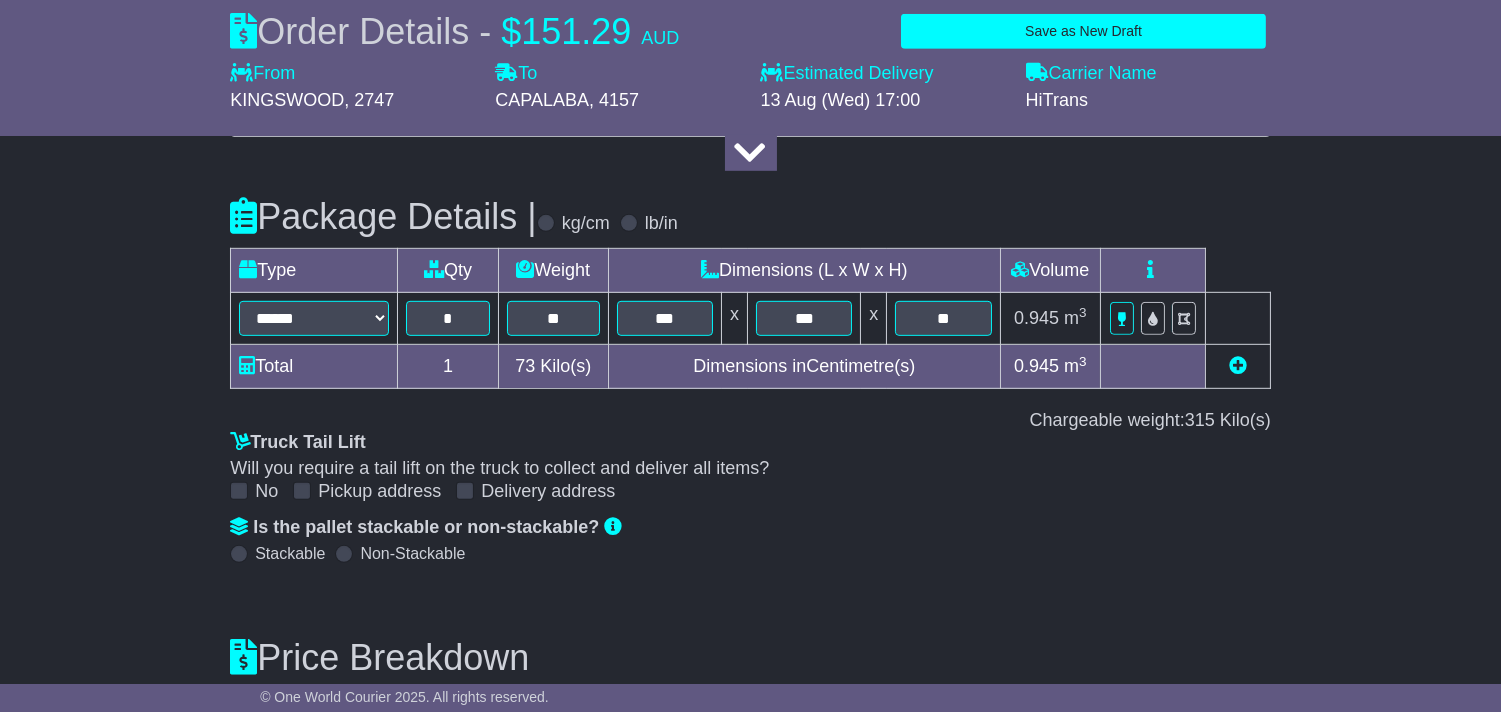 scroll, scrollTop: 2421, scrollLeft: 0, axis: vertical 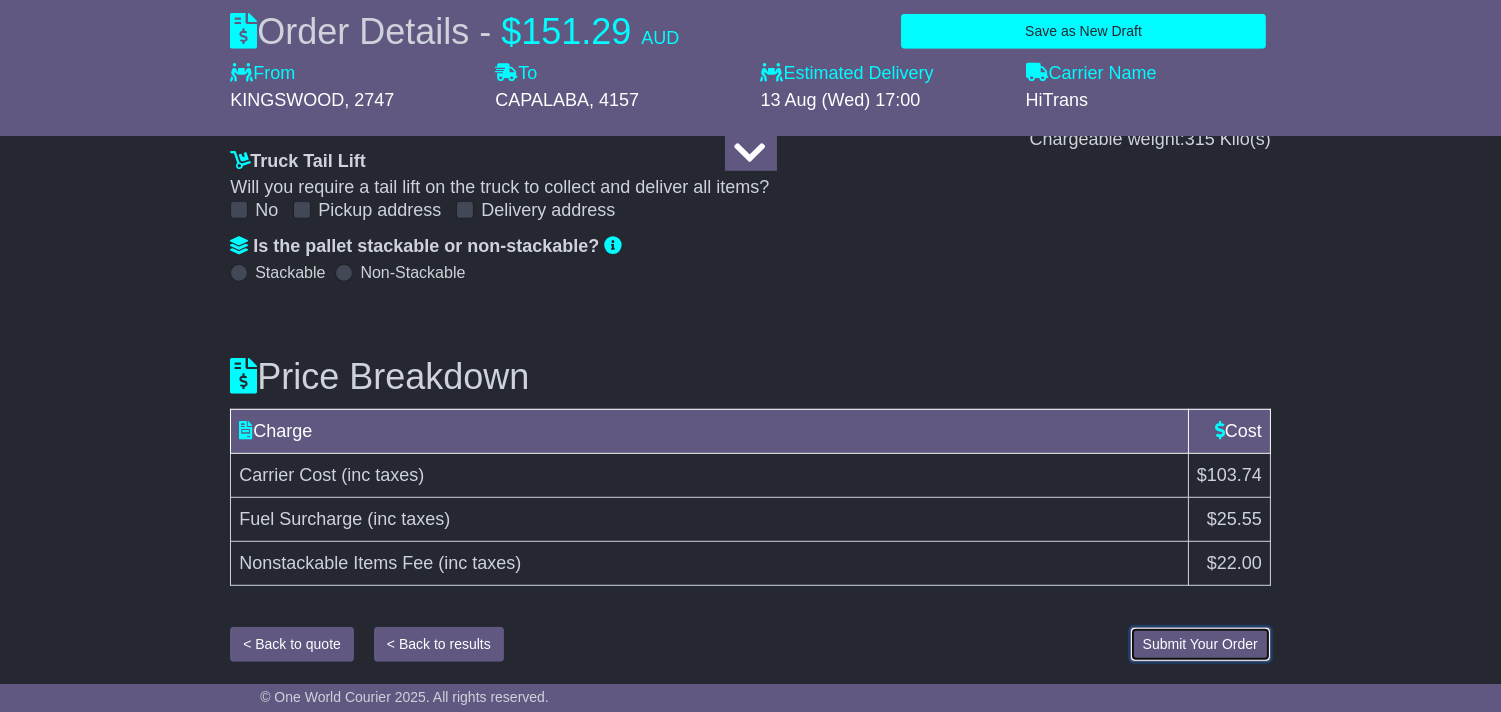 click on "Submit Your Order" at bounding box center [1200, 644] 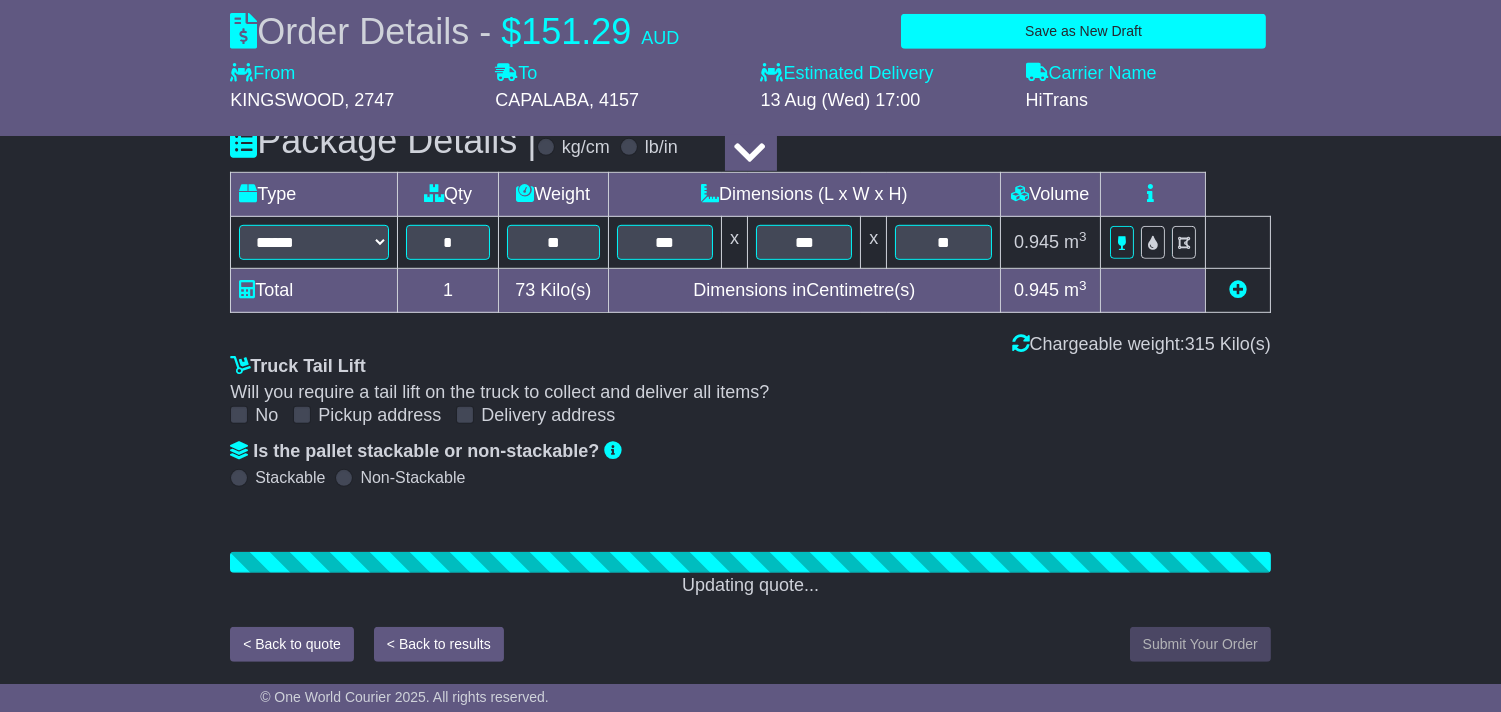 scroll, scrollTop: 2421, scrollLeft: 0, axis: vertical 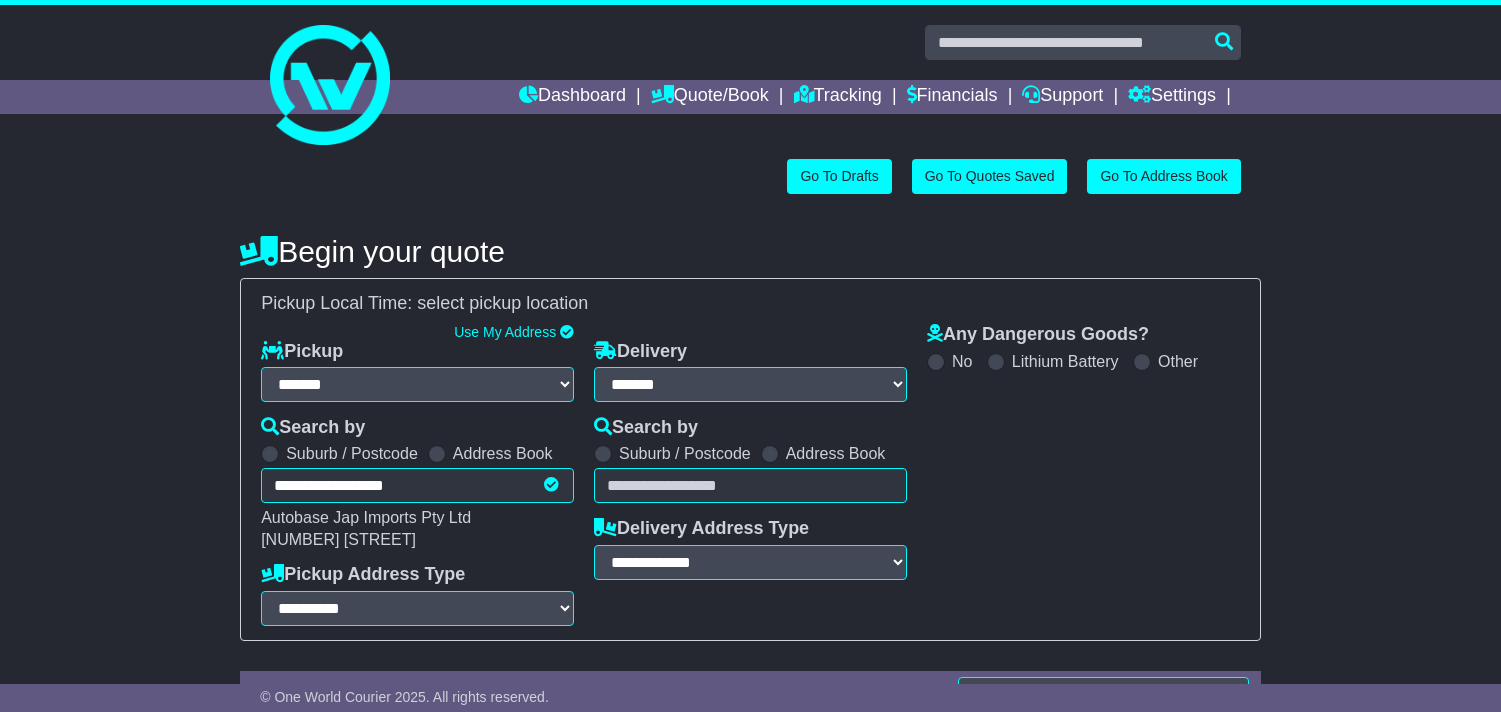 select on "**" 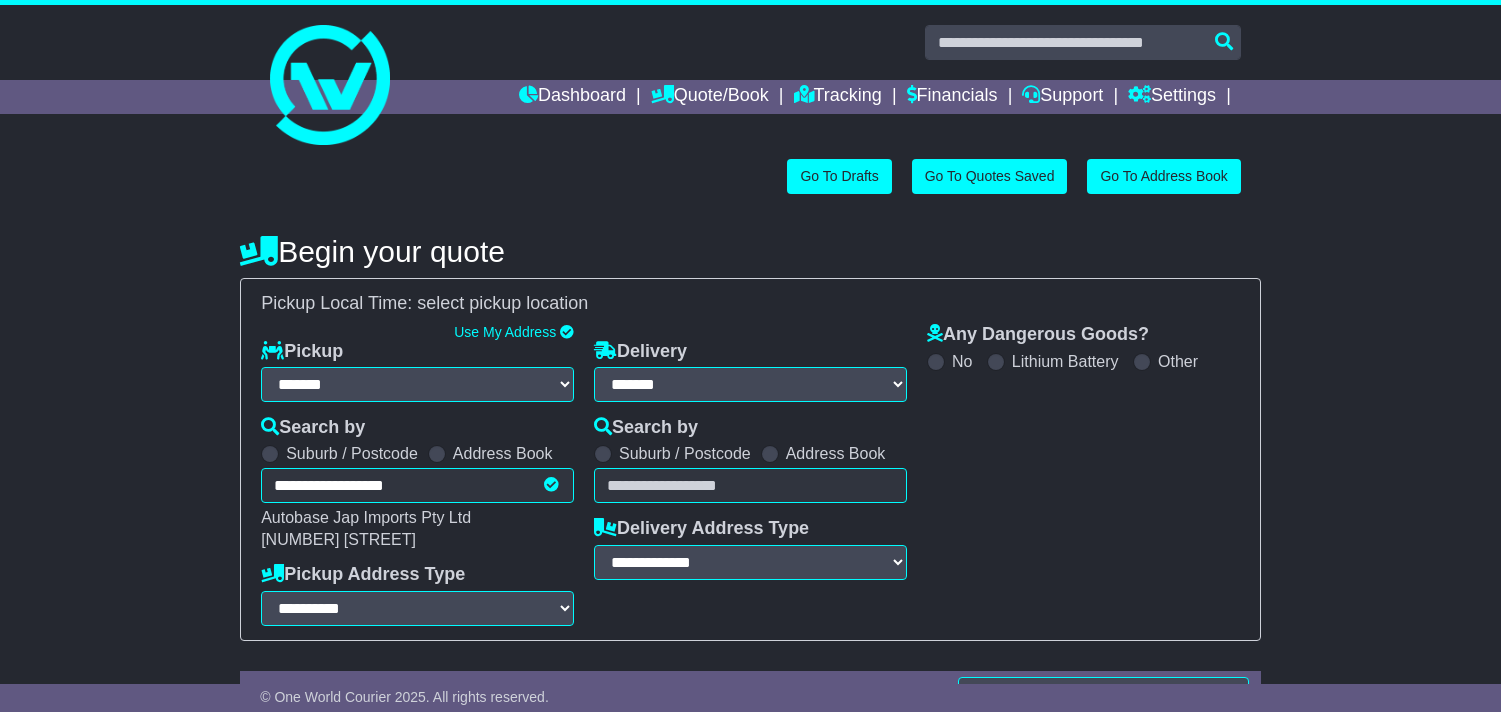 click at bounding box center [750, 485] 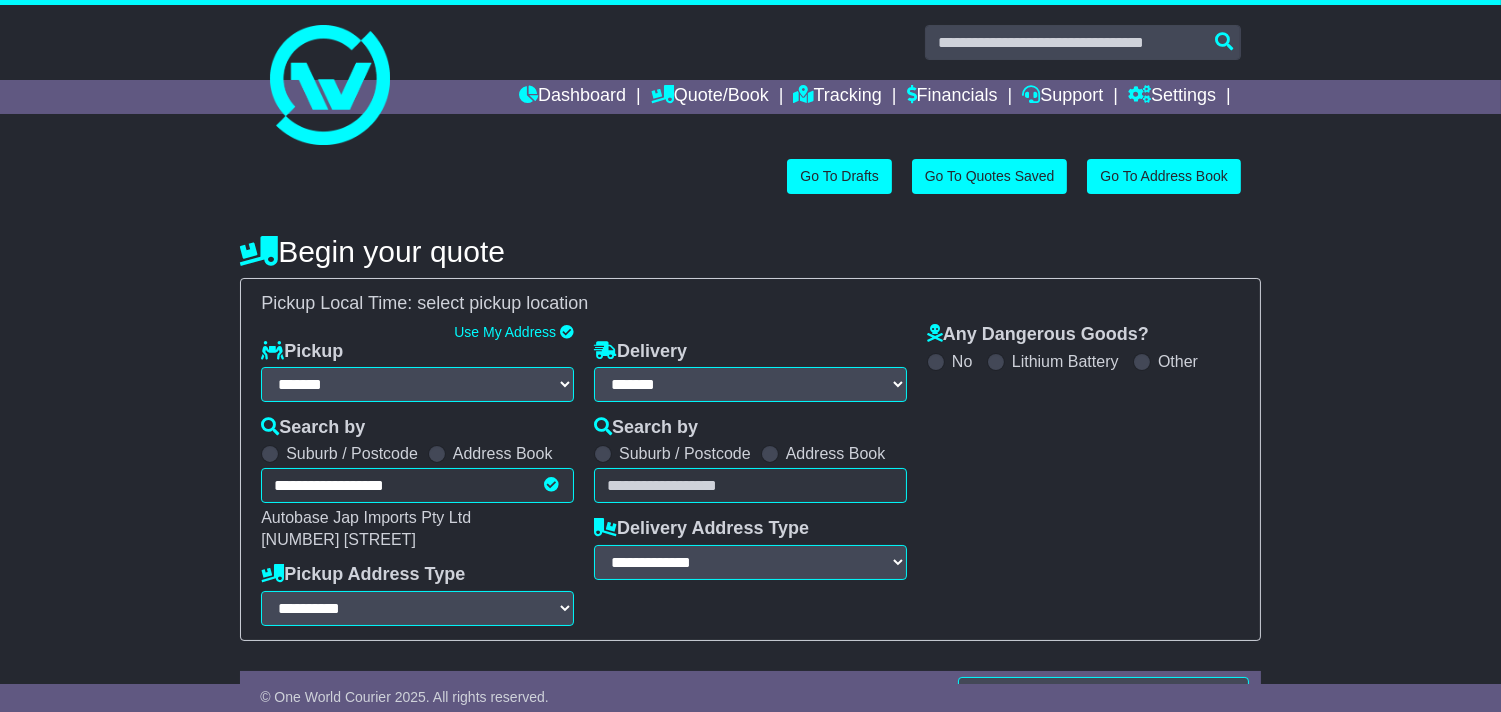 scroll, scrollTop: 0, scrollLeft: 0, axis: both 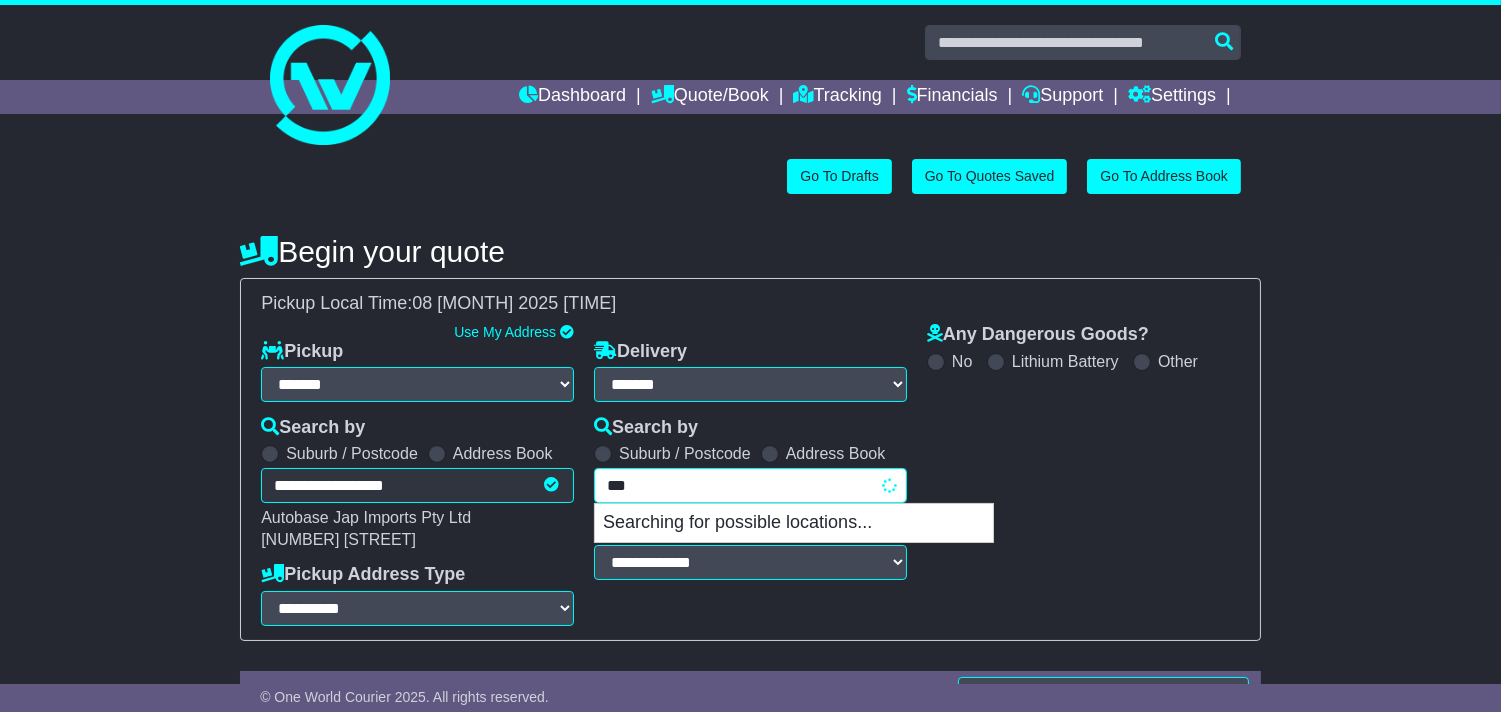type on "****" 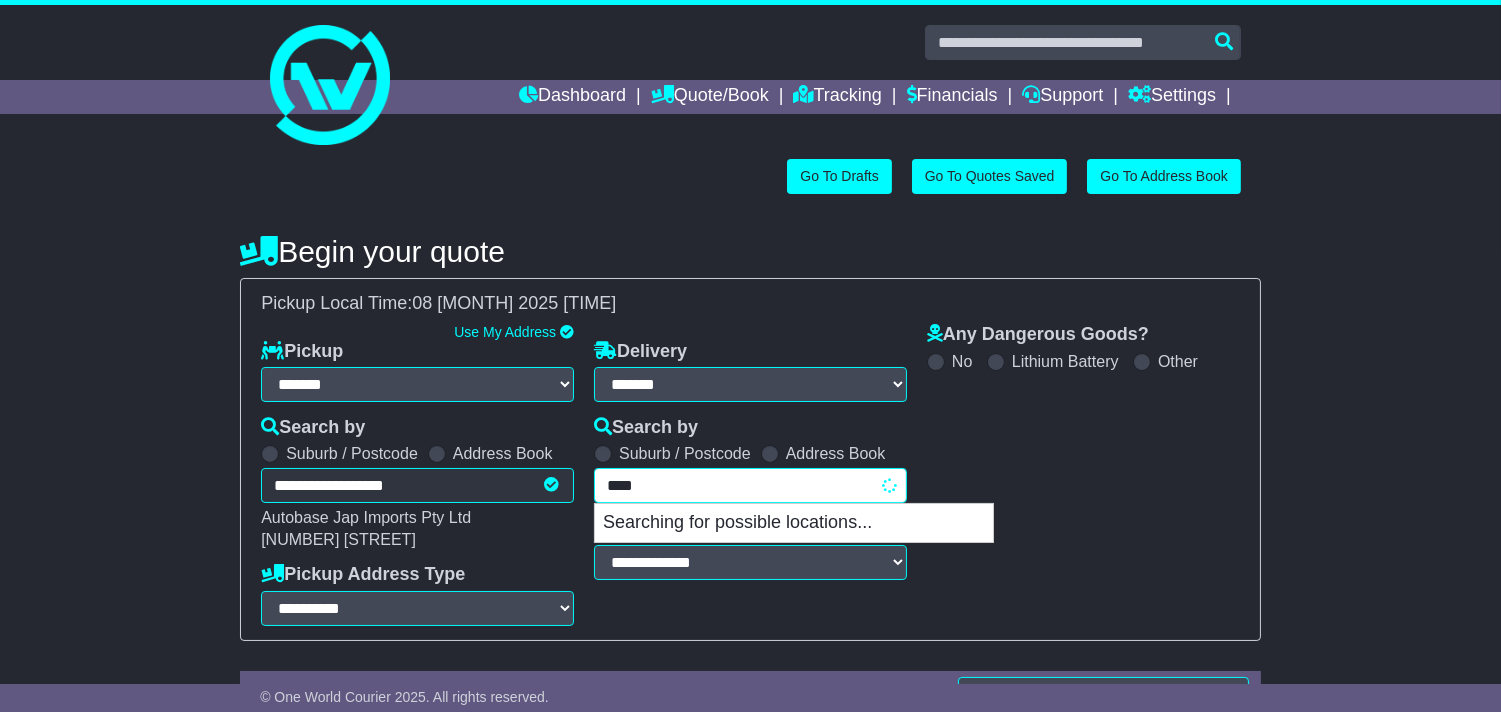 scroll, scrollTop: 333, scrollLeft: 0, axis: vertical 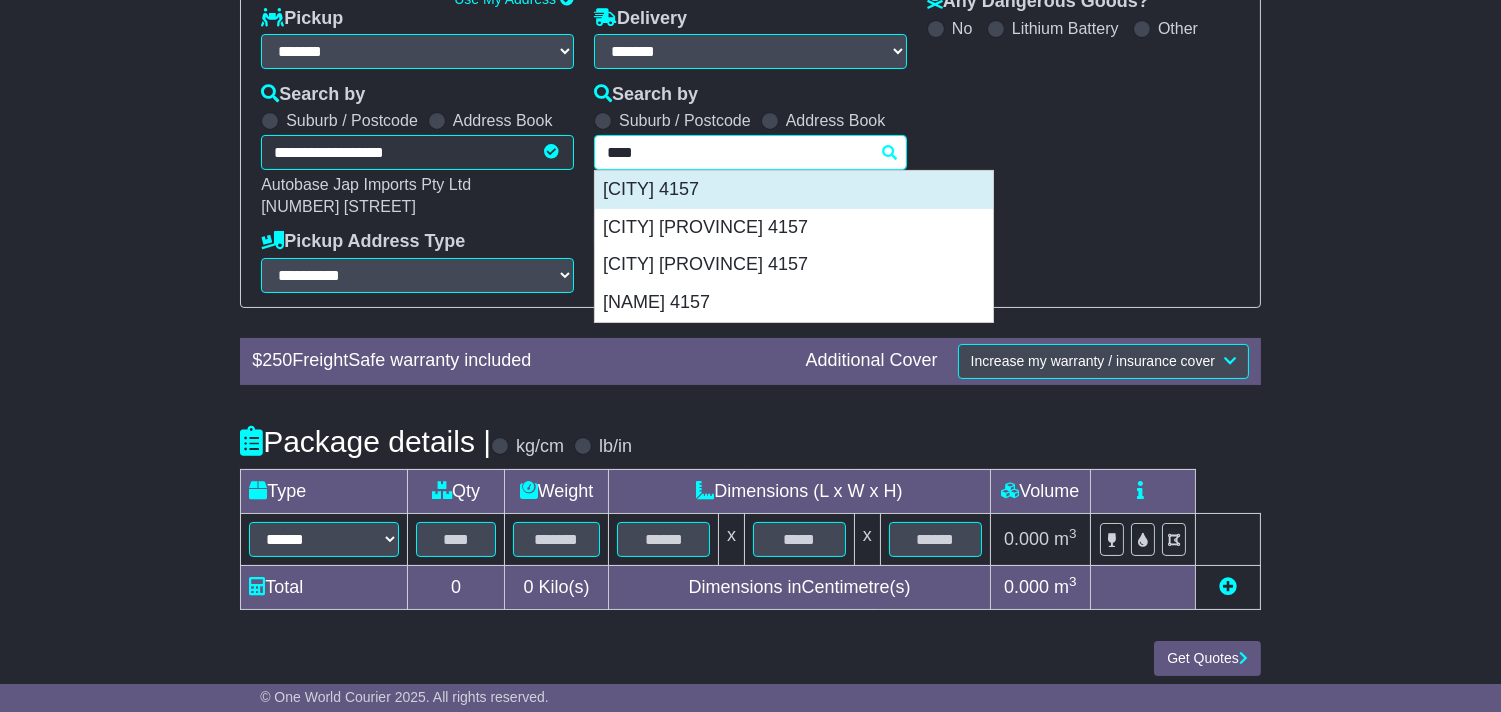 click on "[SUBURB] [POSTCODE]" at bounding box center (794, 190) 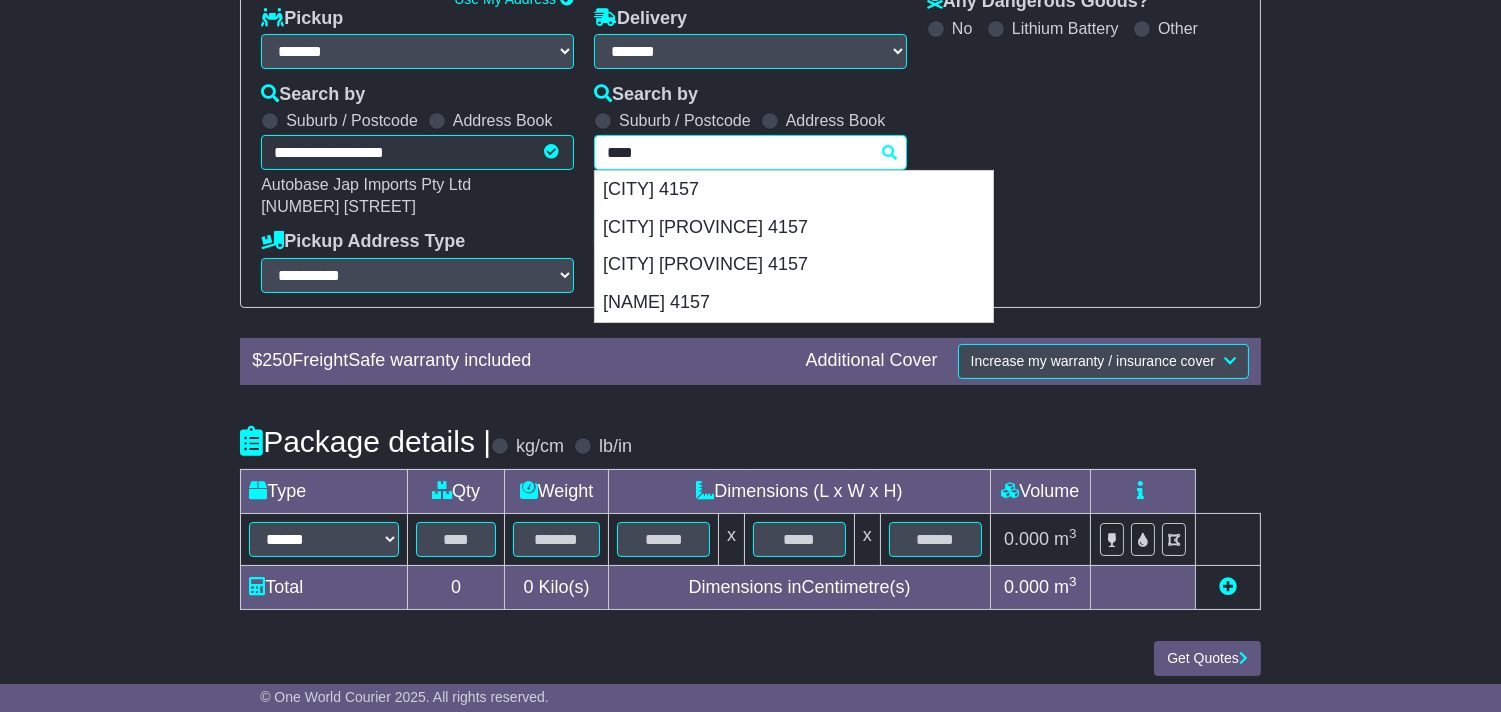 type on "**********" 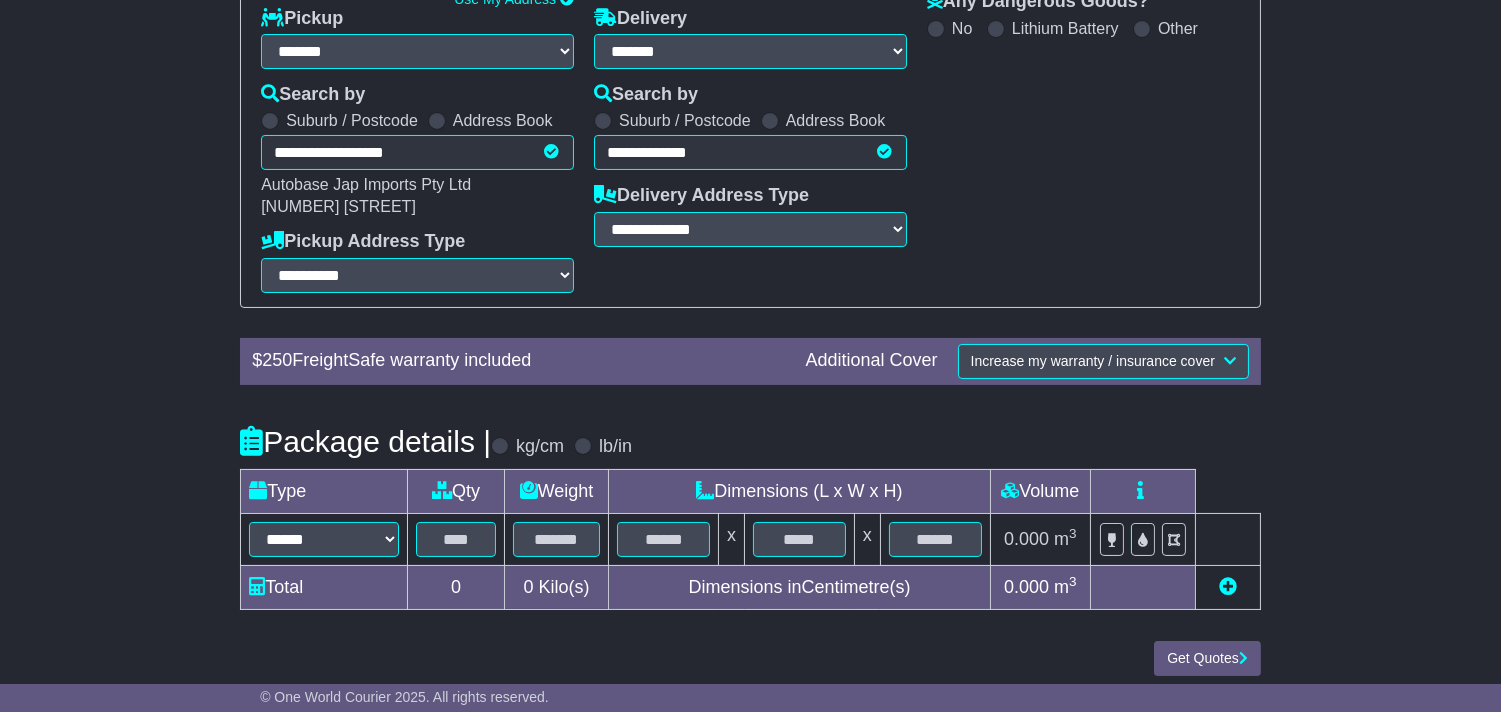type on "**********" 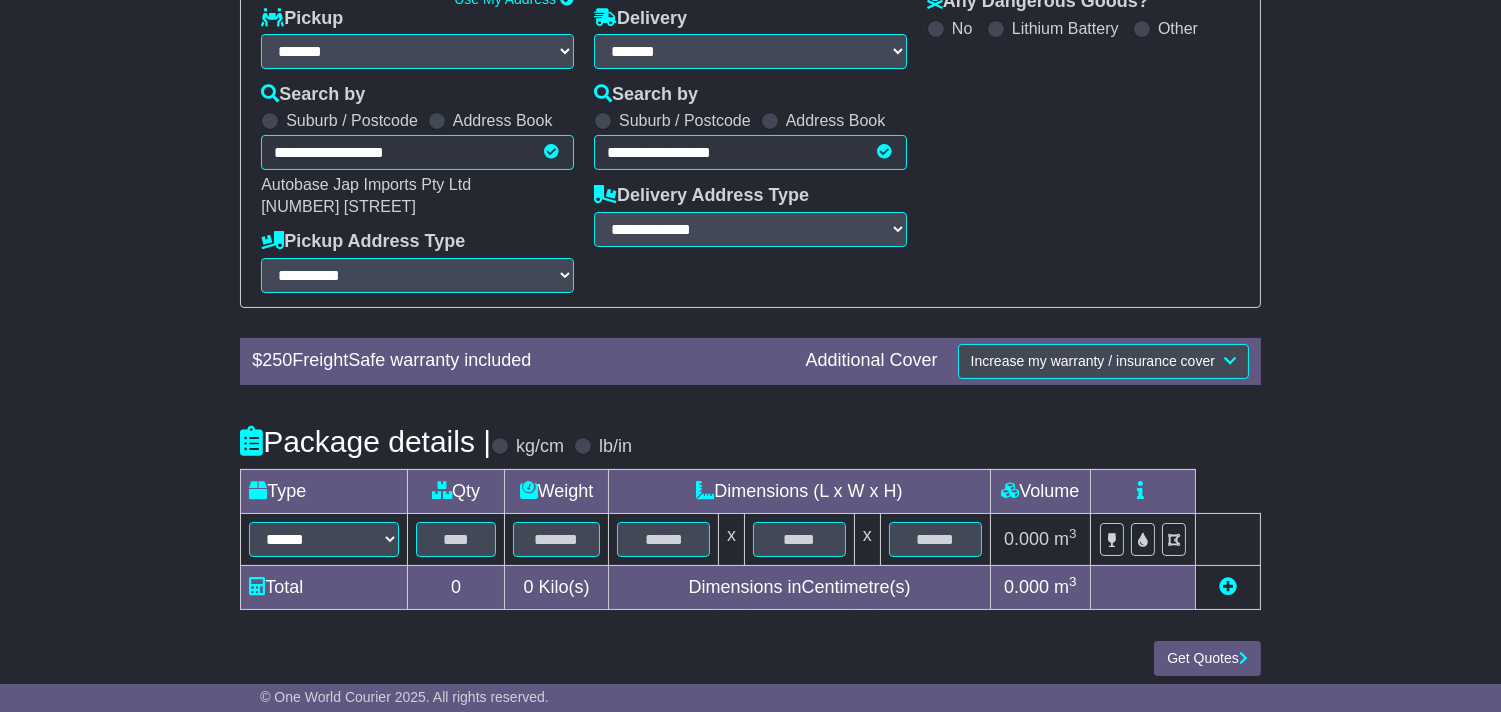 click on "**********" at bounding box center [750, 142] 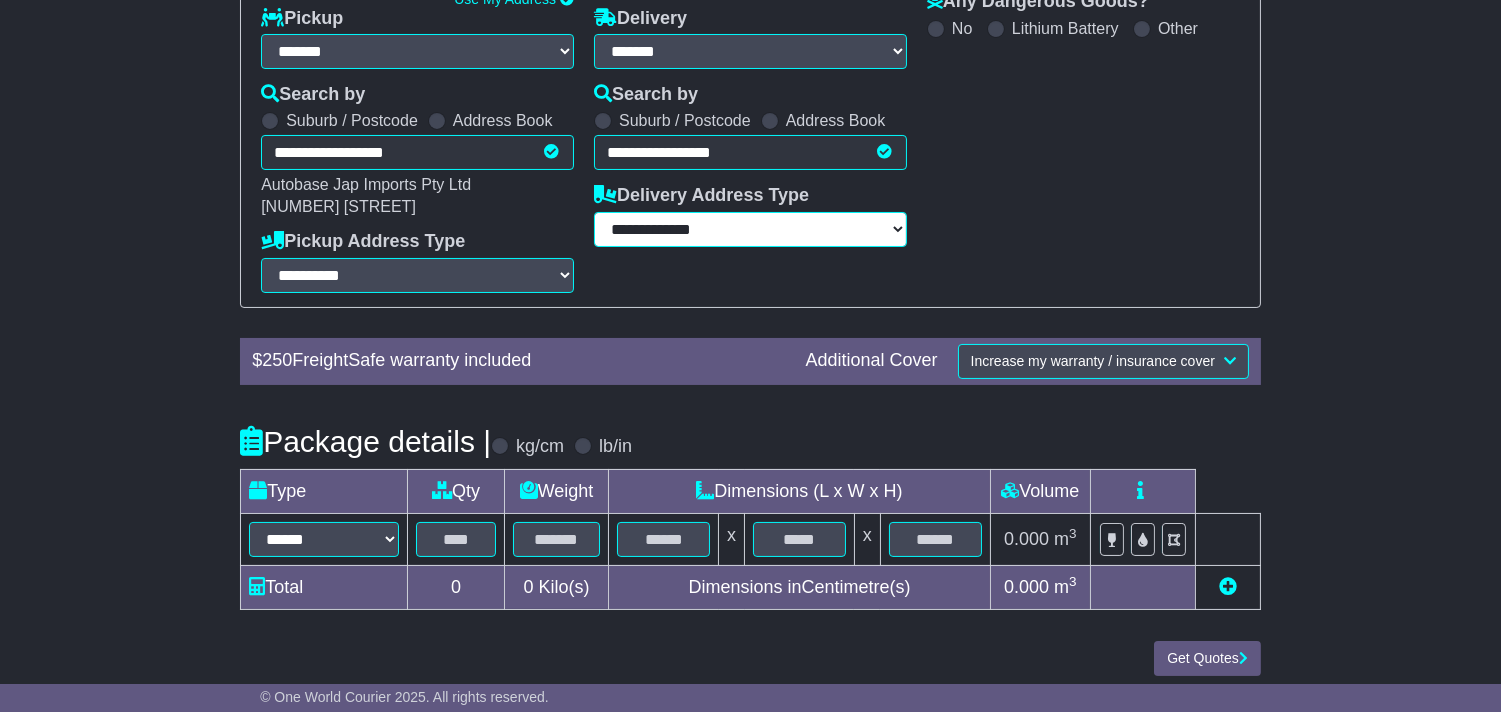 click on "**********" at bounding box center [750, 229] 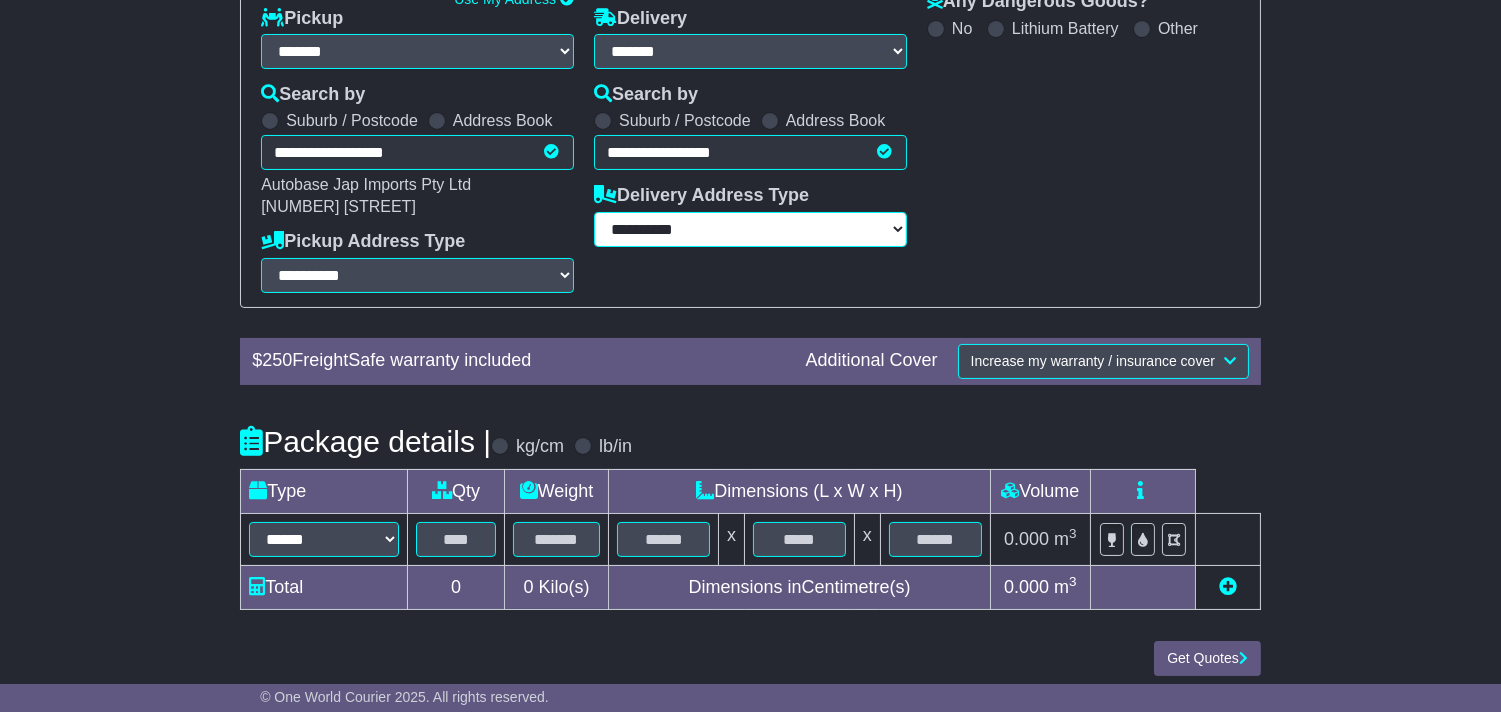 click on "**********" at bounding box center [750, 229] 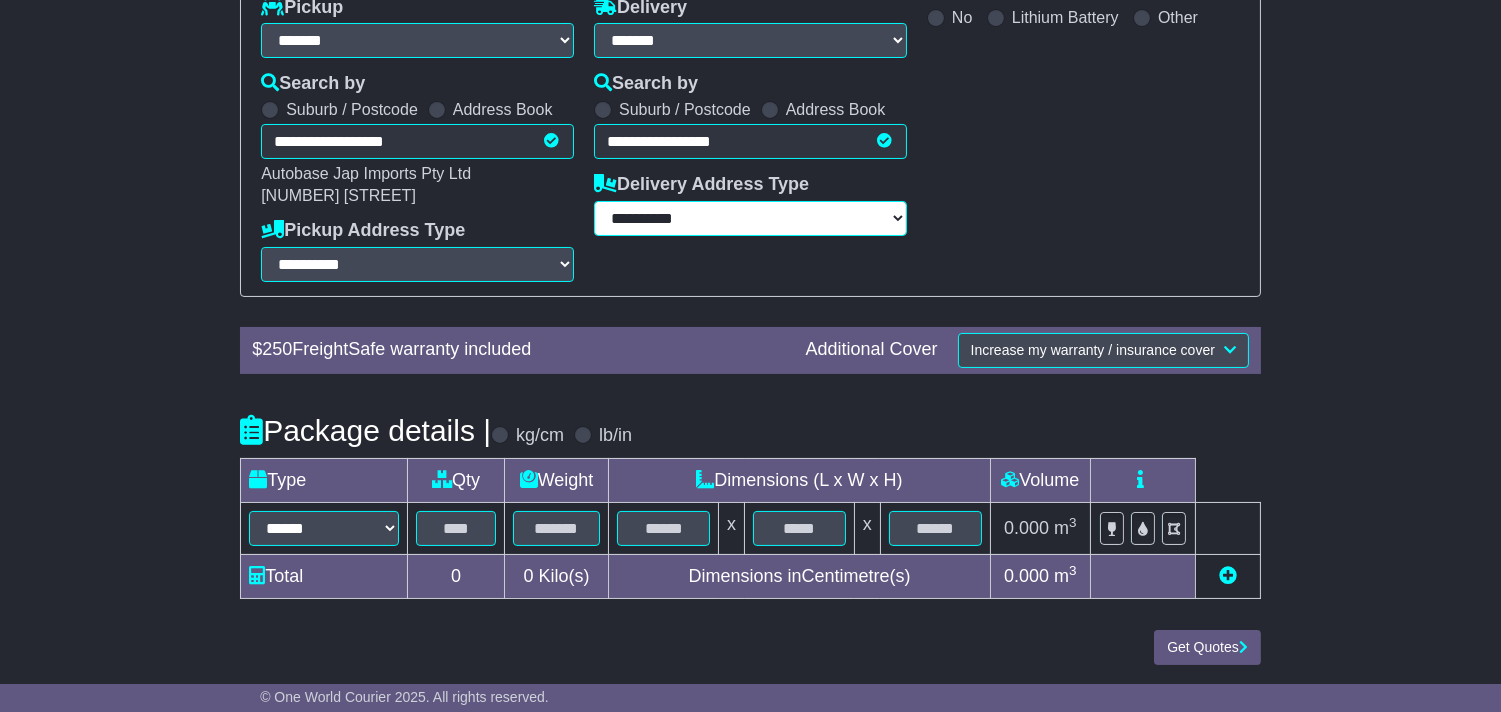 scroll, scrollTop: 347, scrollLeft: 0, axis: vertical 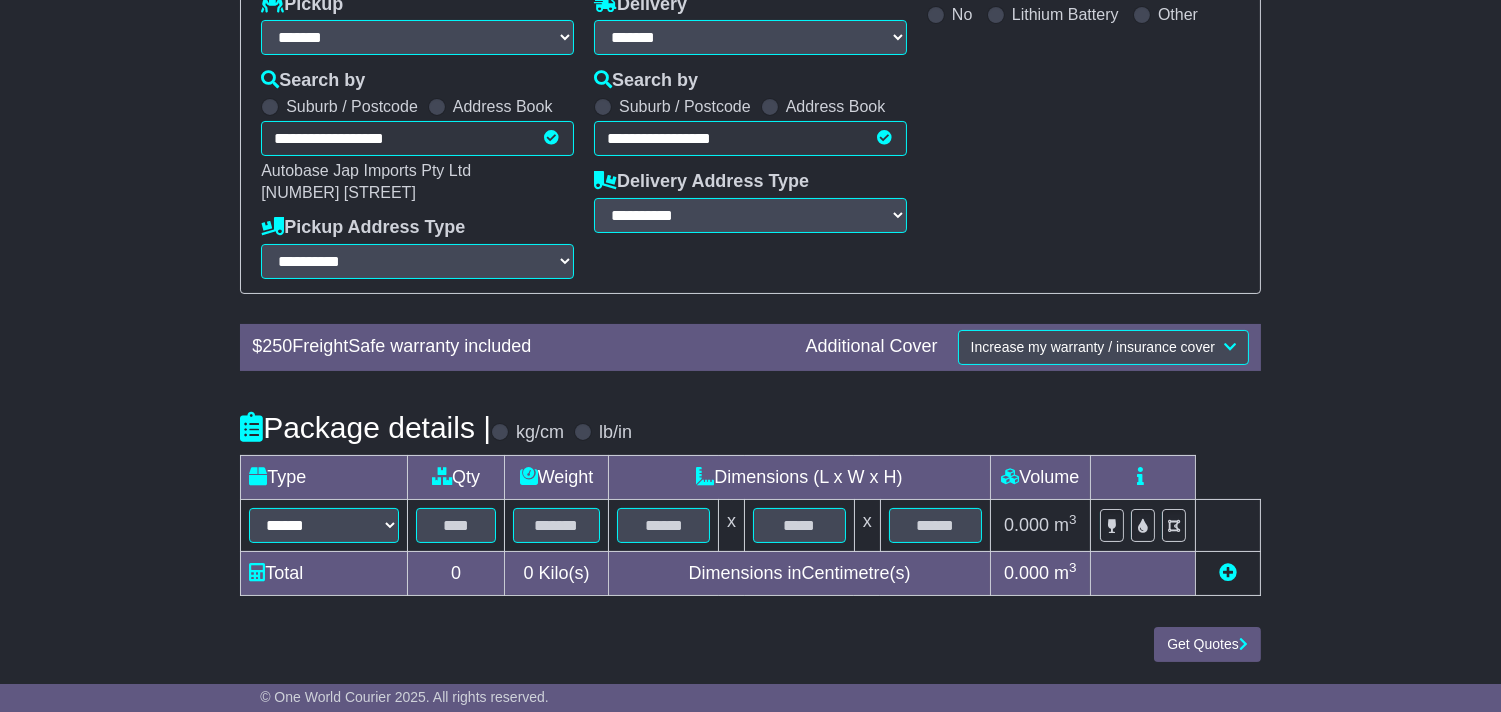 click on "Type" at bounding box center (324, 477) 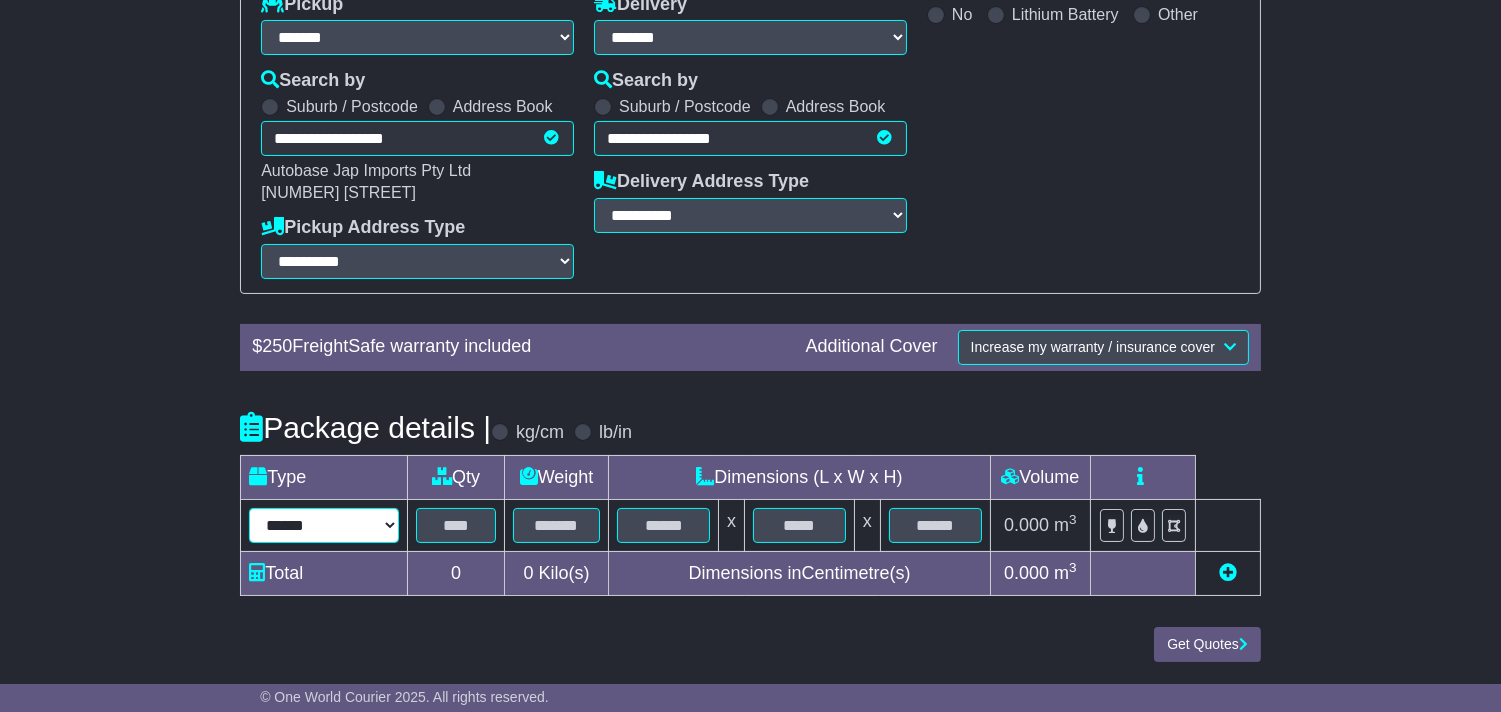 click on "****** ****** *** ******** ***** **** **** ****** *** *******" at bounding box center (324, 525) 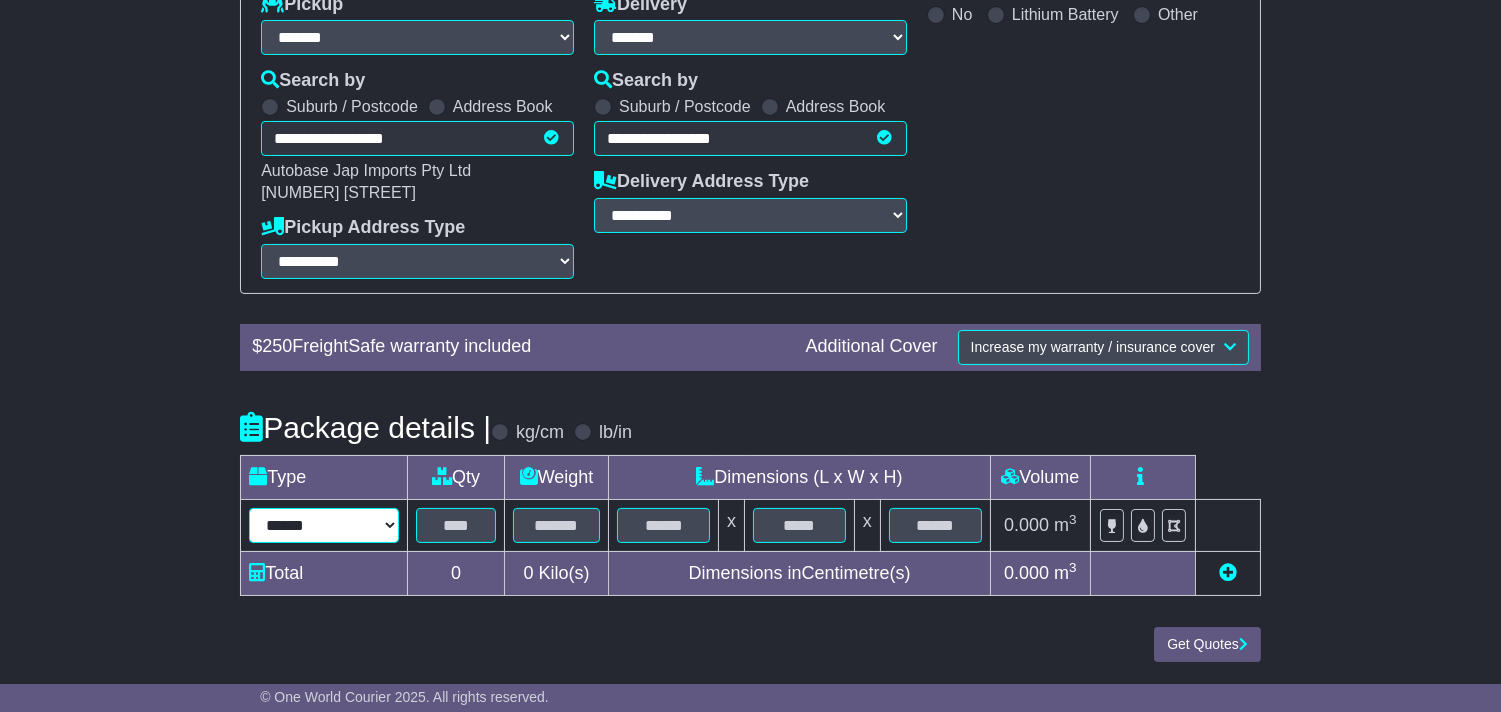 select on "****" 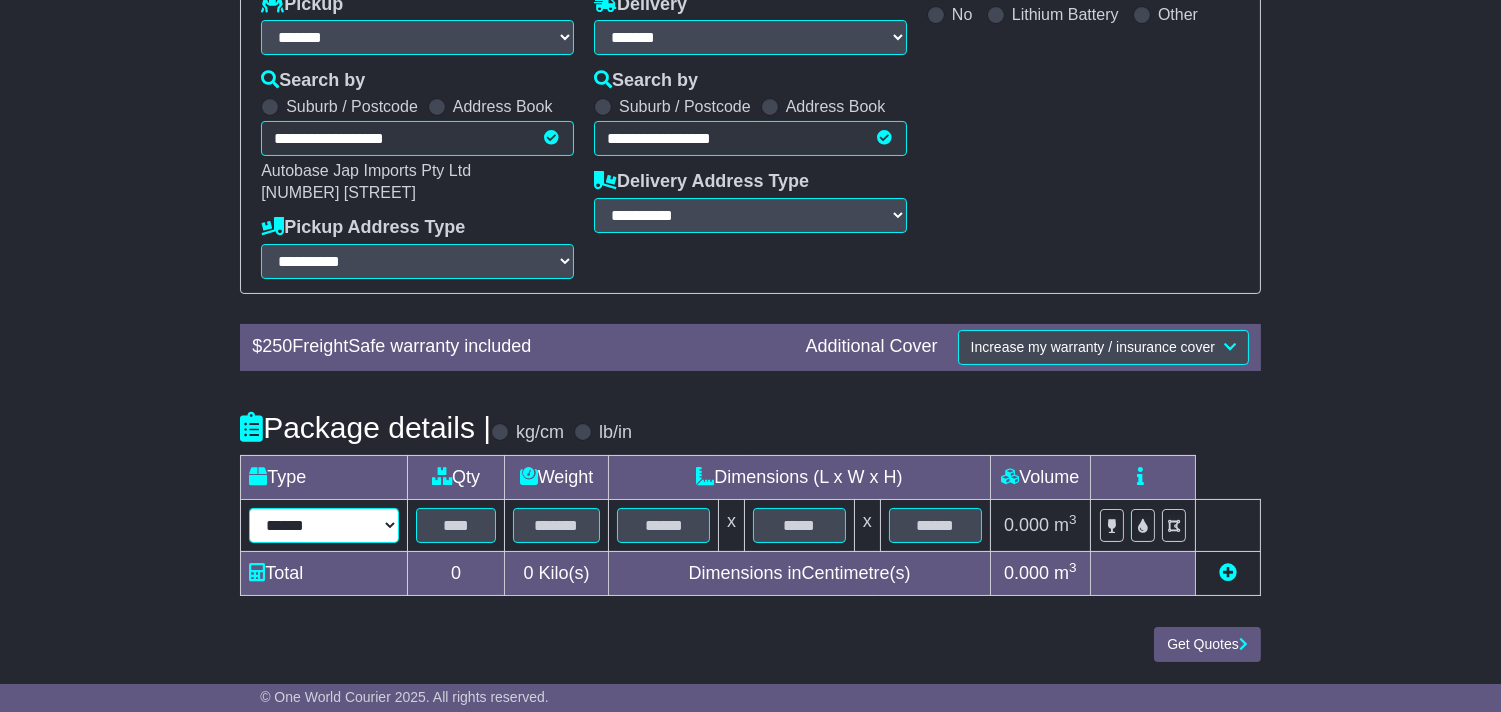 click on "****** ****** *** ******** ***** **** **** ****** *** *******" at bounding box center (324, 525) 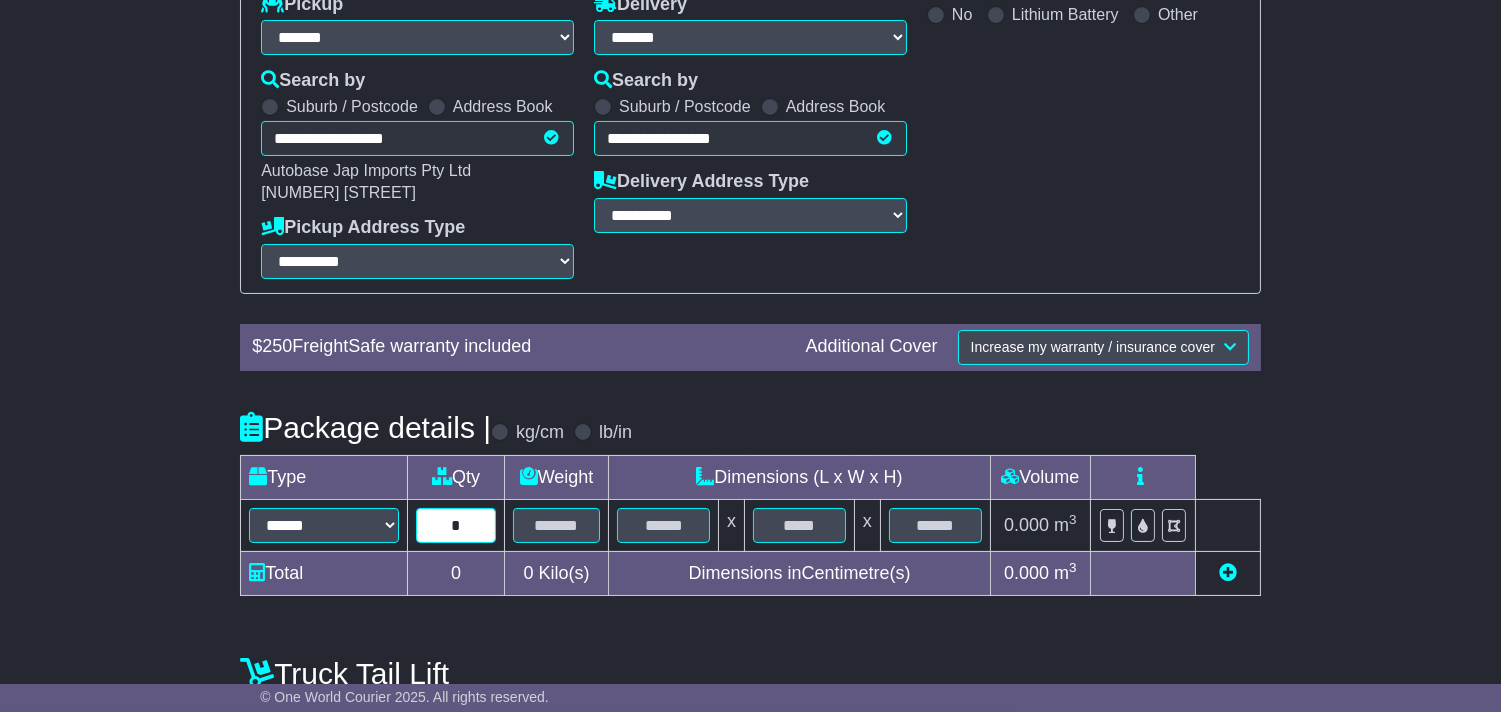 type on "*" 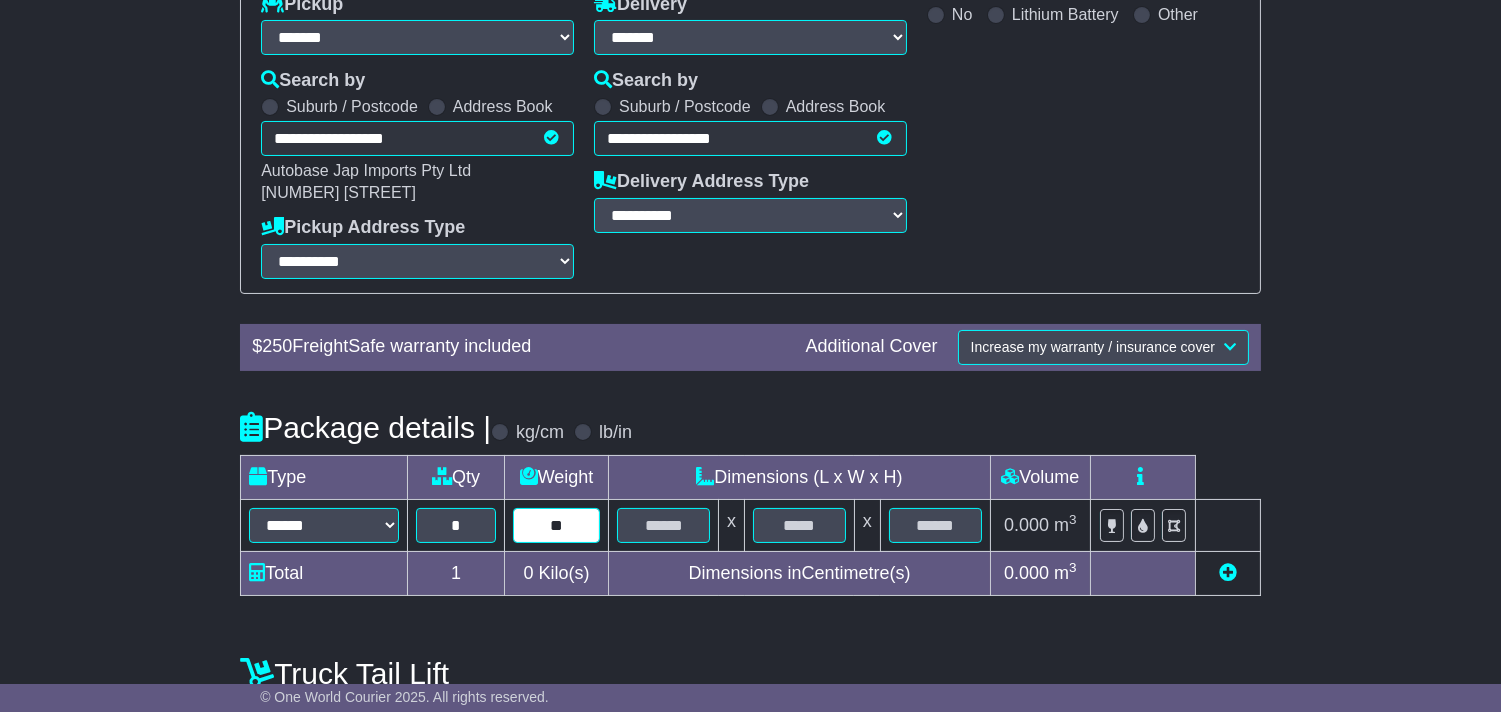 type on "**" 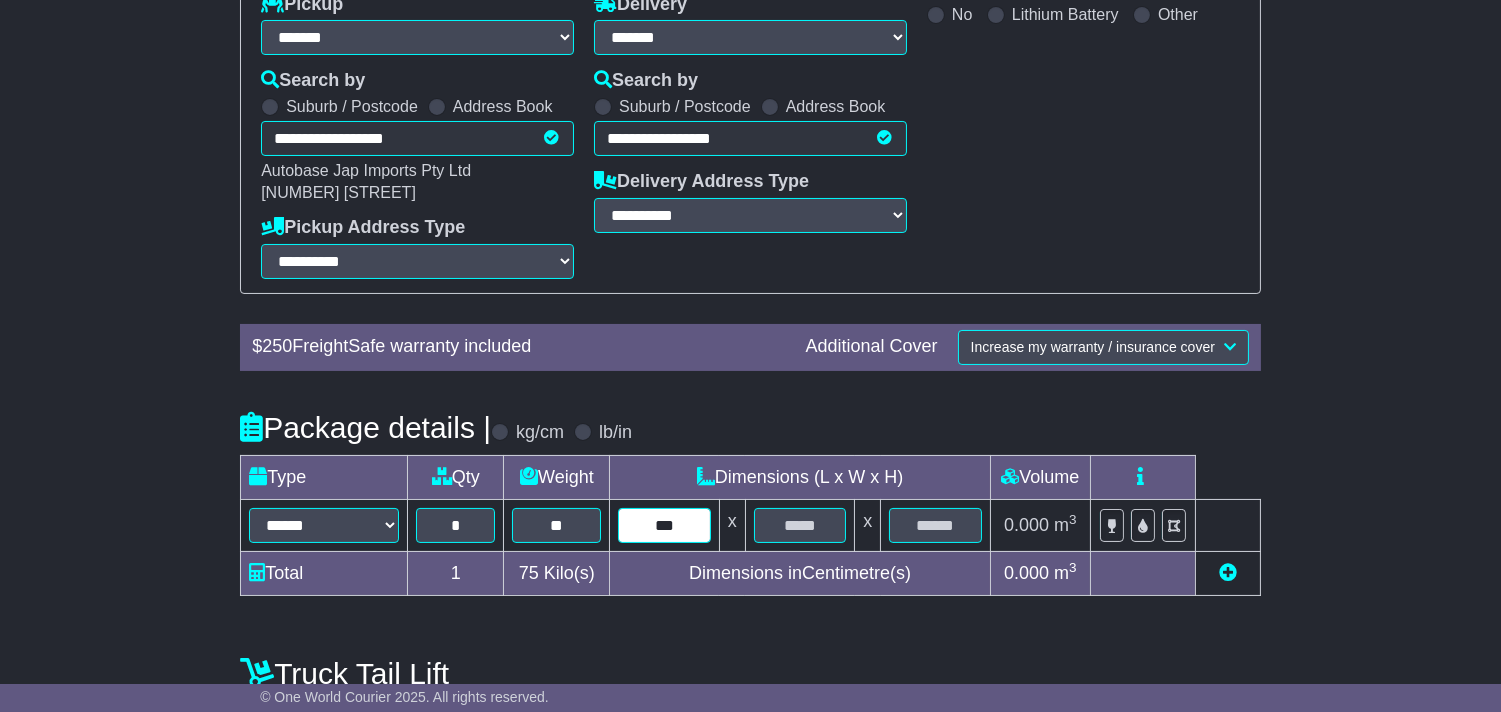 type on "***" 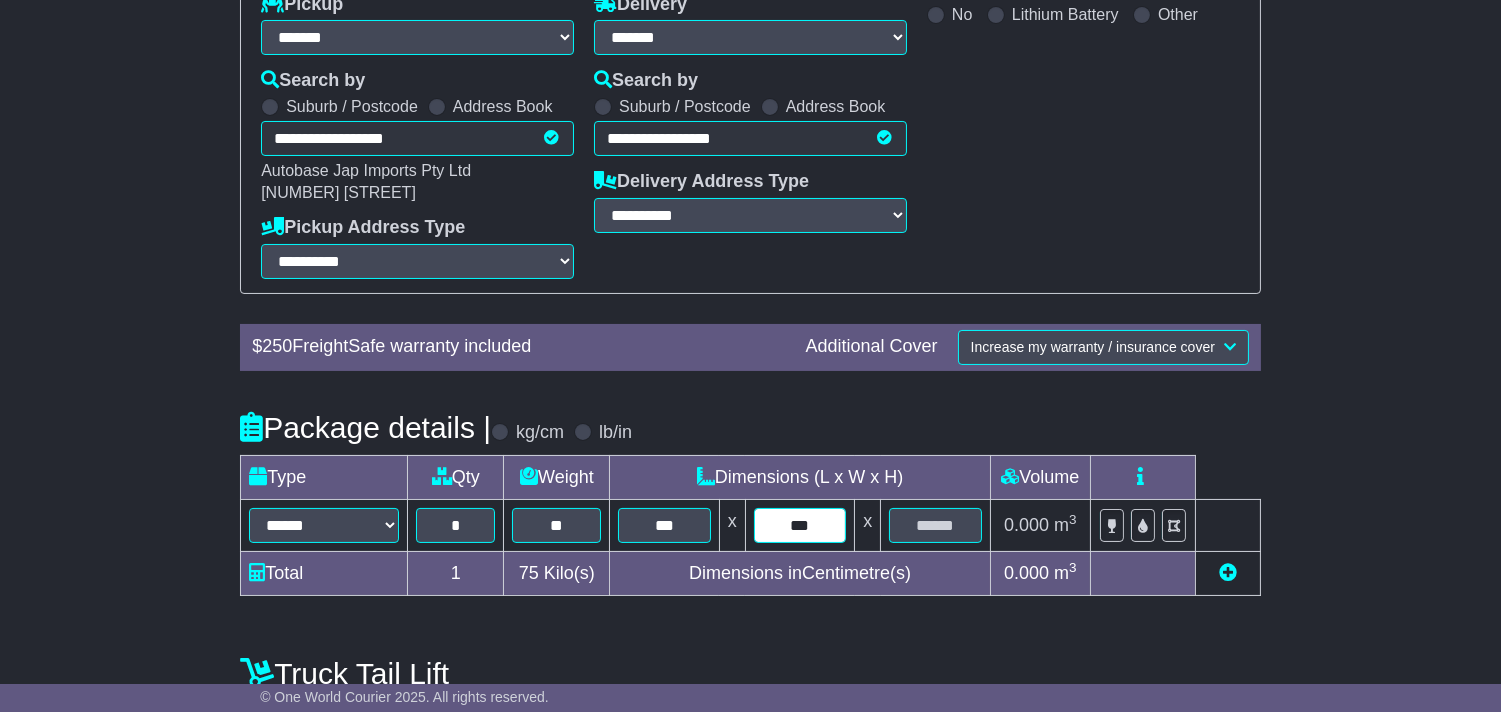 type on "***" 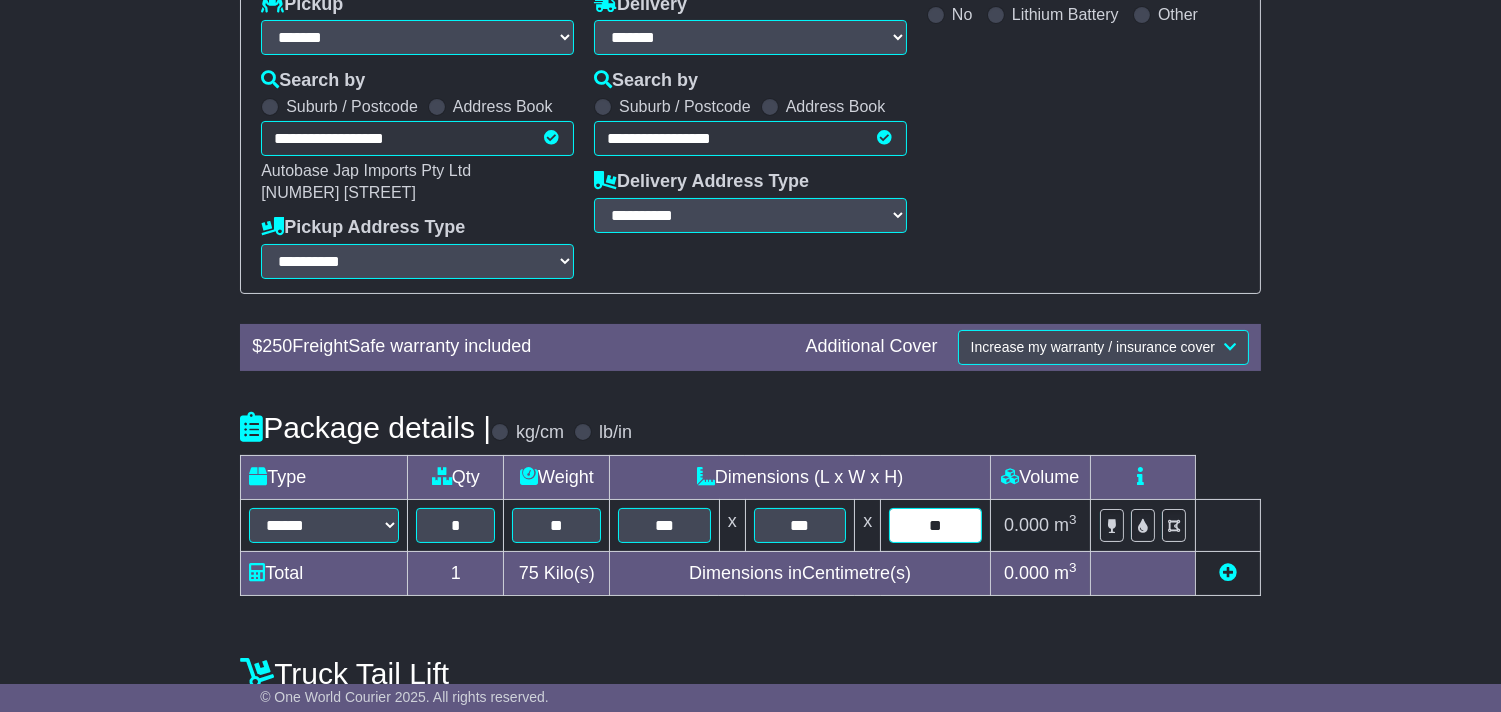 type on "**" 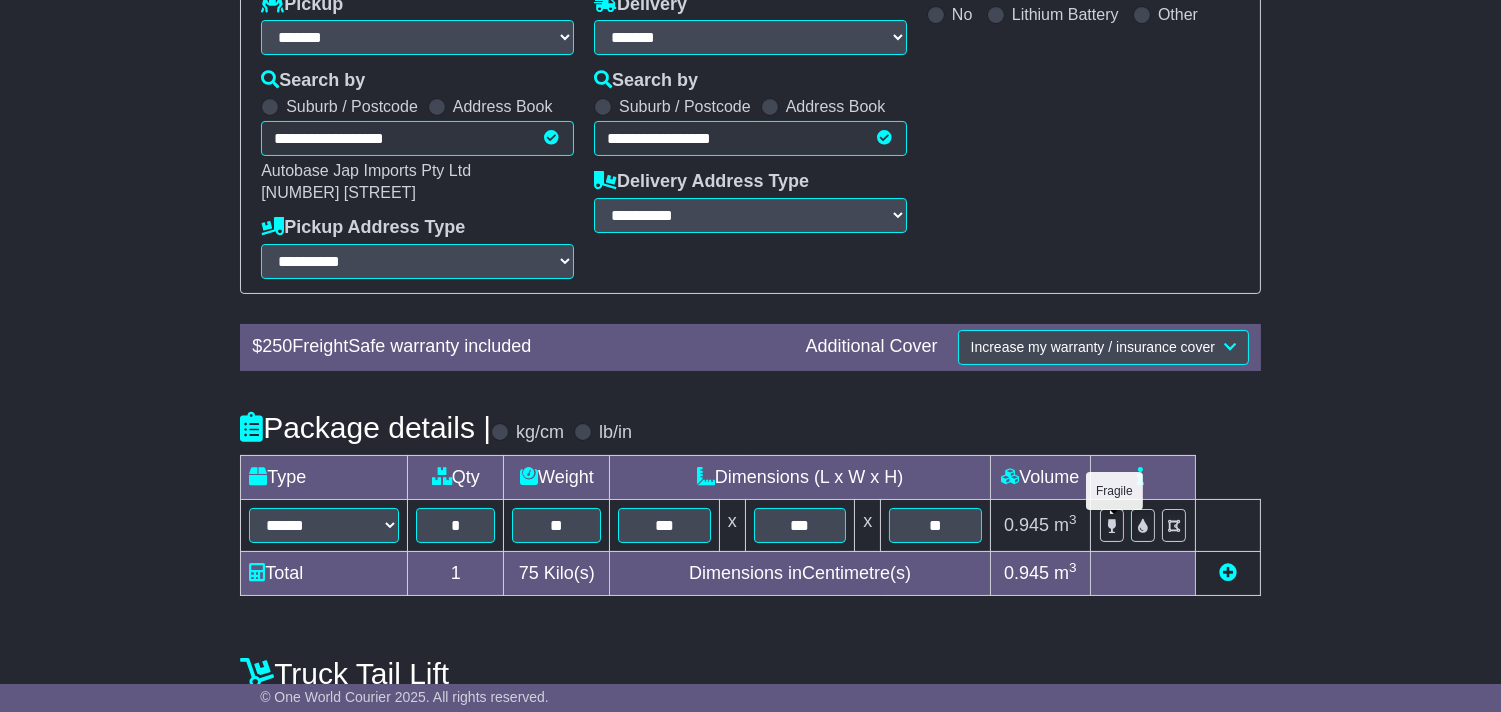 click at bounding box center [1112, 526] 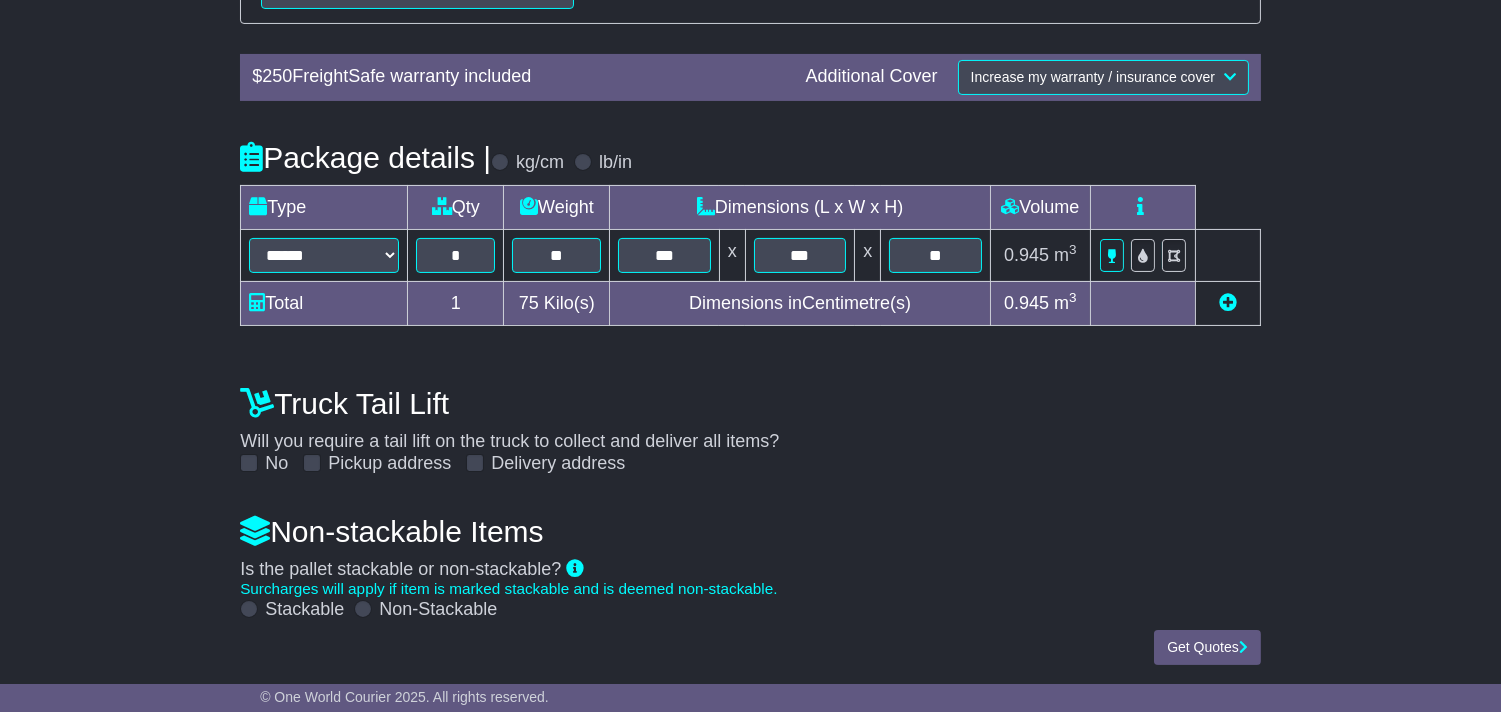 scroll, scrollTop: 621, scrollLeft: 0, axis: vertical 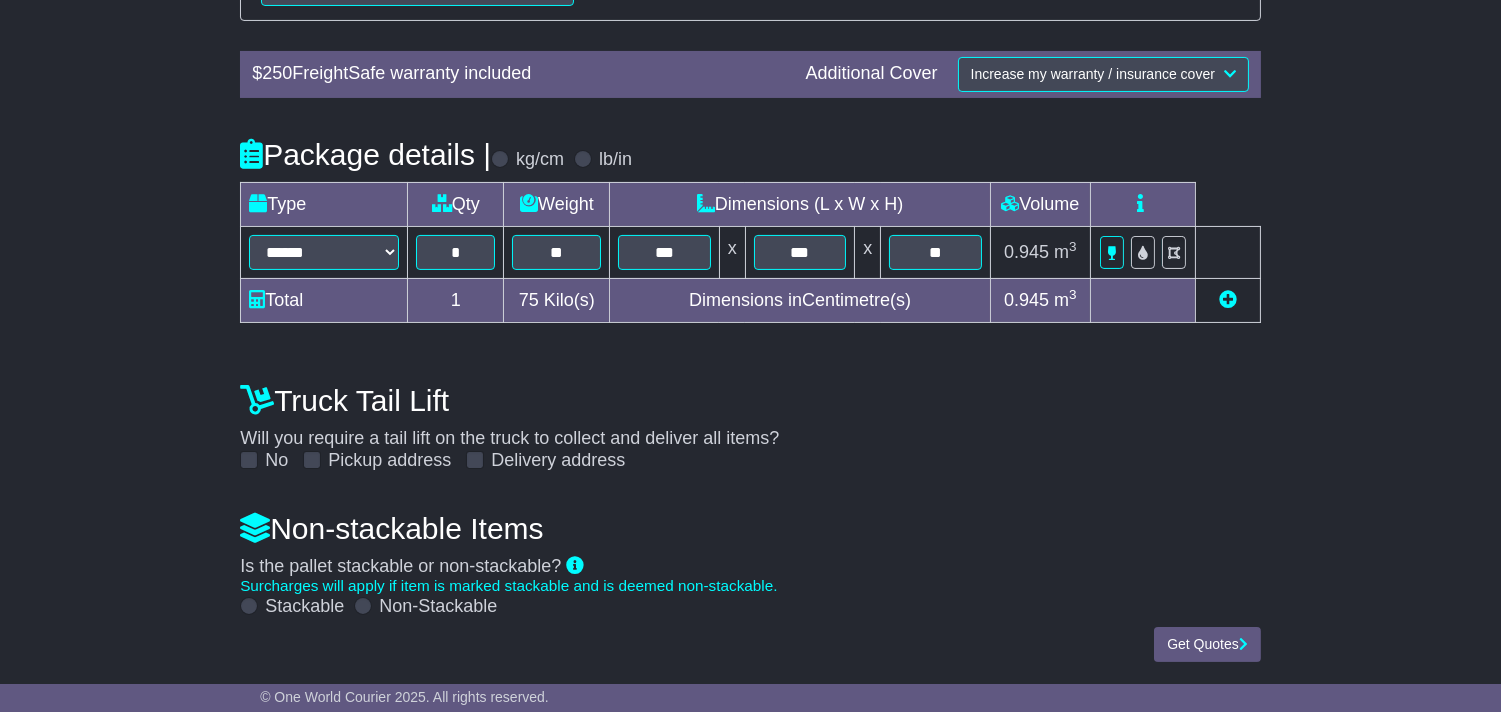 click on "Non-Stackable" at bounding box center (438, 607) 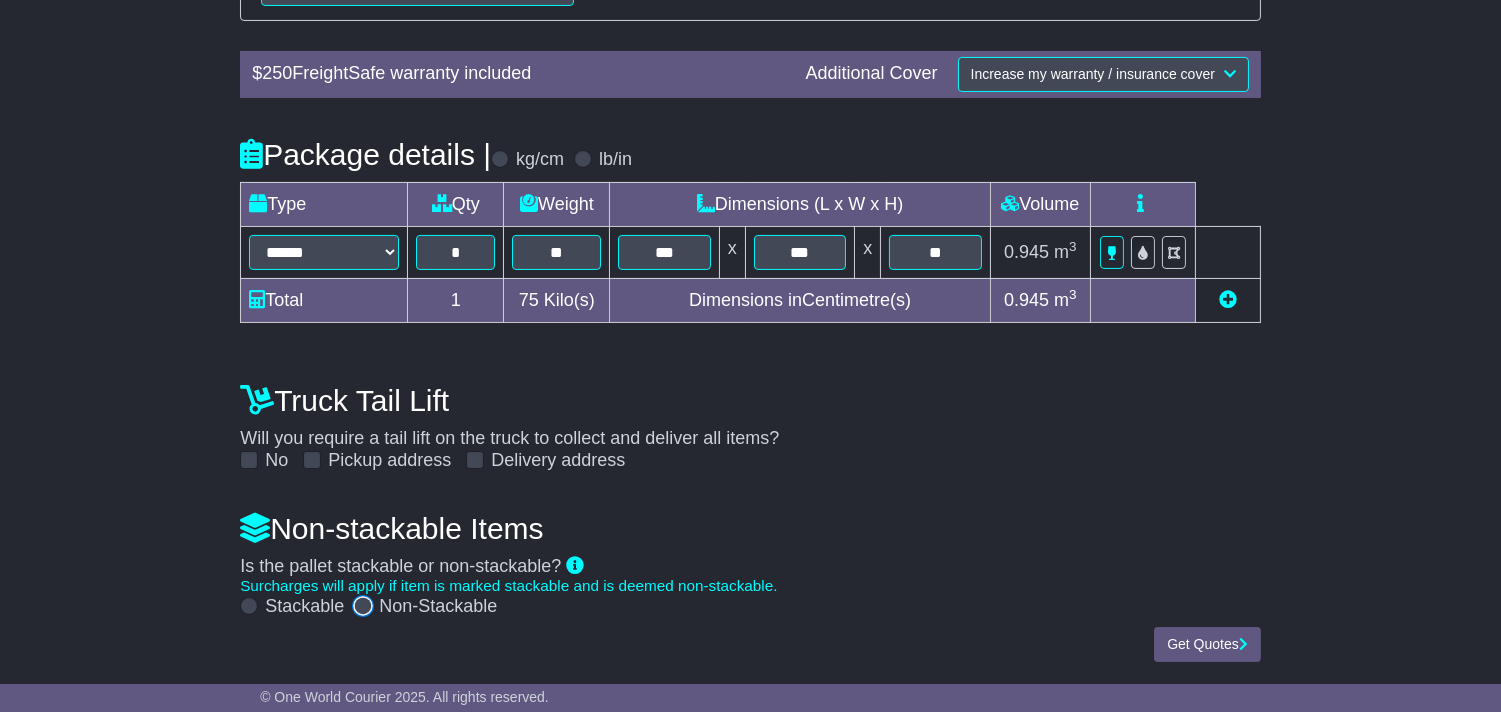 scroll, scrollTop: 602, scrollLeft: 0, axis: vertical 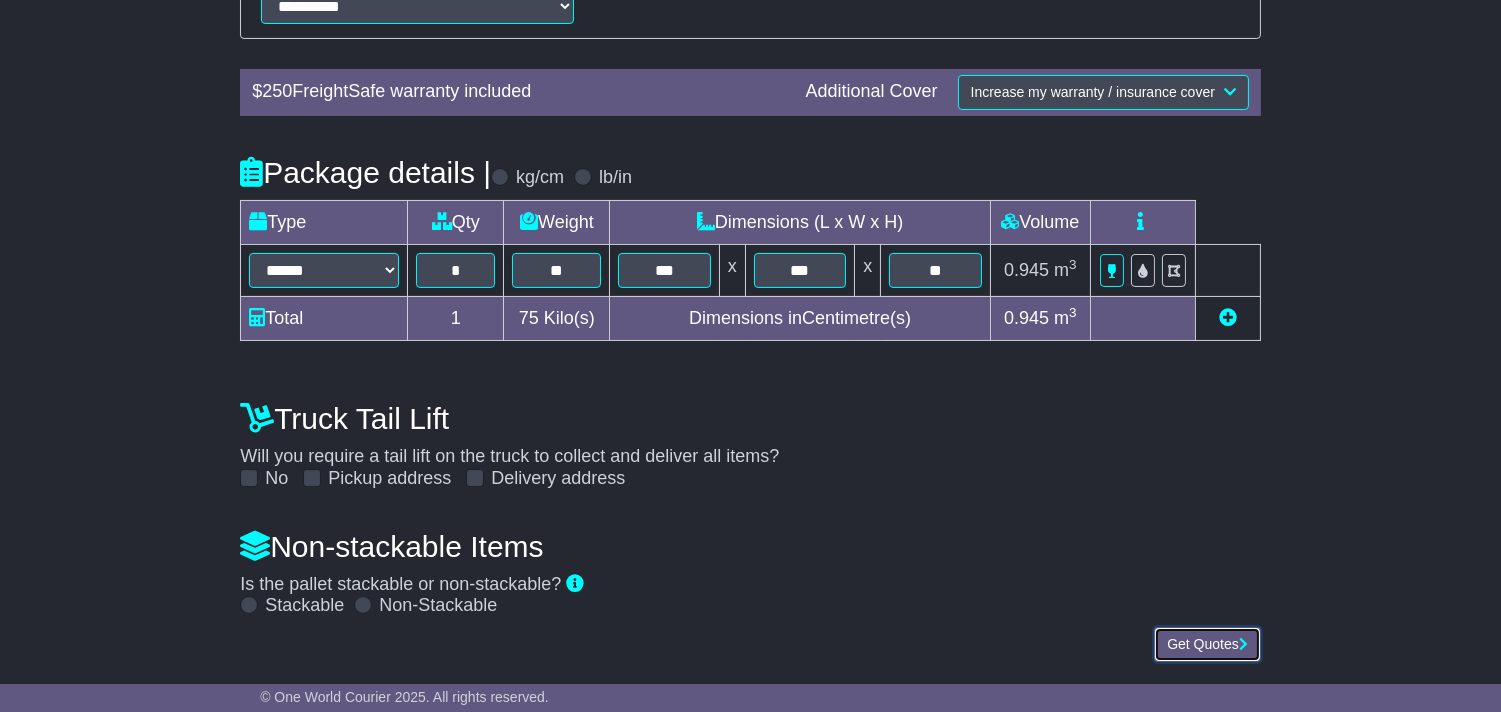 click on "Get Quotes" at bounding box center (1207, 644) 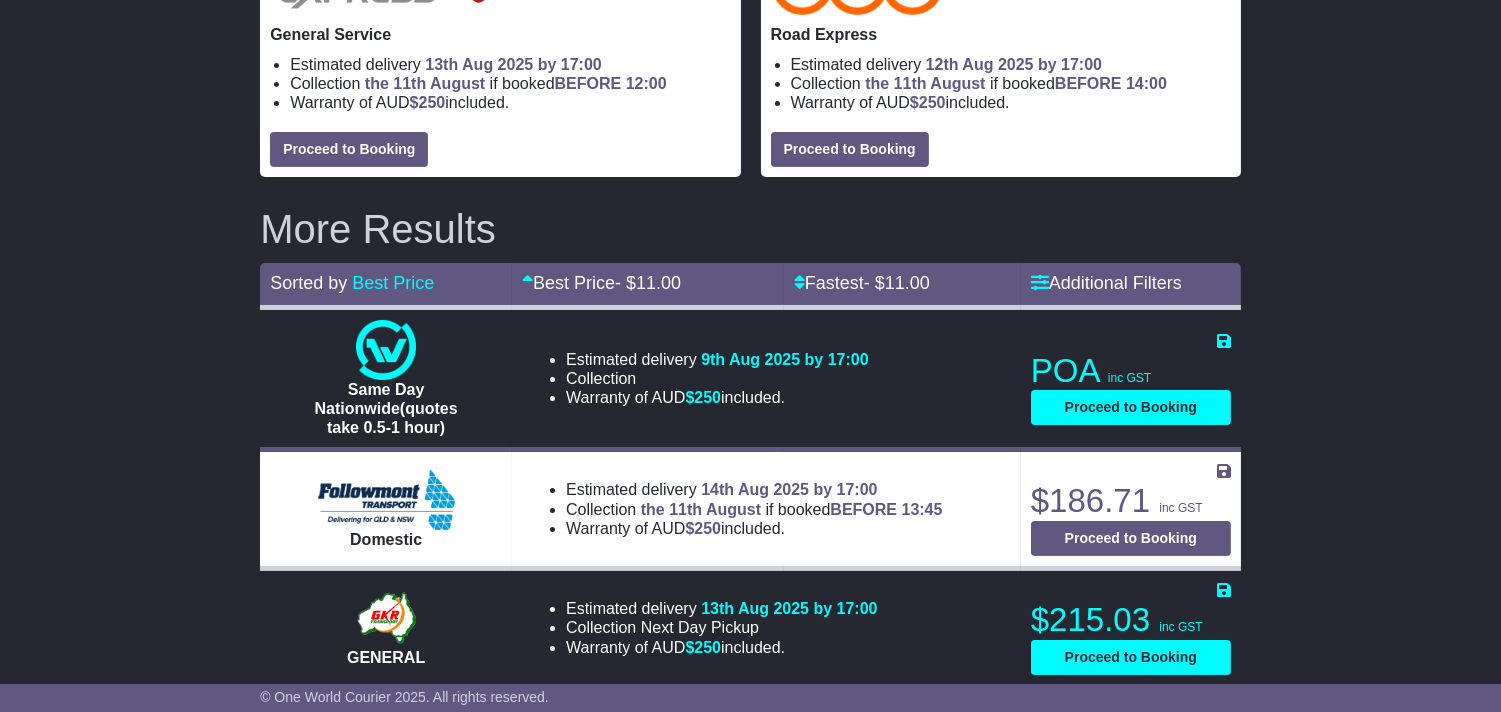 scroll, scrollTop: 143, scrollLeft: 0, axis: vertical 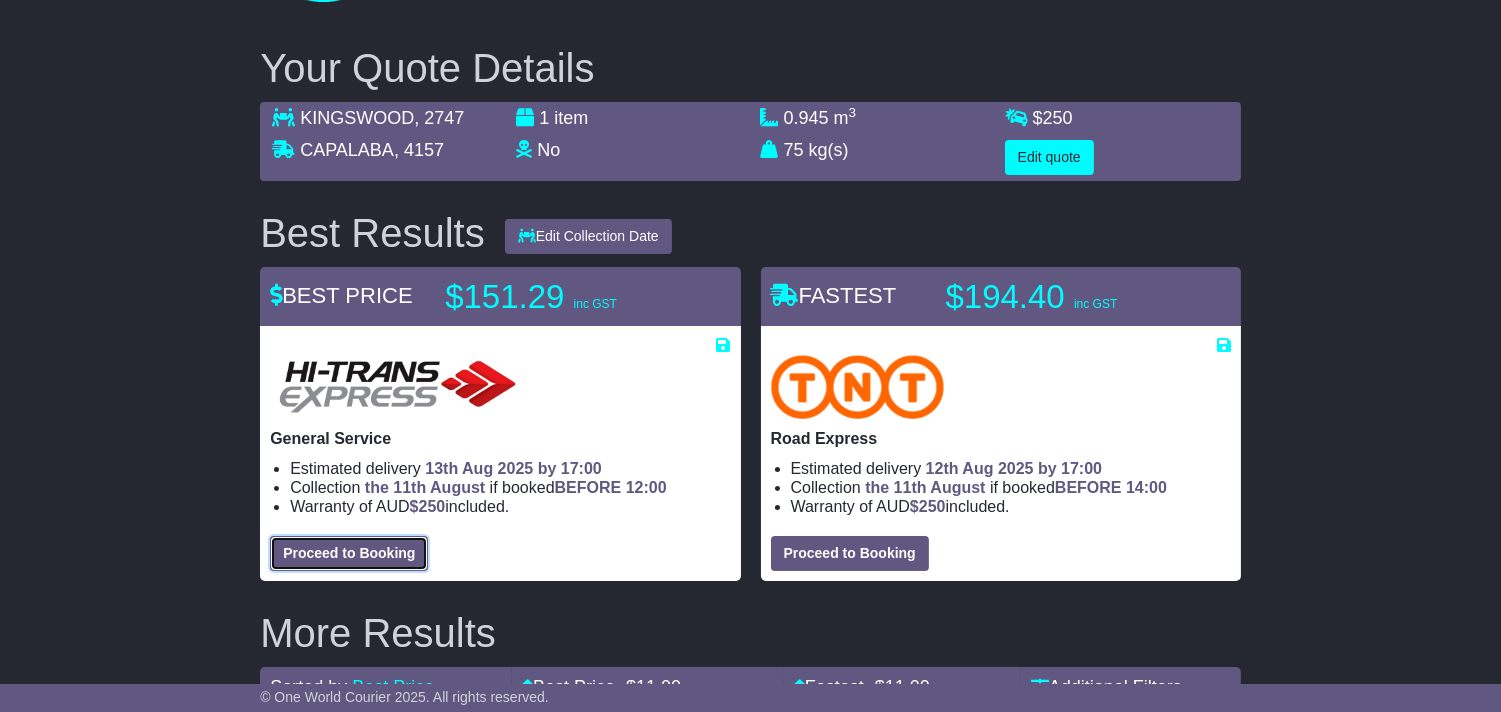 click on "Proceed to Booking" at bounding box center (349, 553) 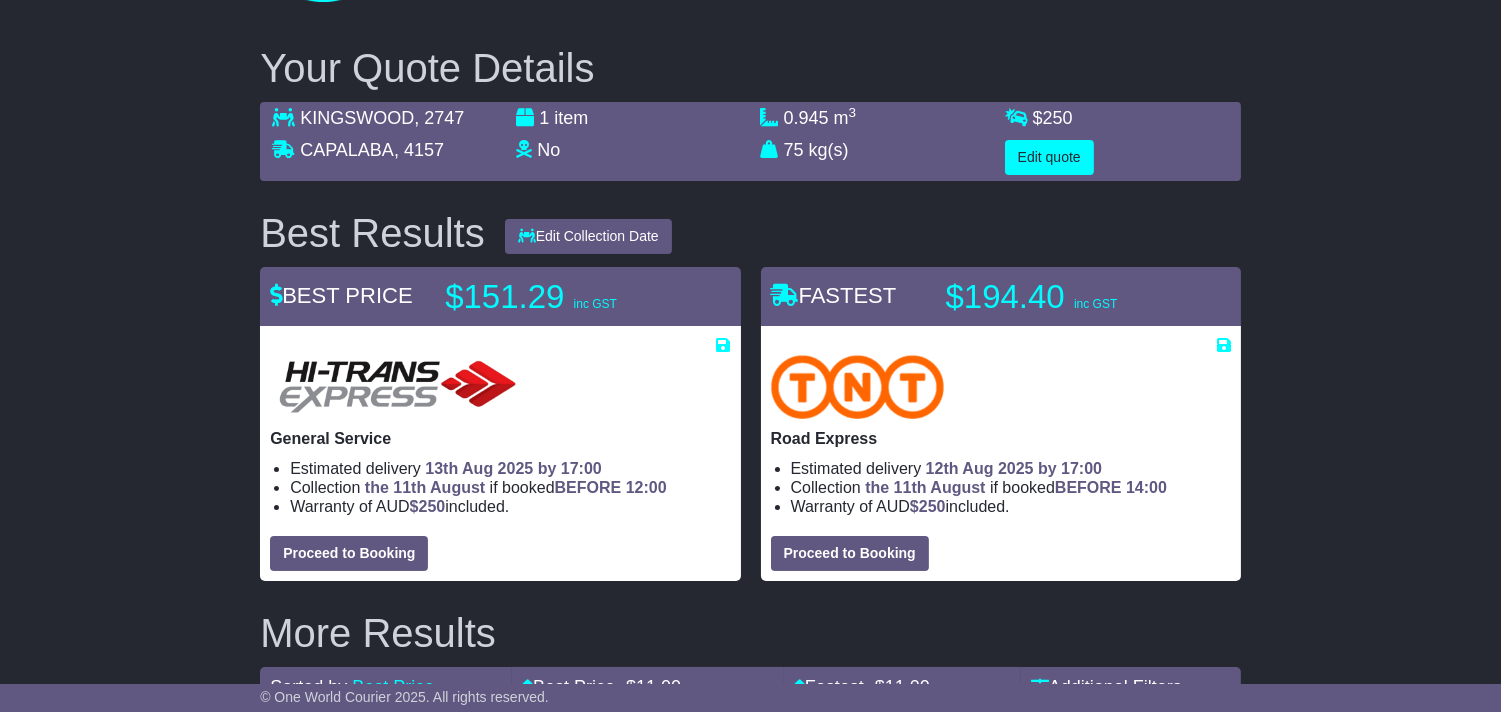 select on "****" 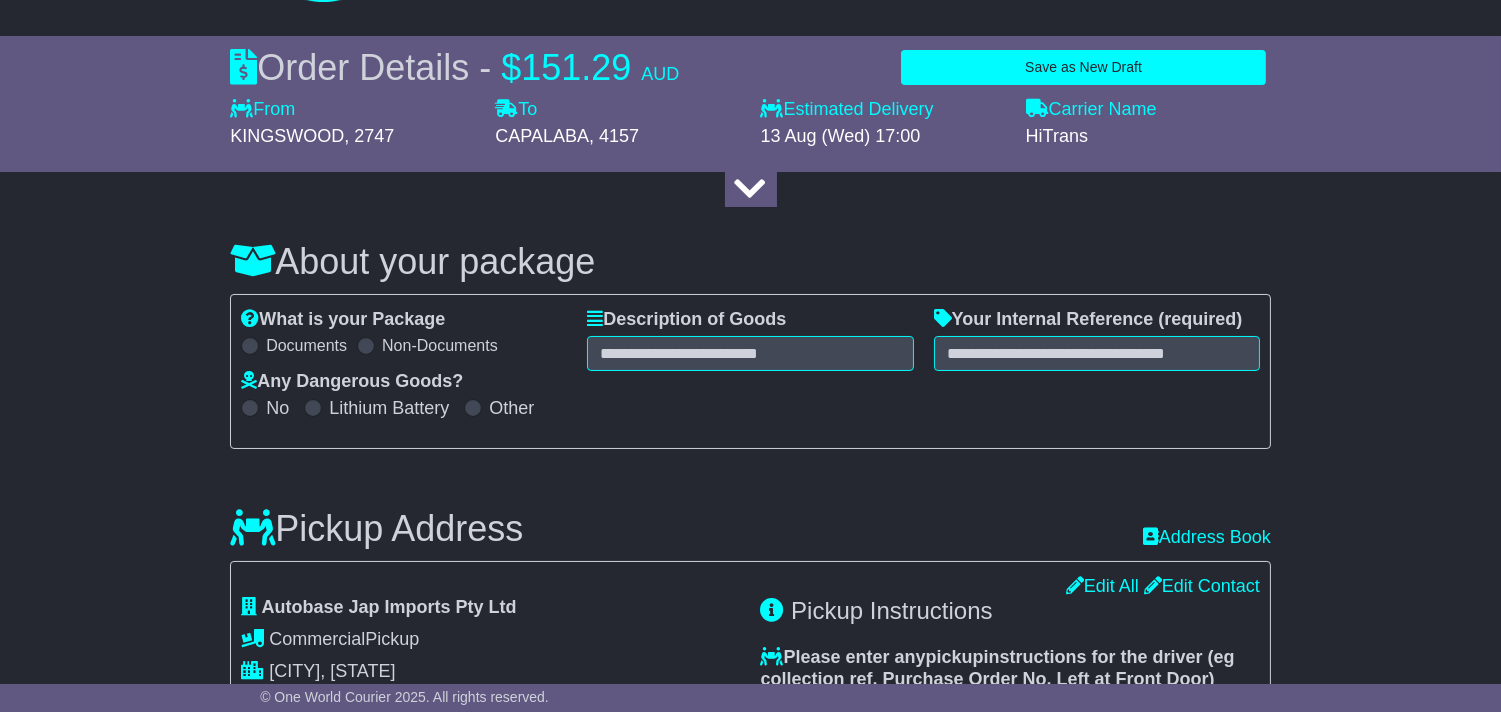 drag, startPoint x: 731, startPoint y: 313, endPoint x: 742, endPoint y: 330, distance: 20.248457 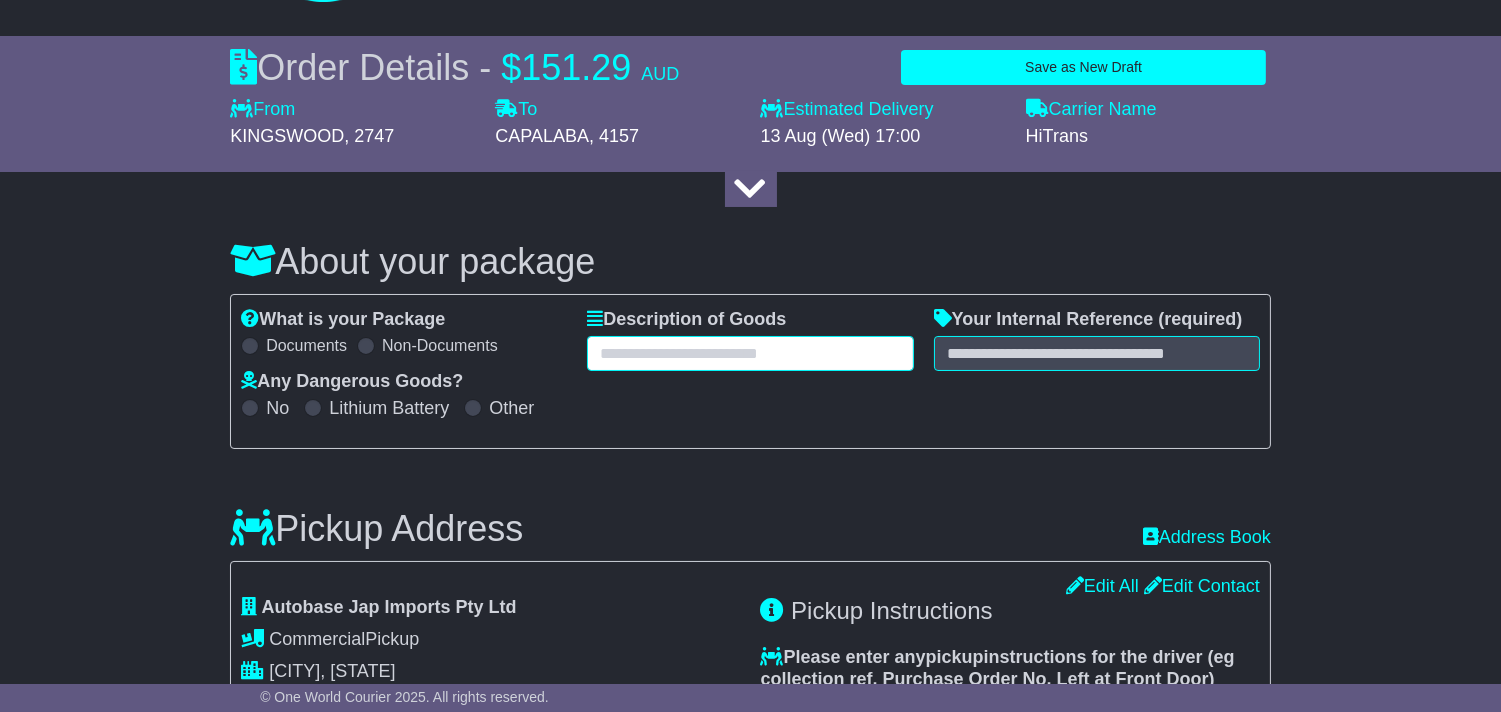 click at bounding box center (750, 353) 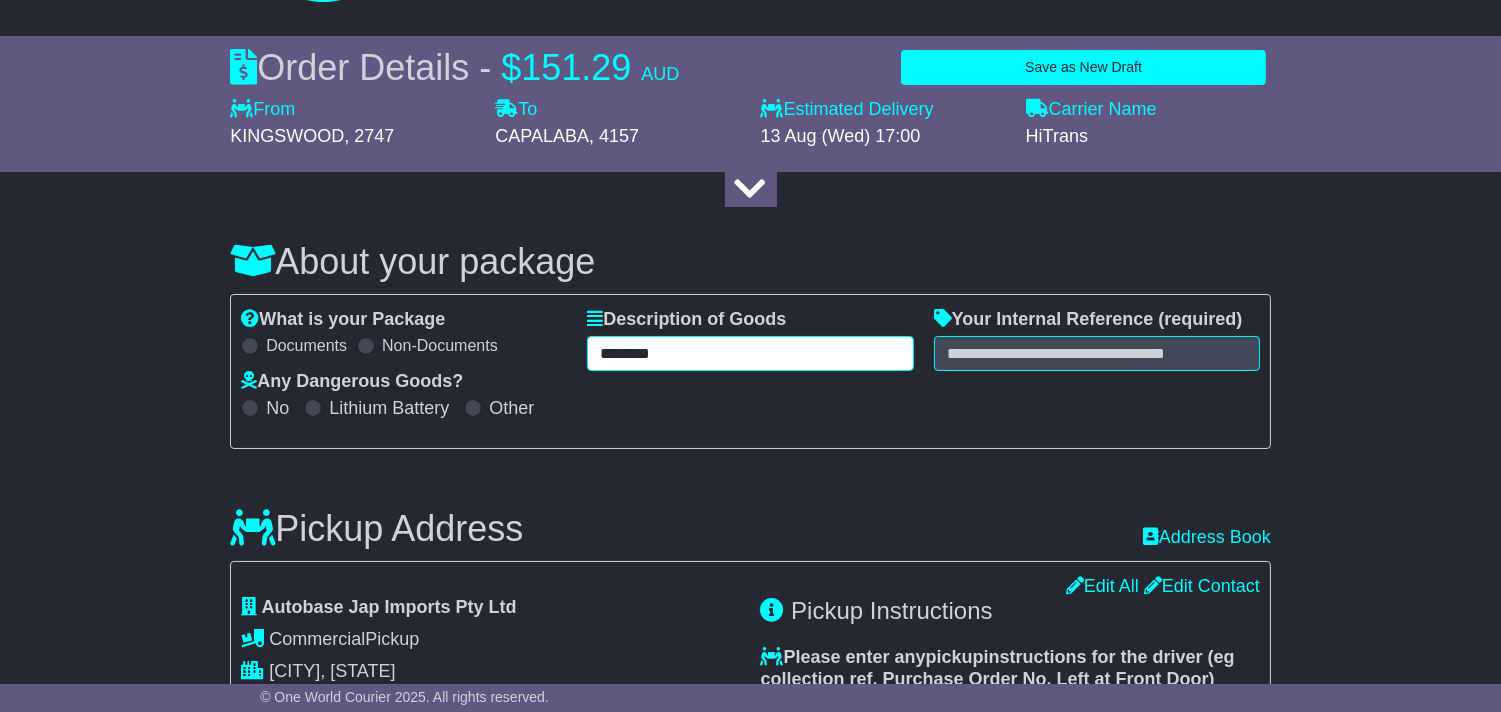 type on "********" 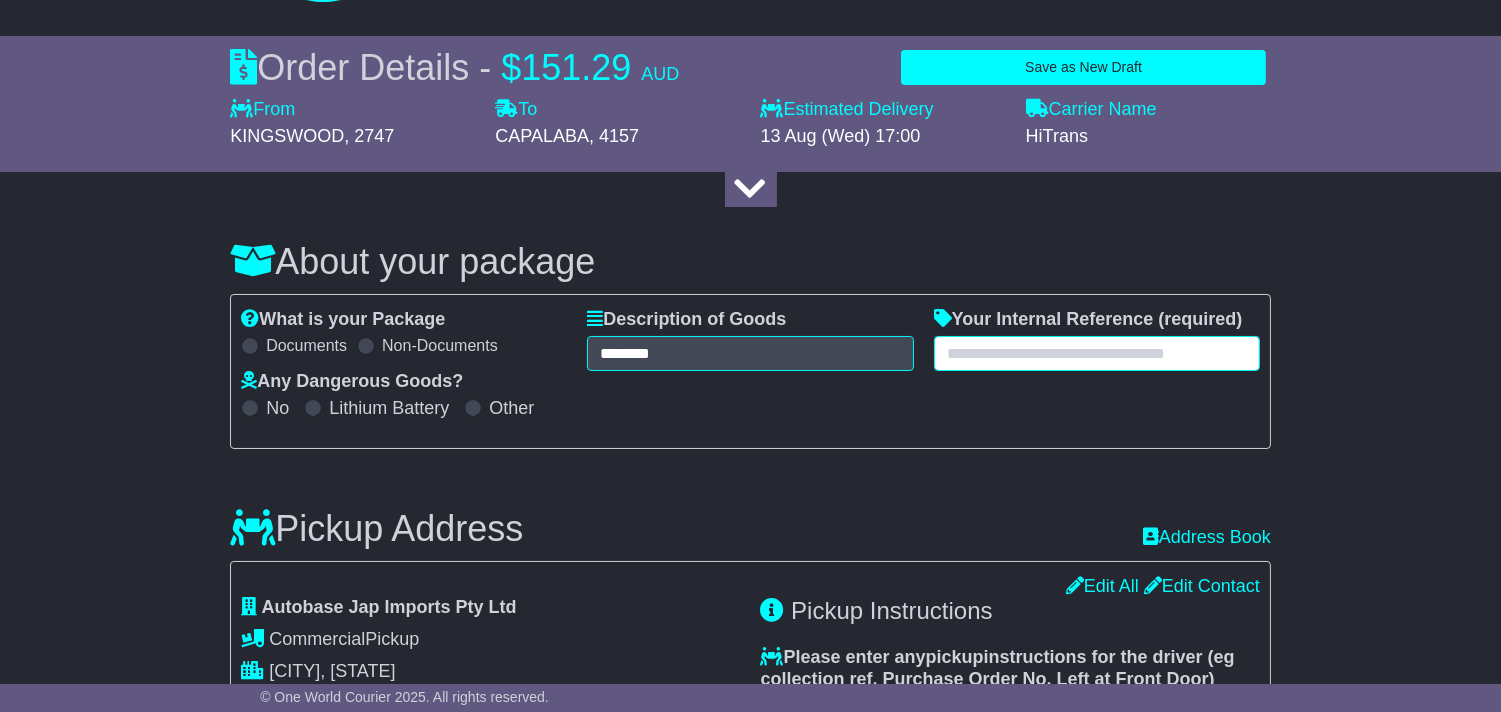 paste on "********" 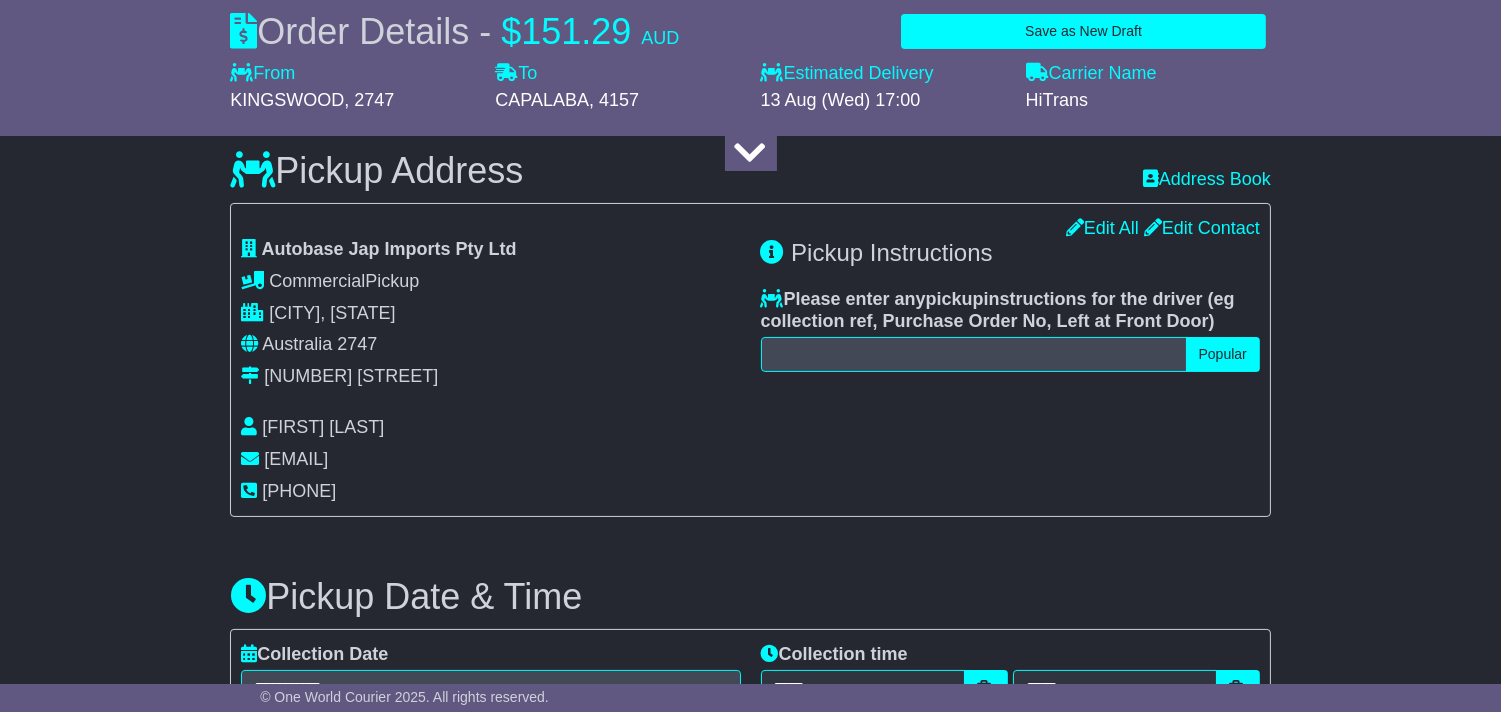scroll, scrollTop: 698, scrollLeft: 0, axis: vertical 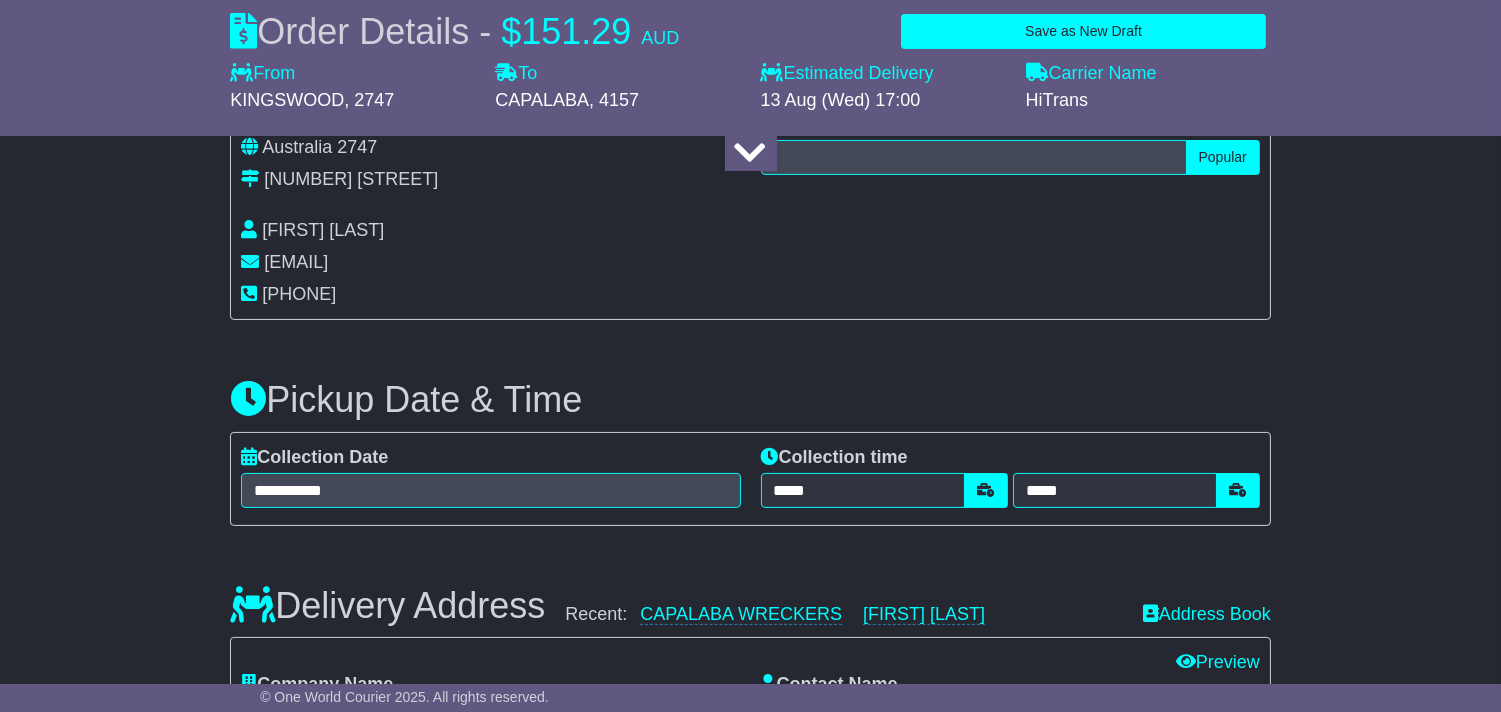type on "********" 